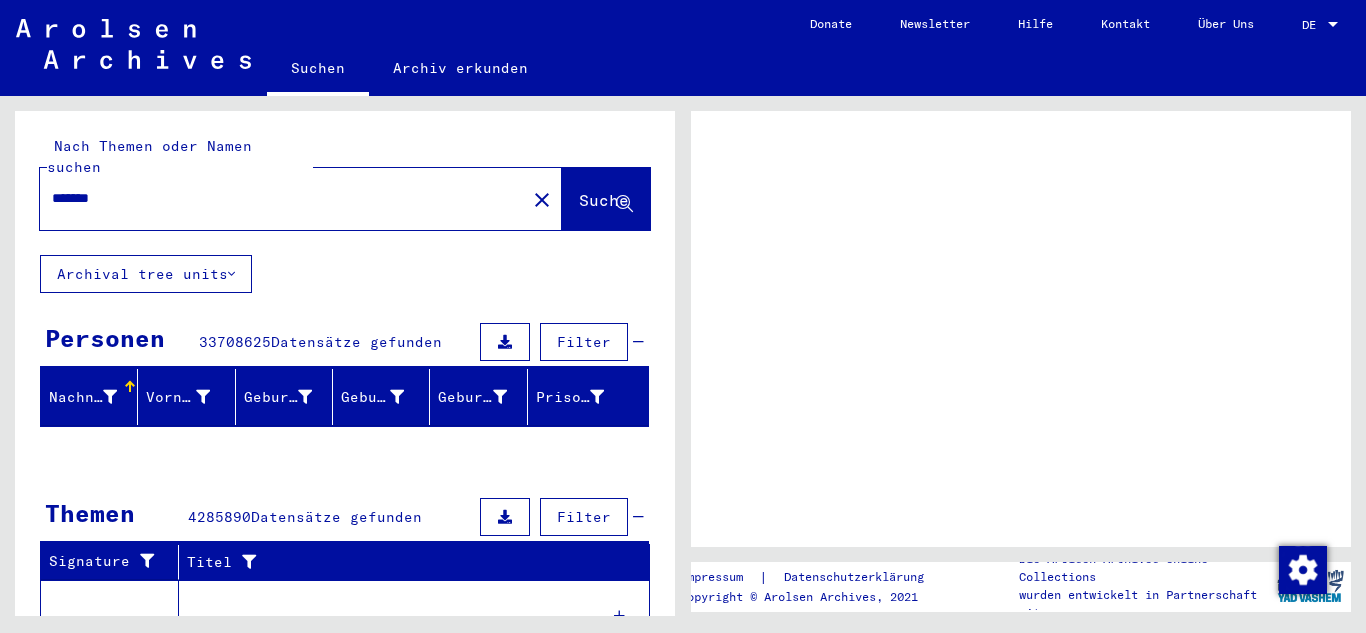 scroll, scrollTop: 0, scrollLeft: 0, axis: both 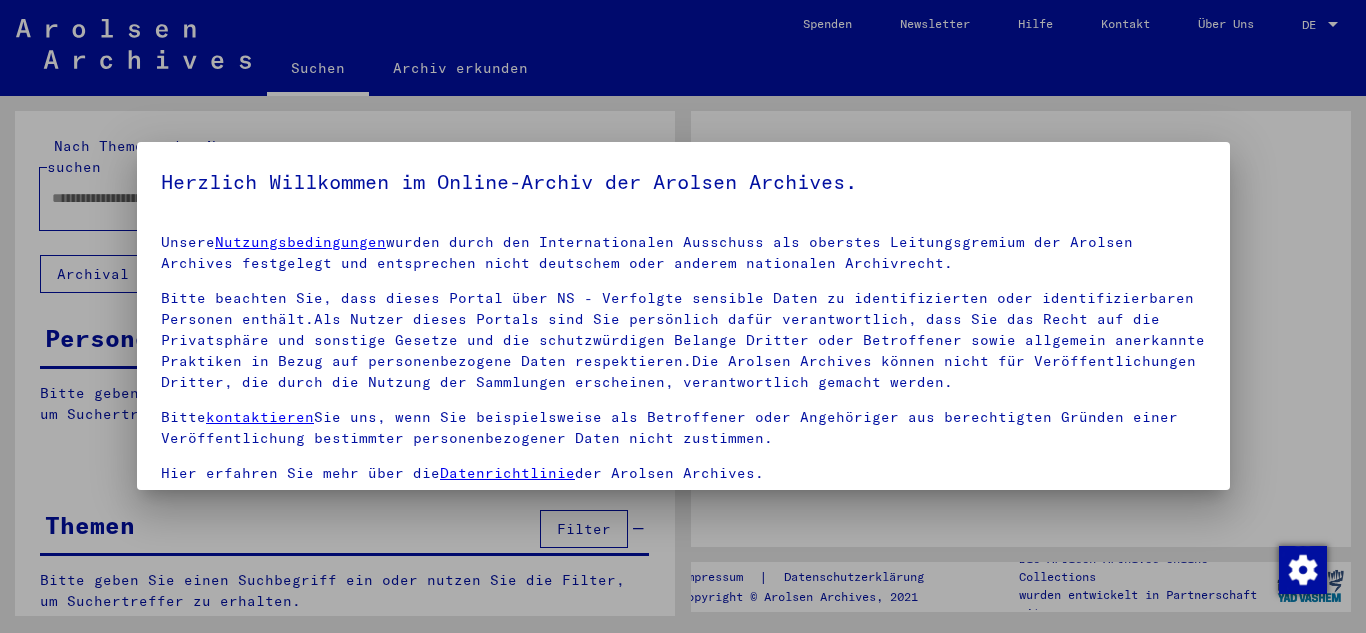 type on "*******" 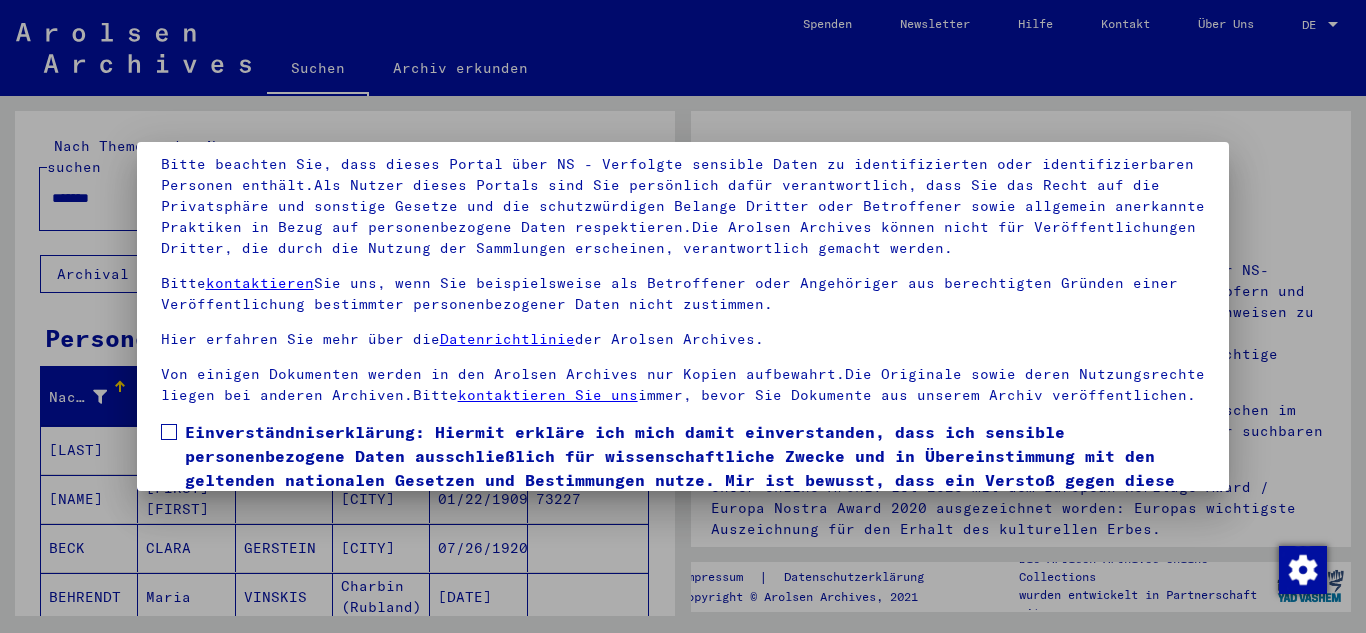 scroll, scrollTop: 160, scrollLeft: 0, axis: vertical 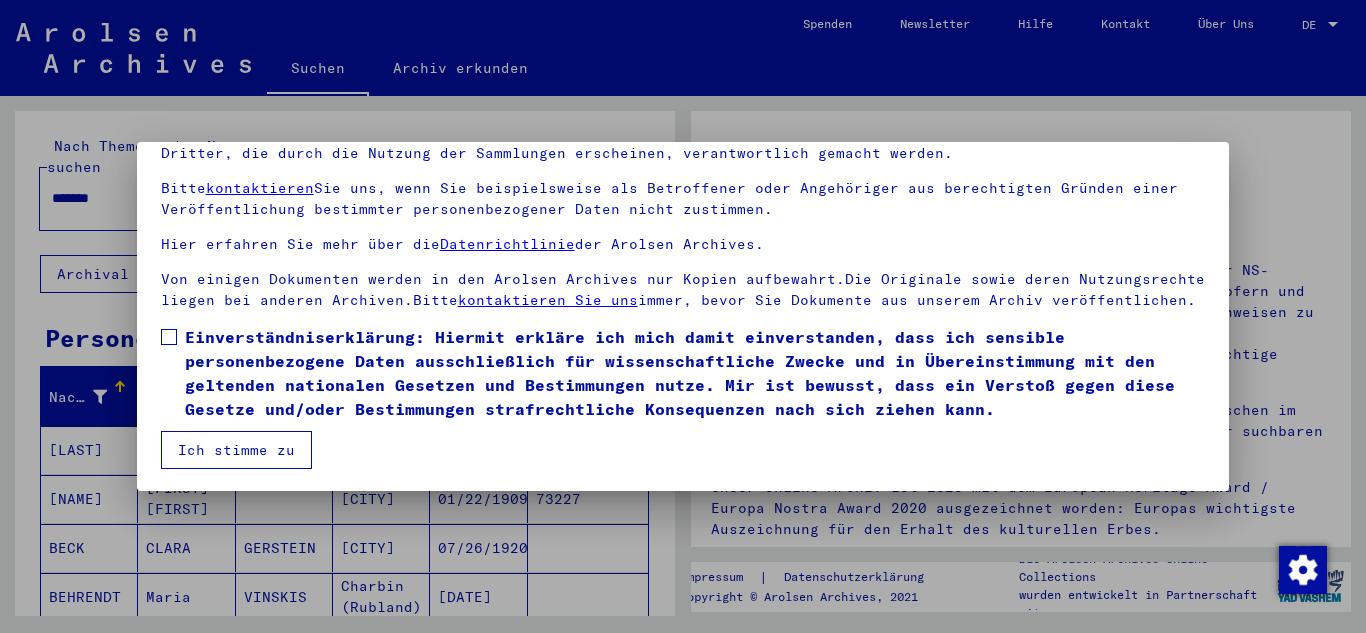 click at bounding box center (169, 337) 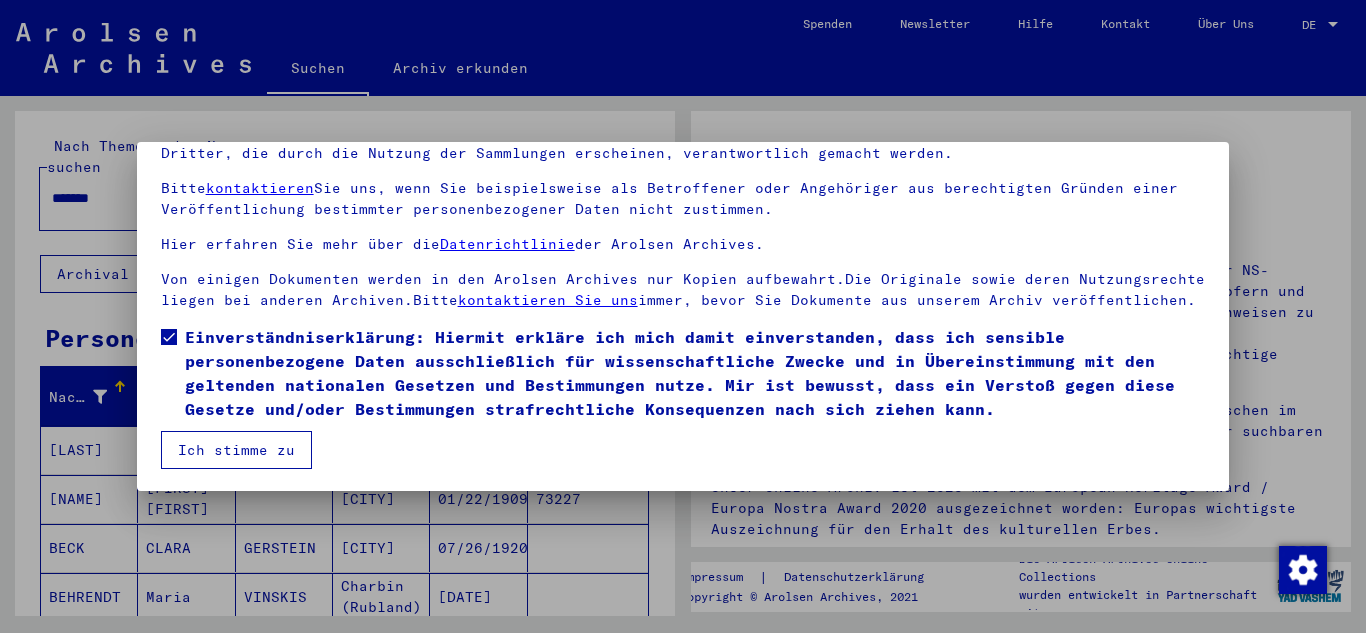 click on "Ich stimme zu" at bounding box center [236, 450] 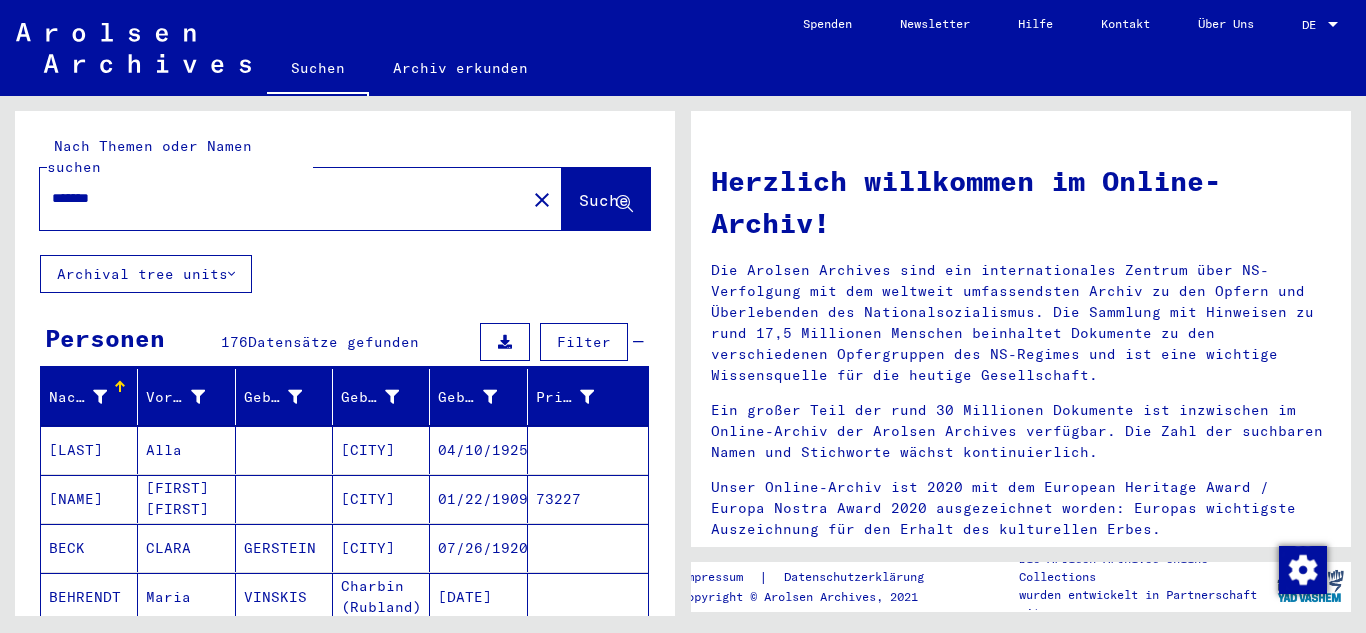 click on "[LAST]" at bounding box center [89, 499] 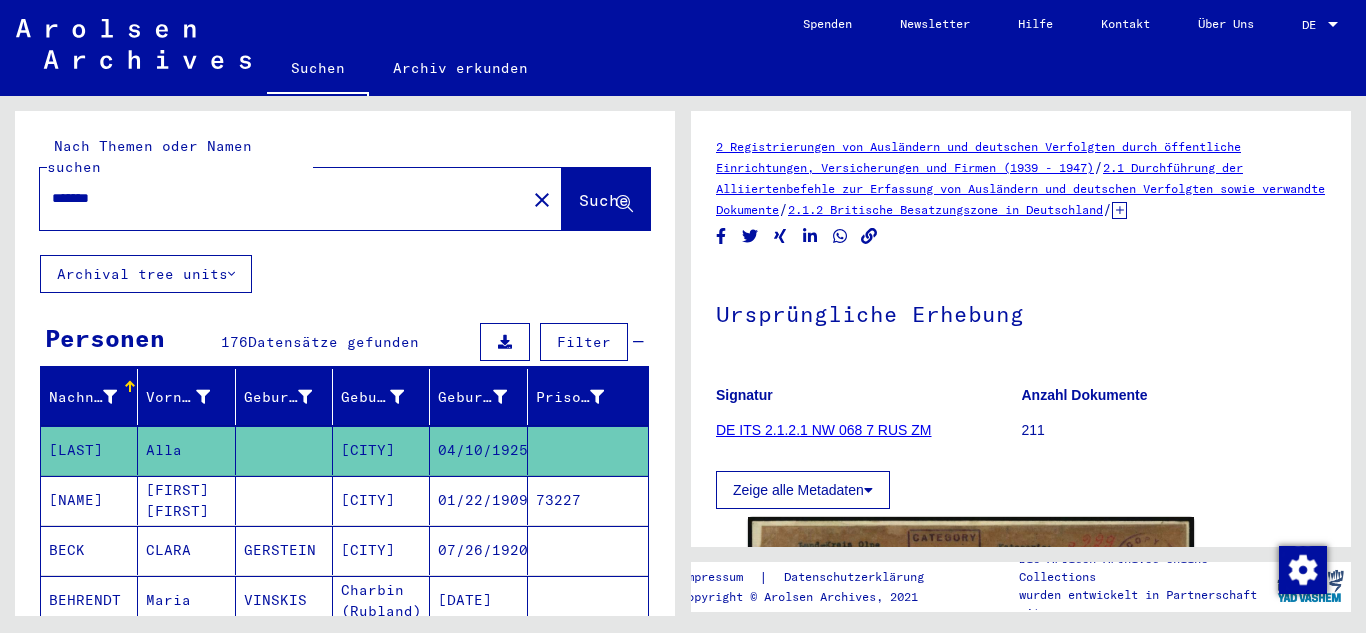 scroll, scrollTop: 0, scrollLeft: 0, axis: both 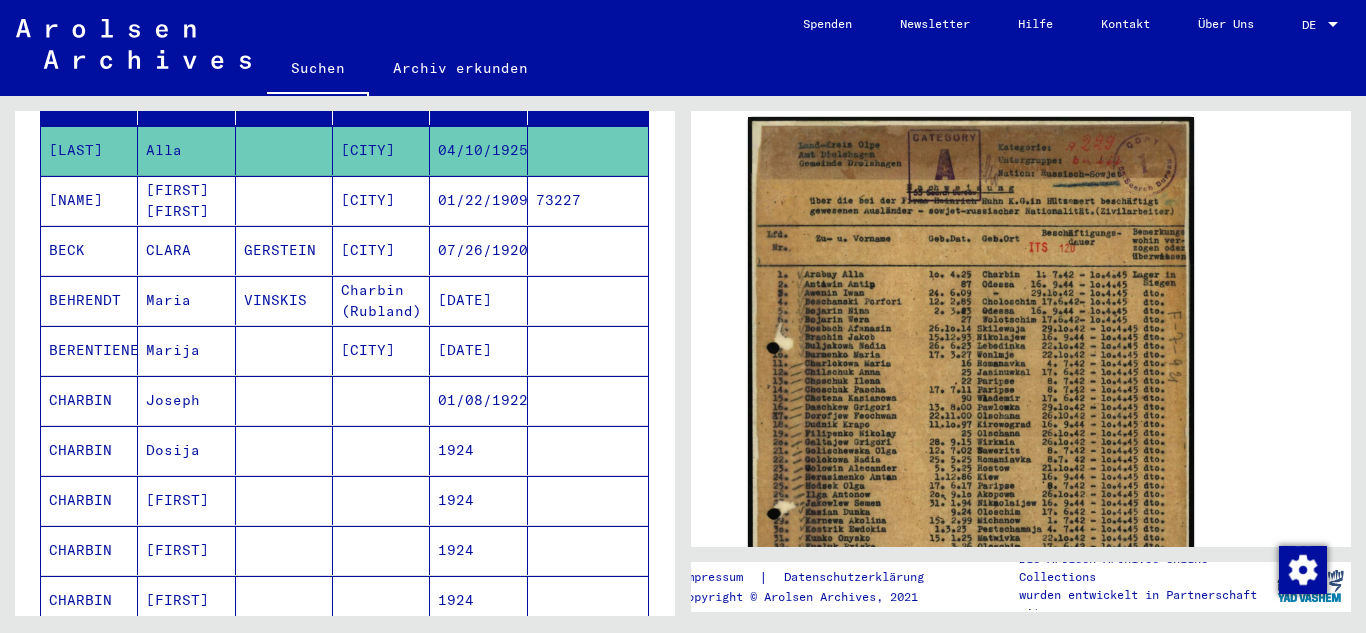 click on "[NAME]" at bounding box center [89, 250] 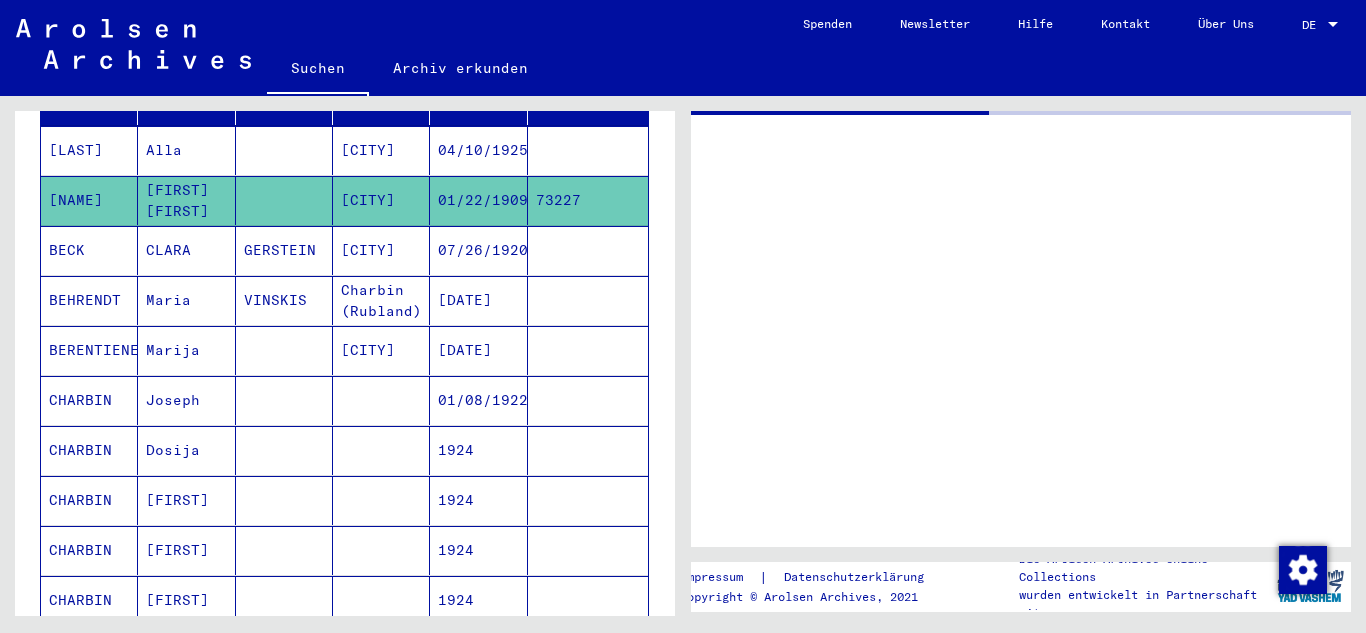 scroll, scrollTop: 0, scrollLeft: 0, axis: both 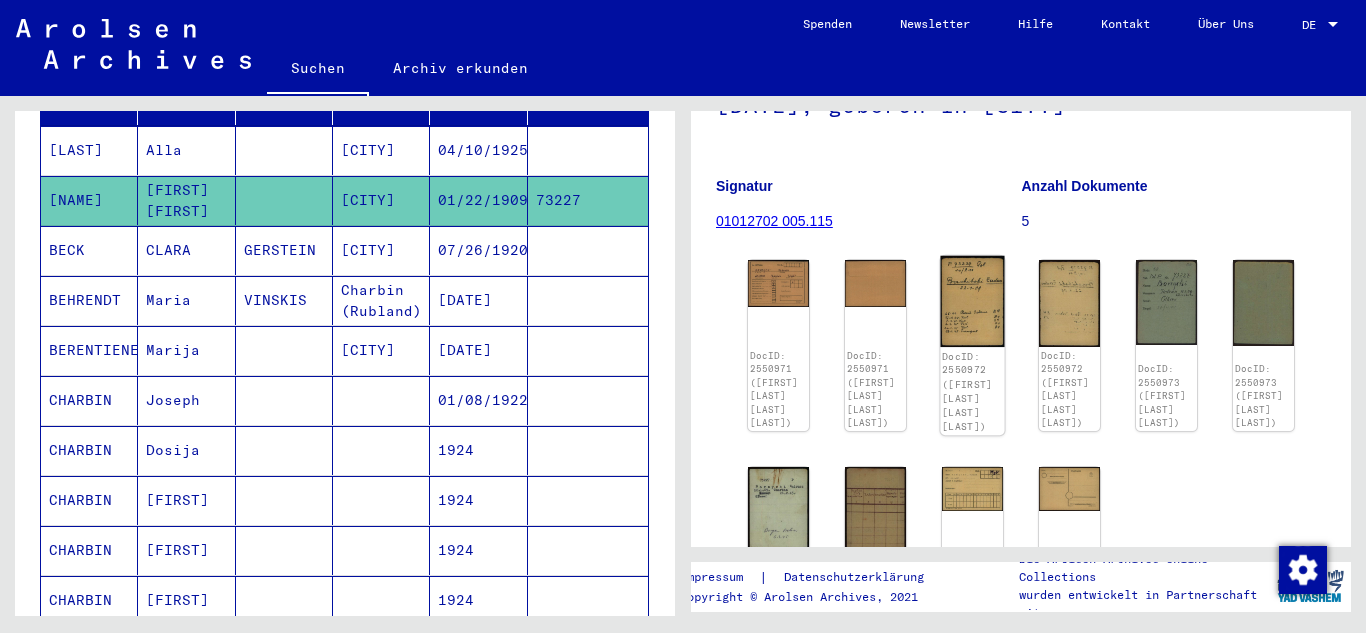 click 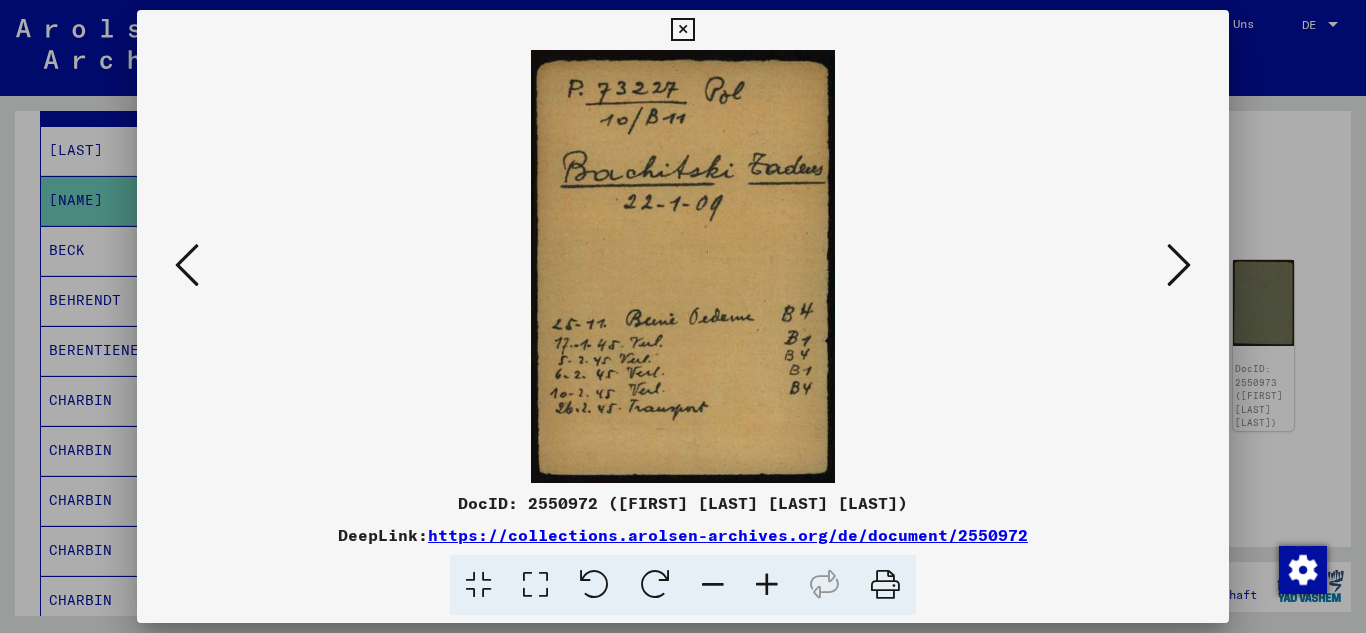 click at bounding box center [1179, 265] 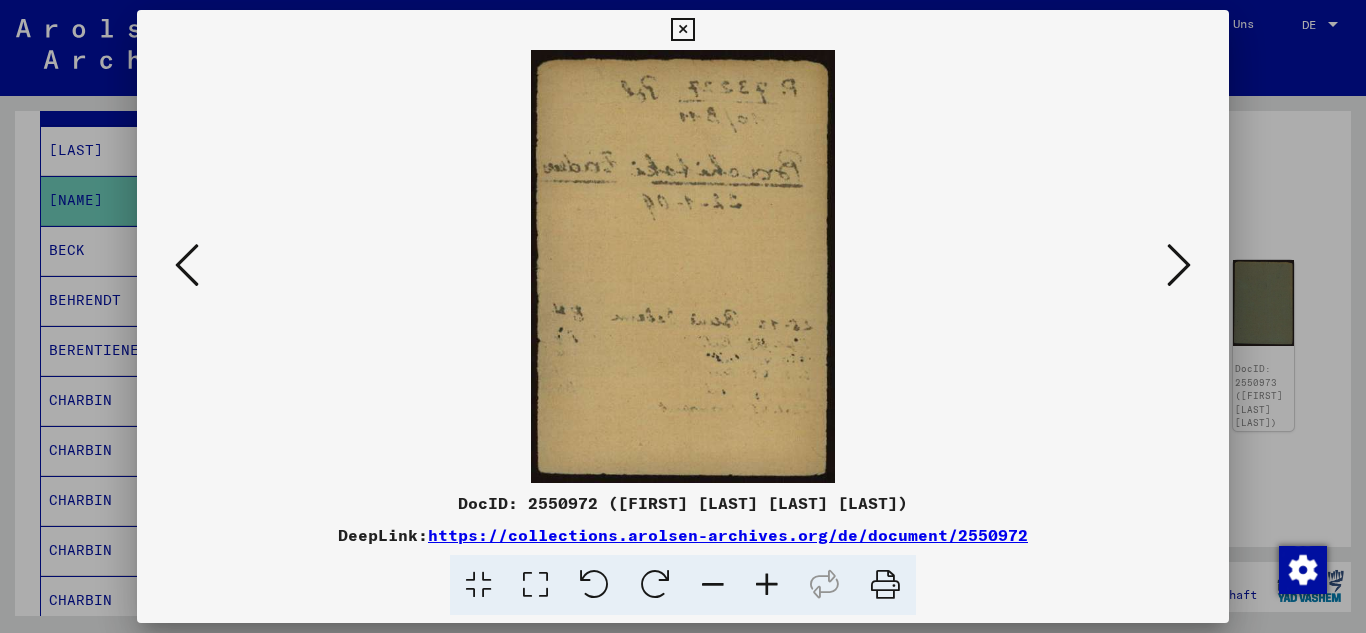 click at bounding box center [1179, 265] 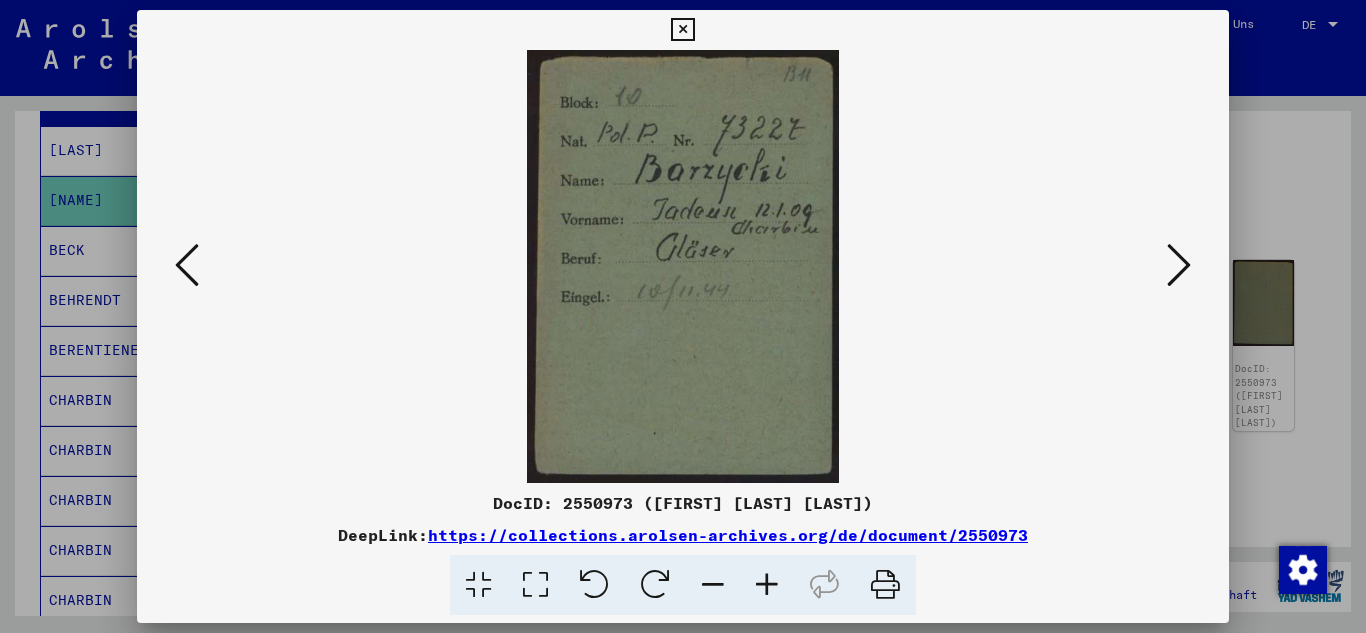 click at bounding box center [187, 265] 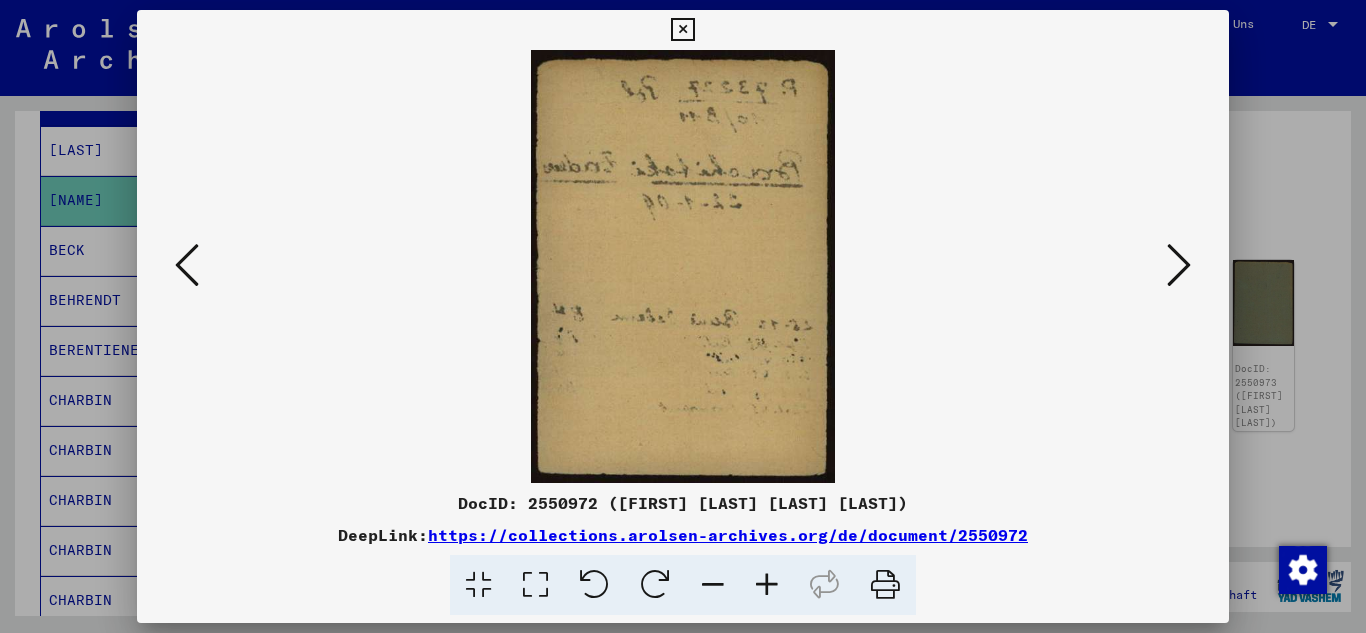 click at bounding box center [187, 265] 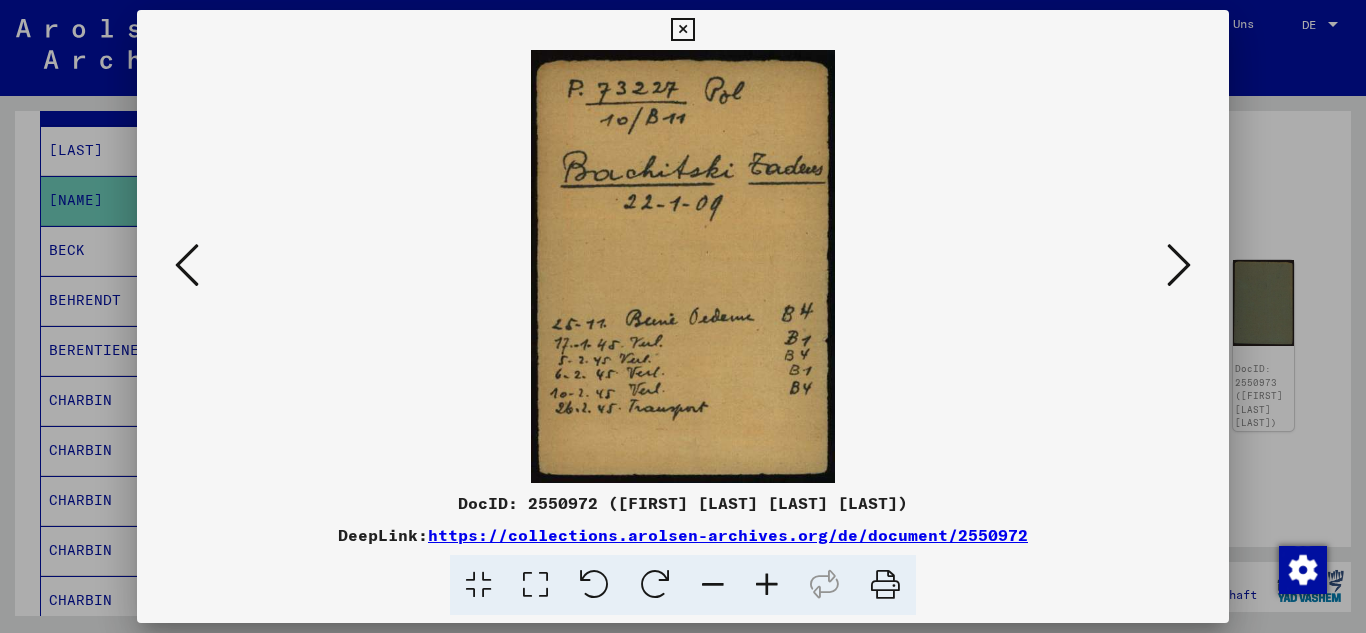 click at bounding box center [187, 265] 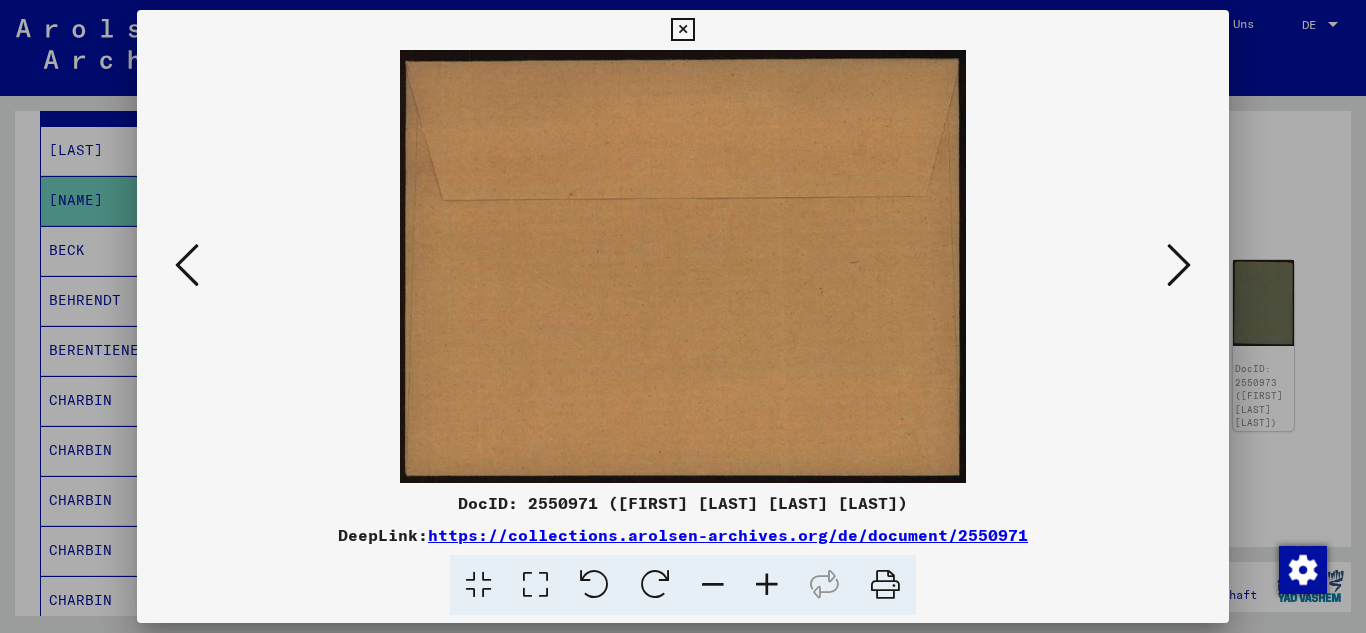 click at bounding box center [187, 265] 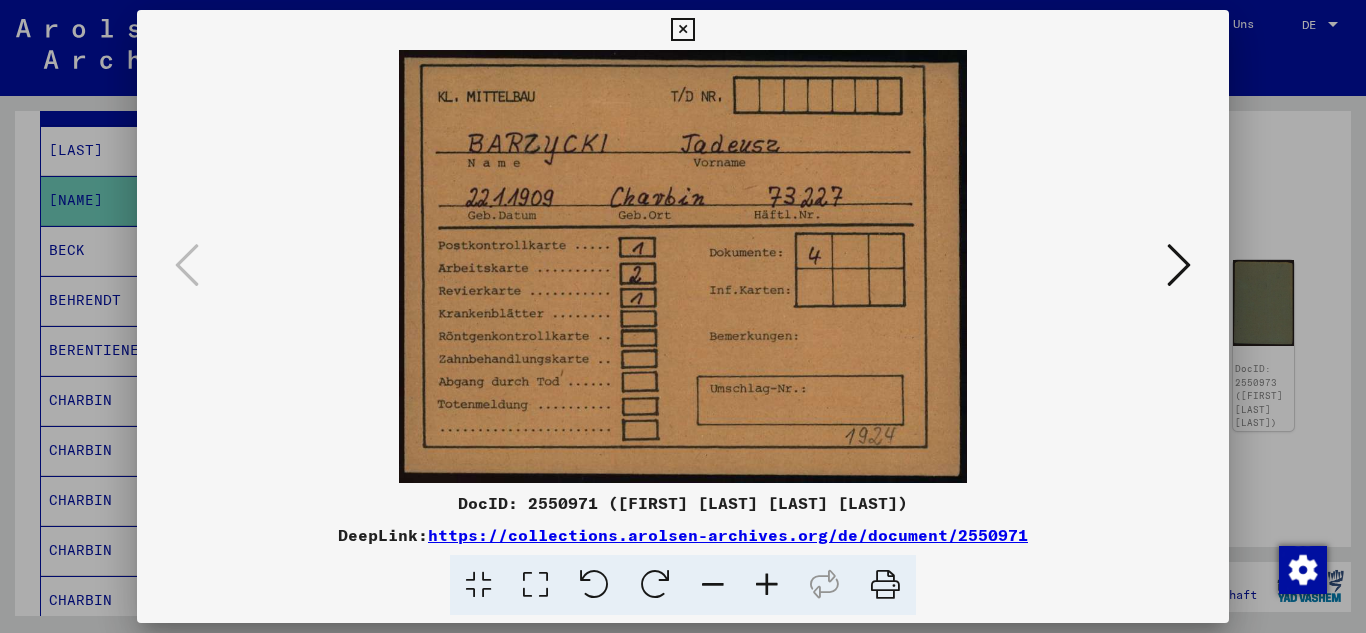 click at bounding box center [1179, 265] 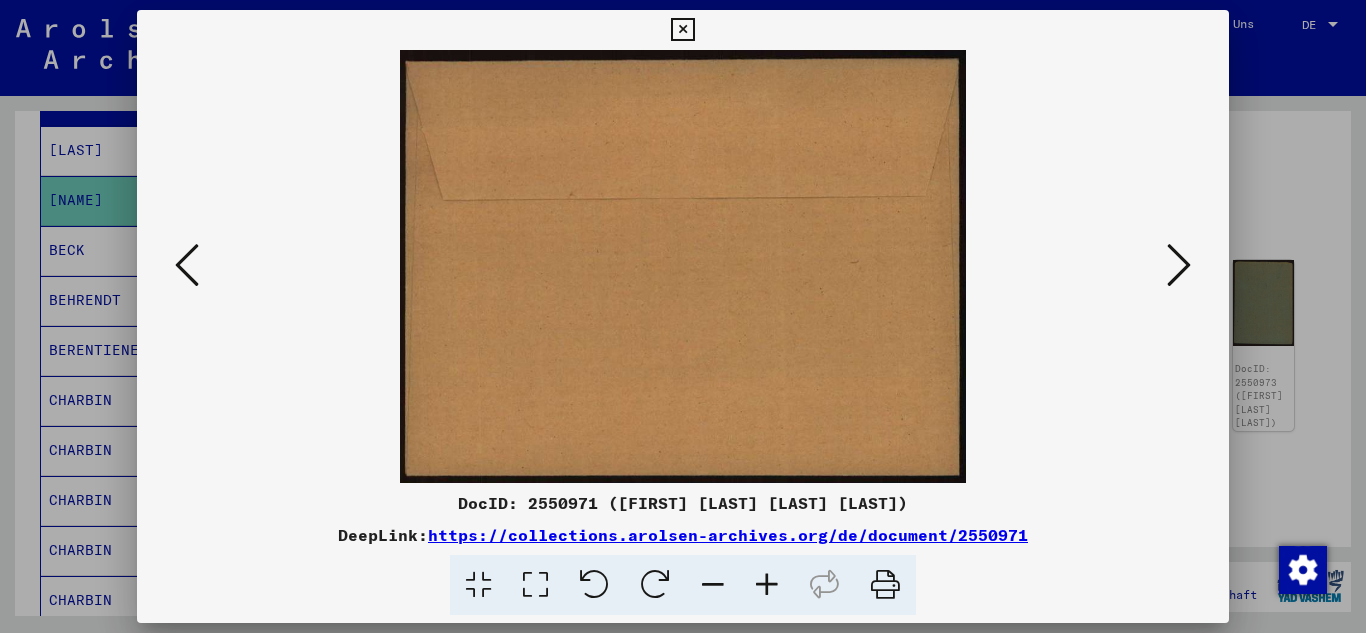 click at bounding box center [1179, 265] 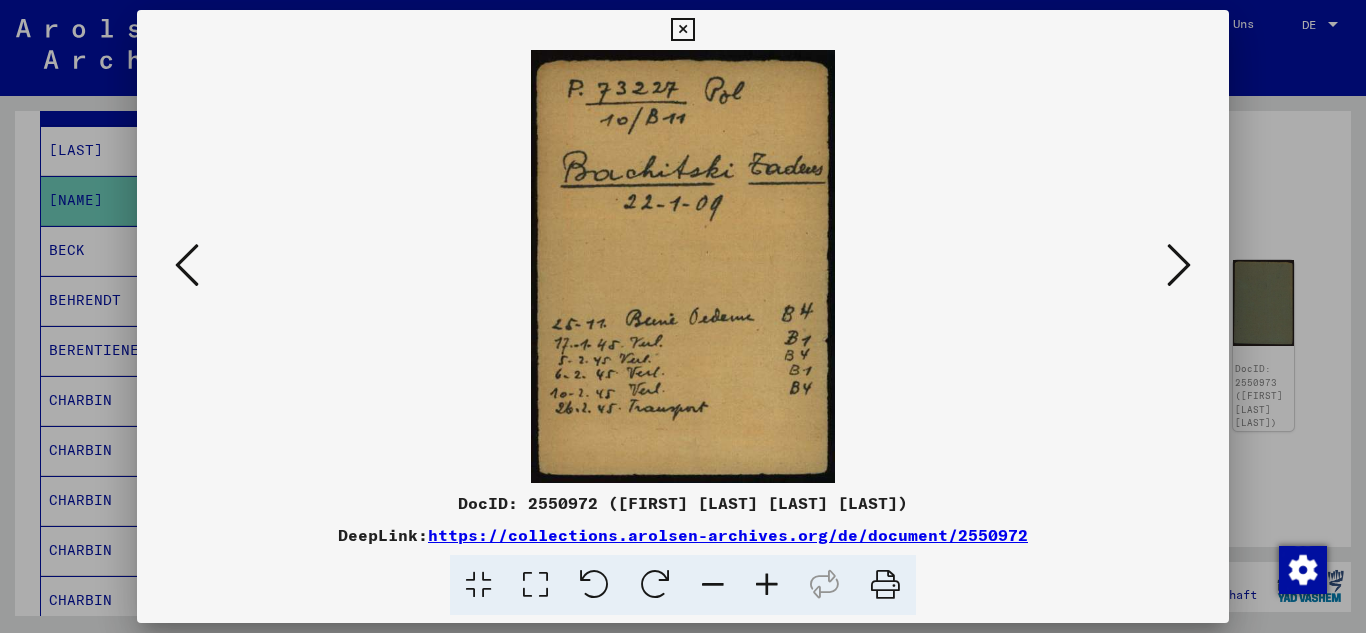 click at bounding box center [1179, 265] 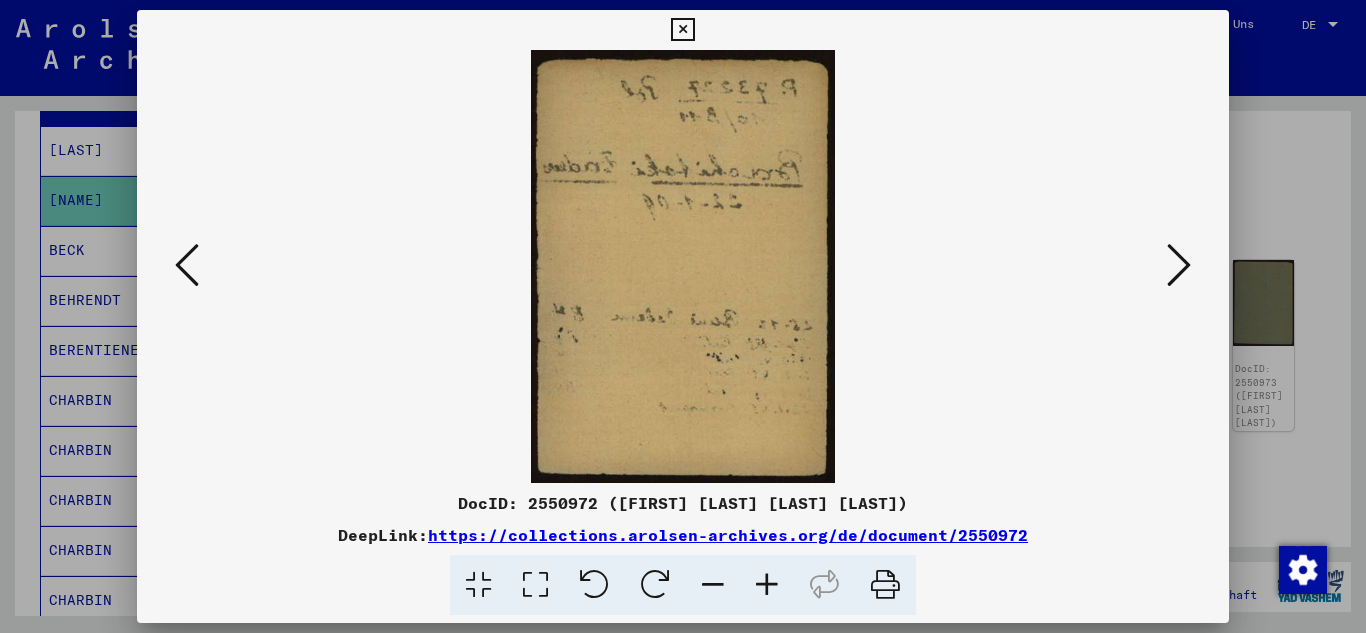 click at bounding box center [1179, 265] 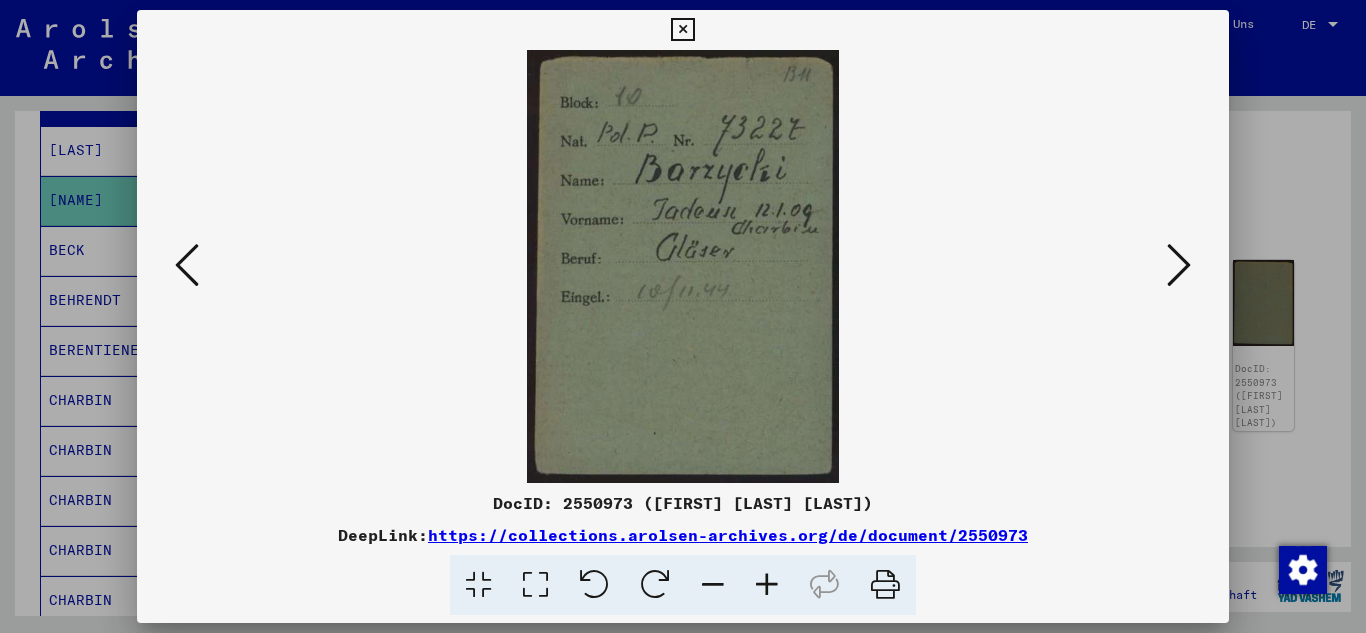 click at bounding box center [1179, 265] 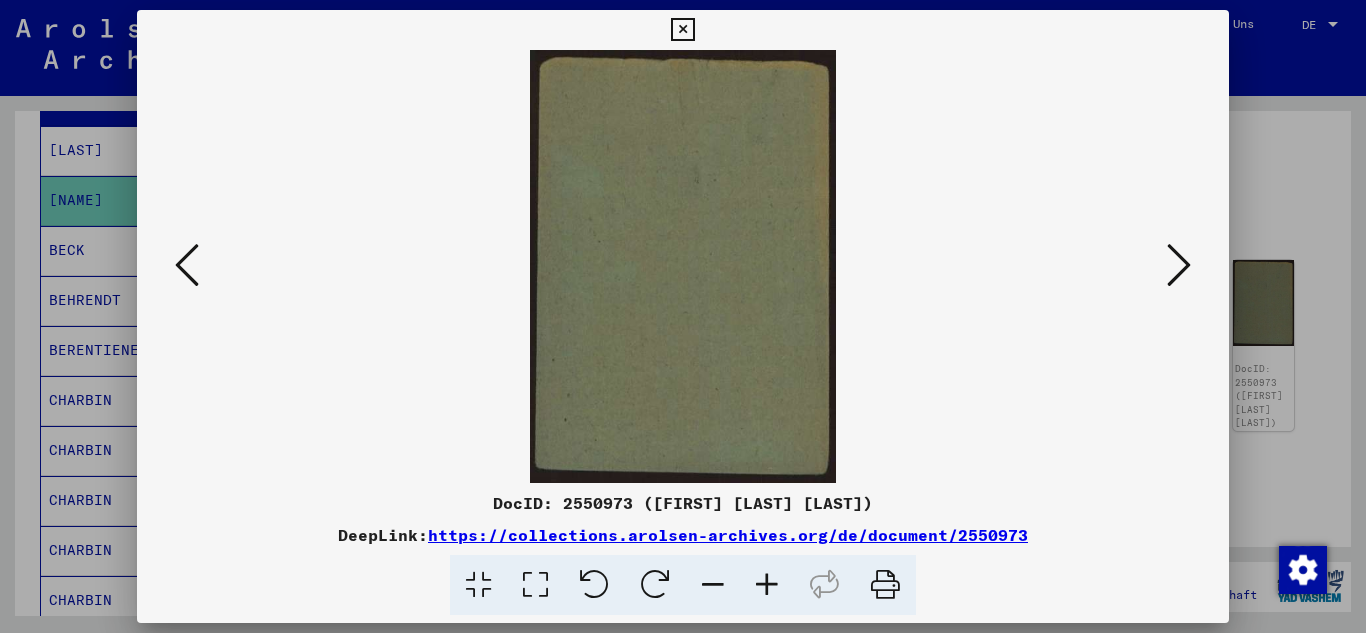 click at bounding box center (1179, 265) 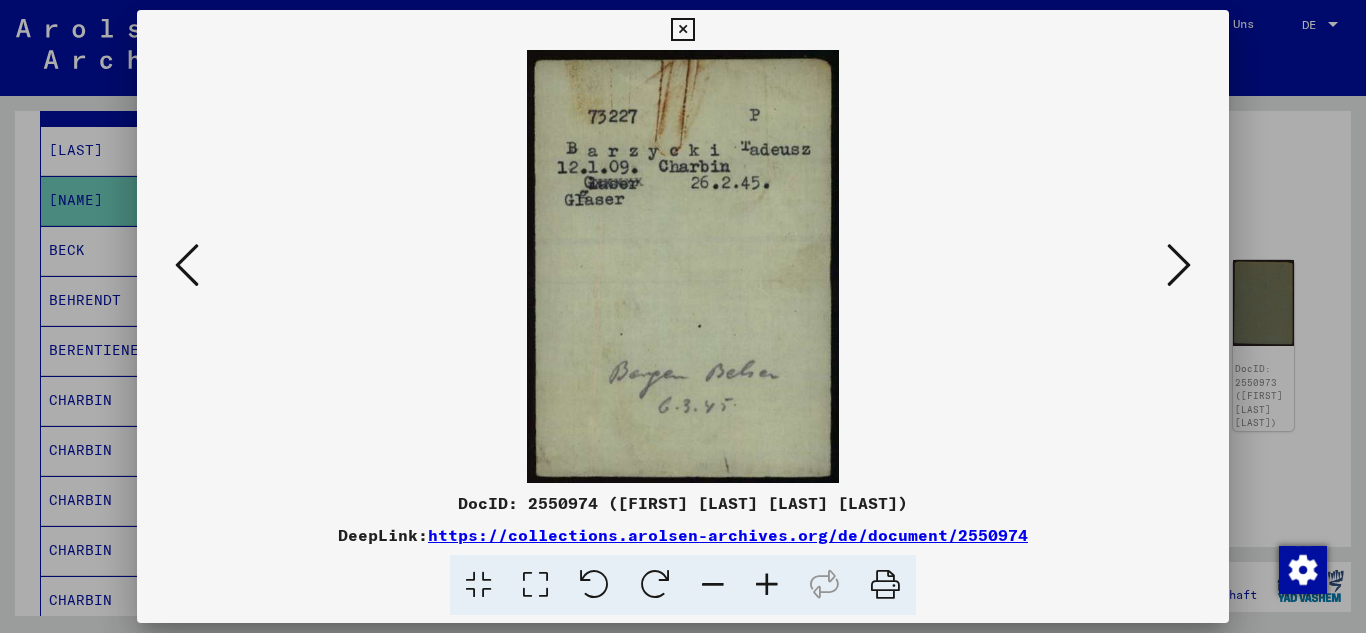 click at bounding box center (1179, 265) 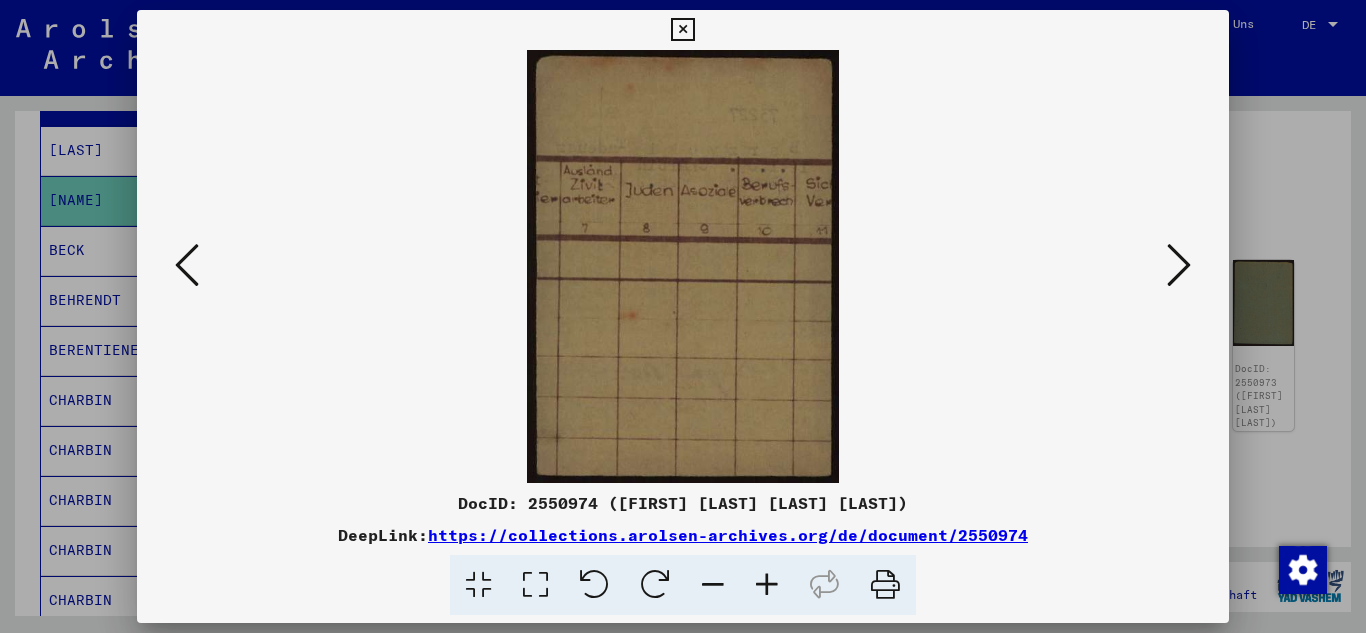 click at bounding box center [1179, 265] 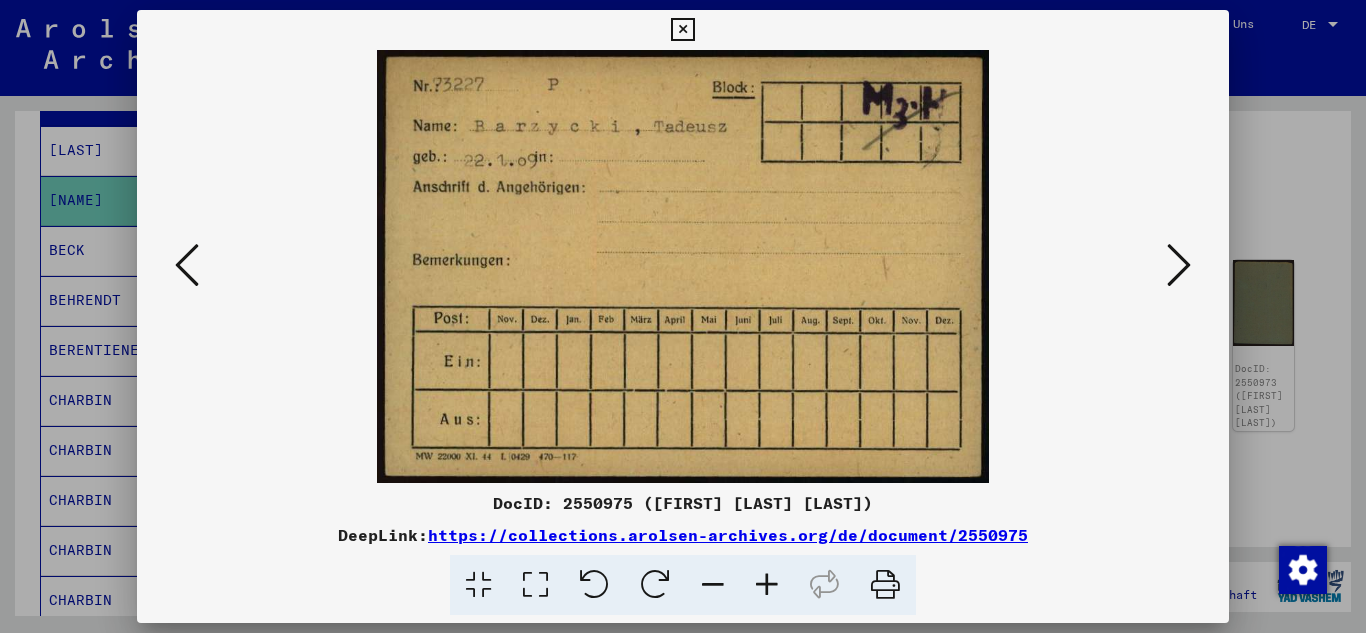 click at bounding box center (1179, 265) 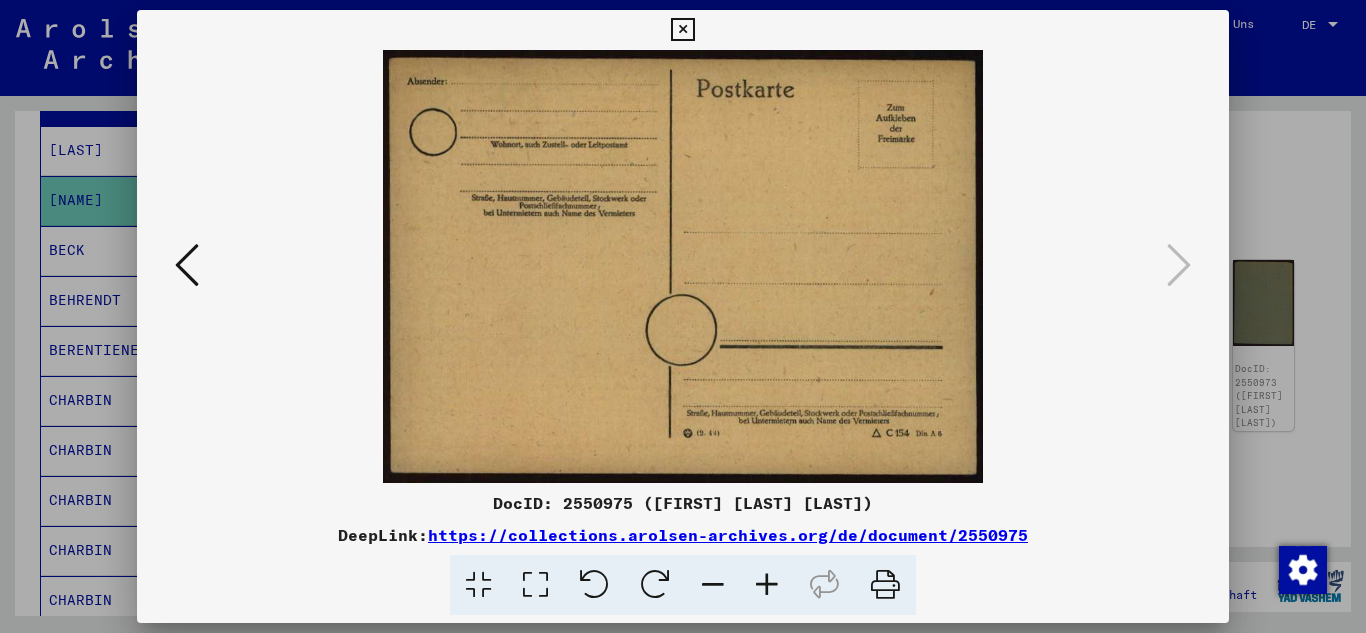 click at bounding box center (682, 30) 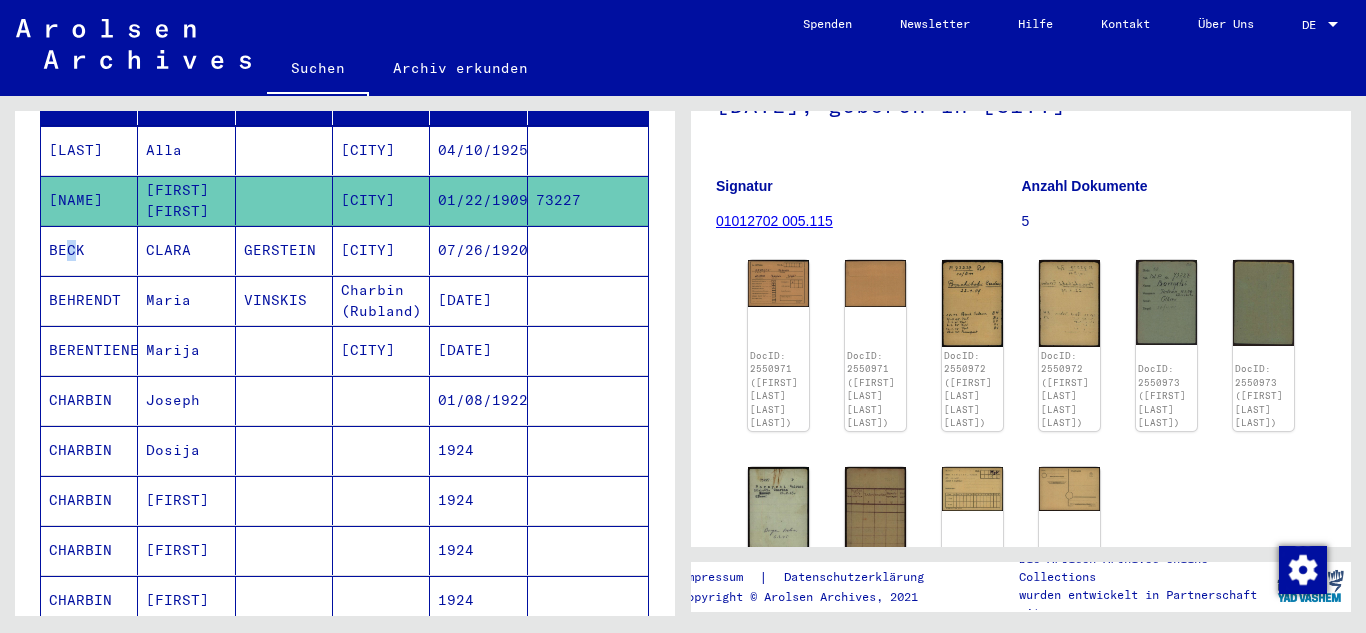 click on "BECK" at bounding box center [89, 300] 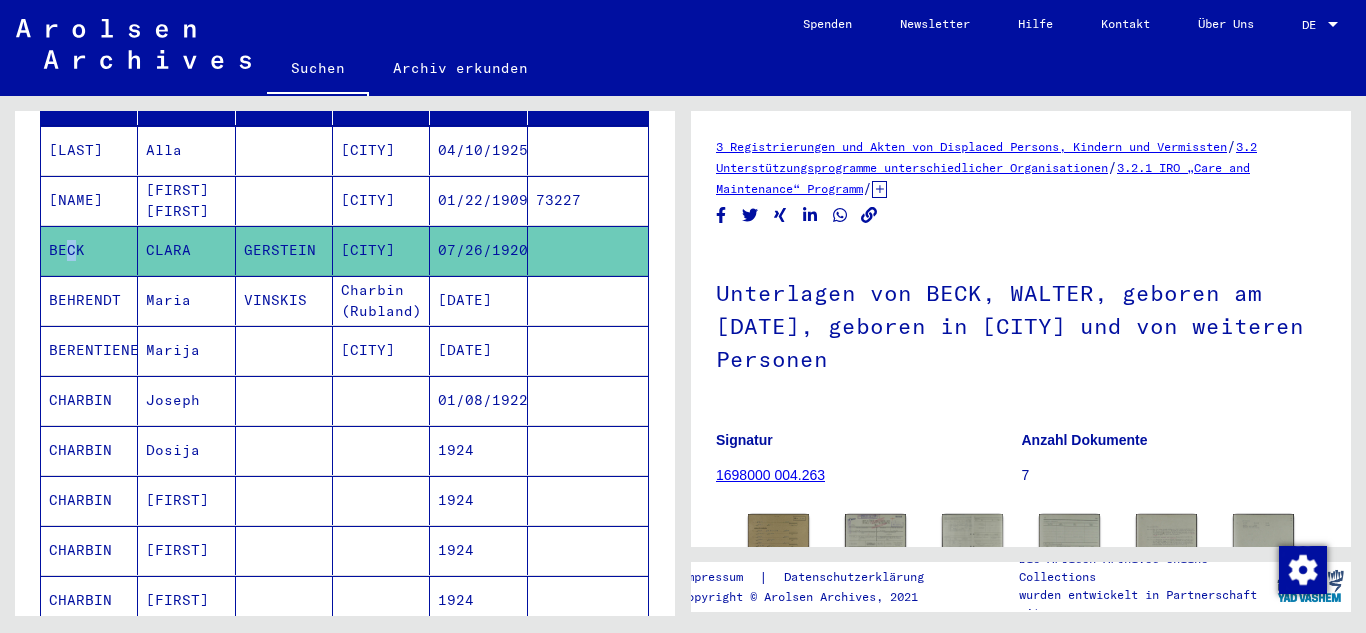 scroll, scrollTop: 0, scrollLeft: 0, axis: both 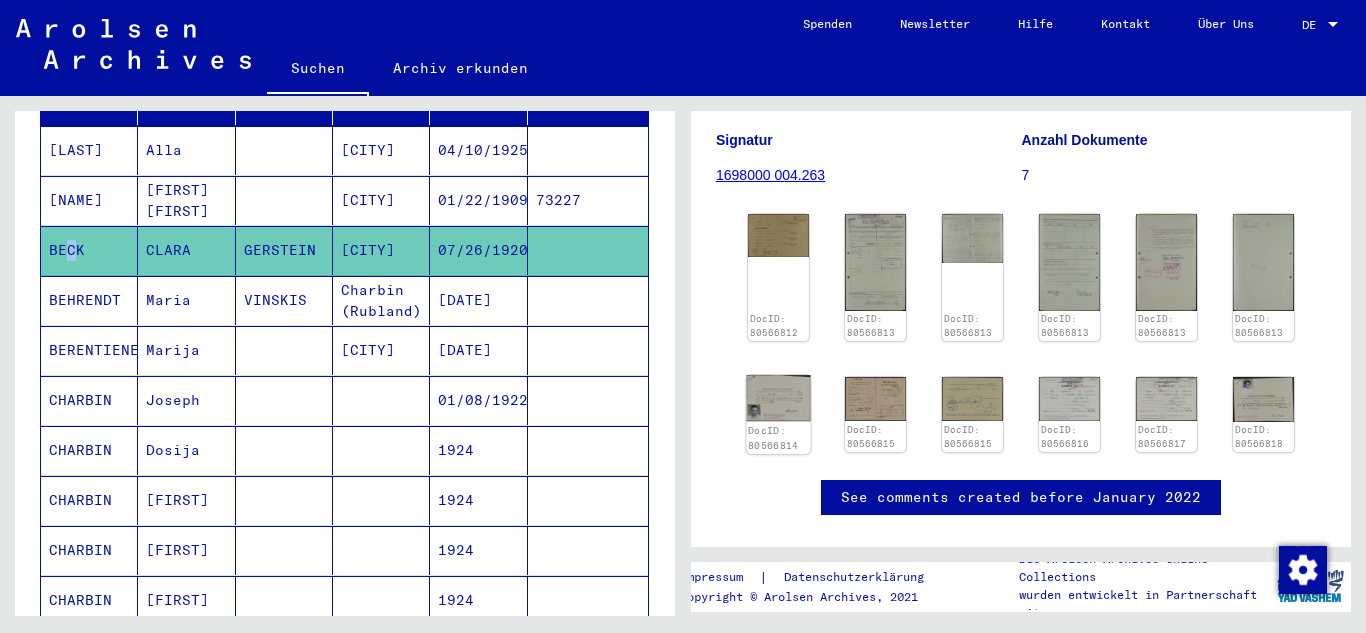 click 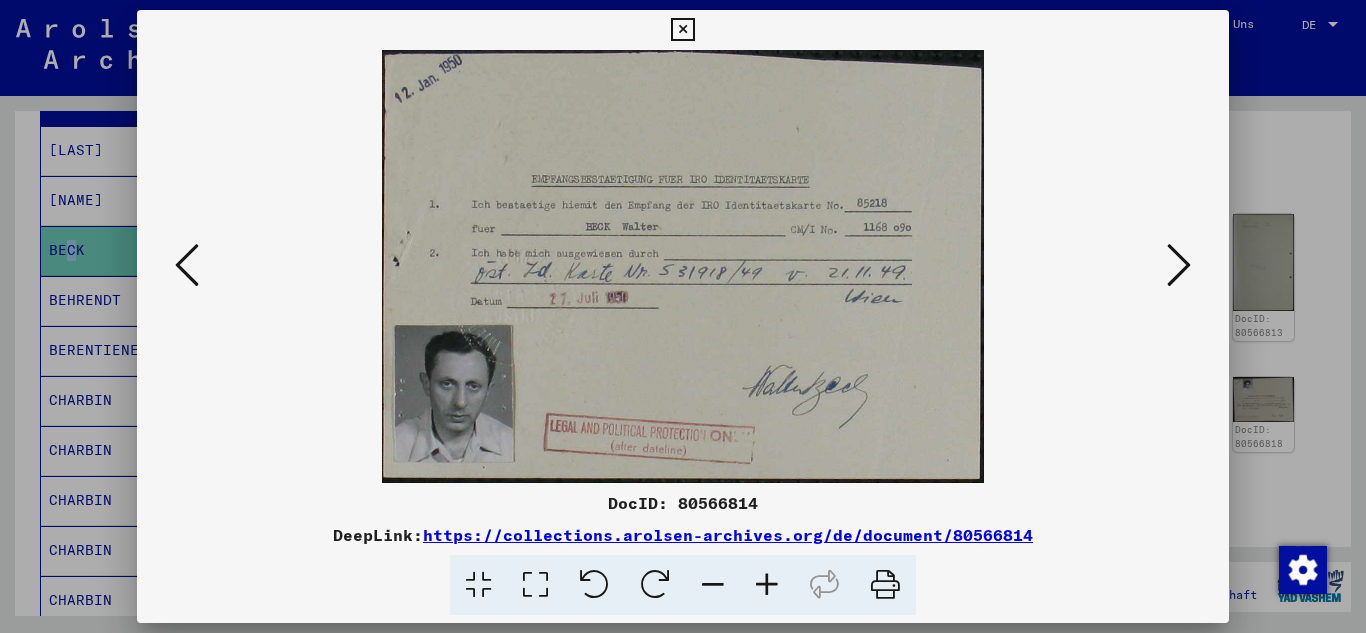 click at bounding box center (1179, 265) 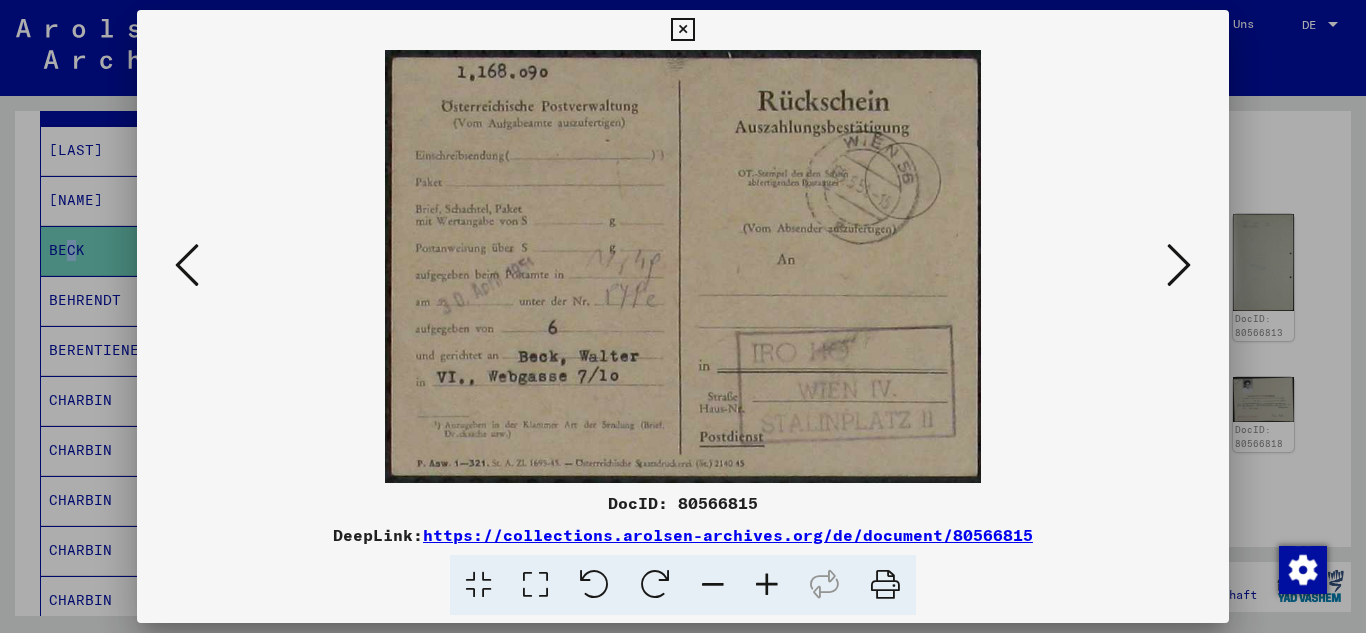 click at bounding box center (1179, 265) 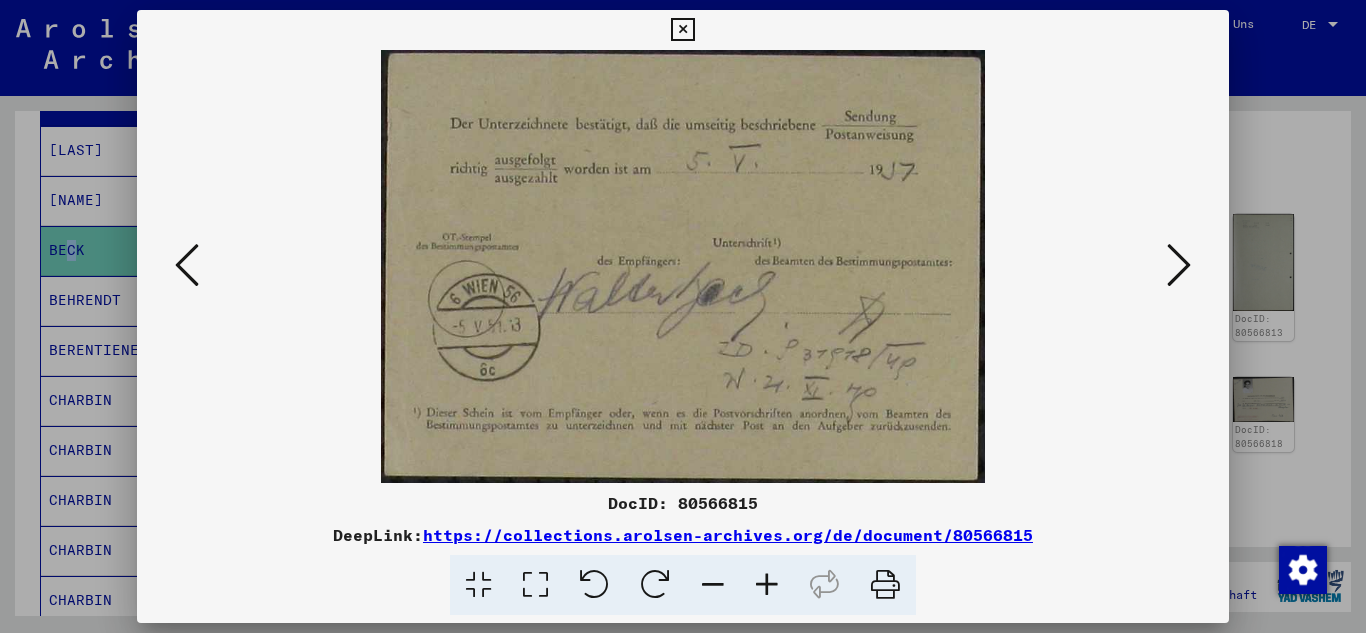 click at bounding box center [1179, 265] 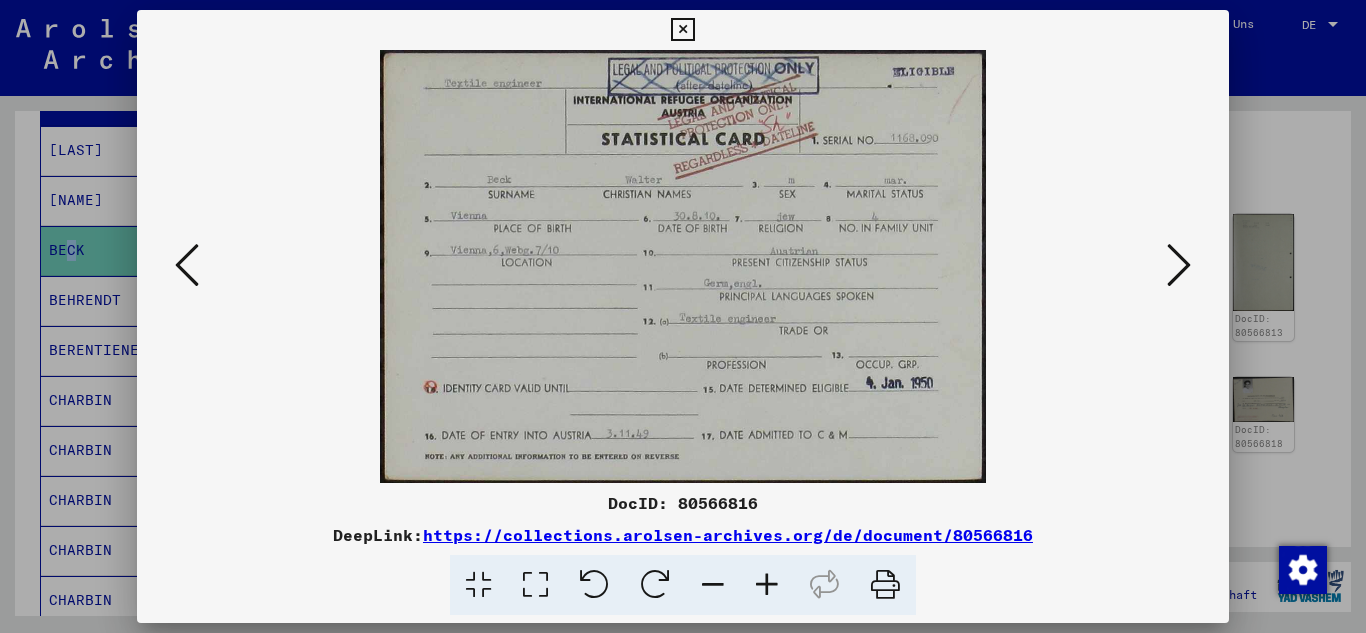 click at bounding box center (1179, 265) 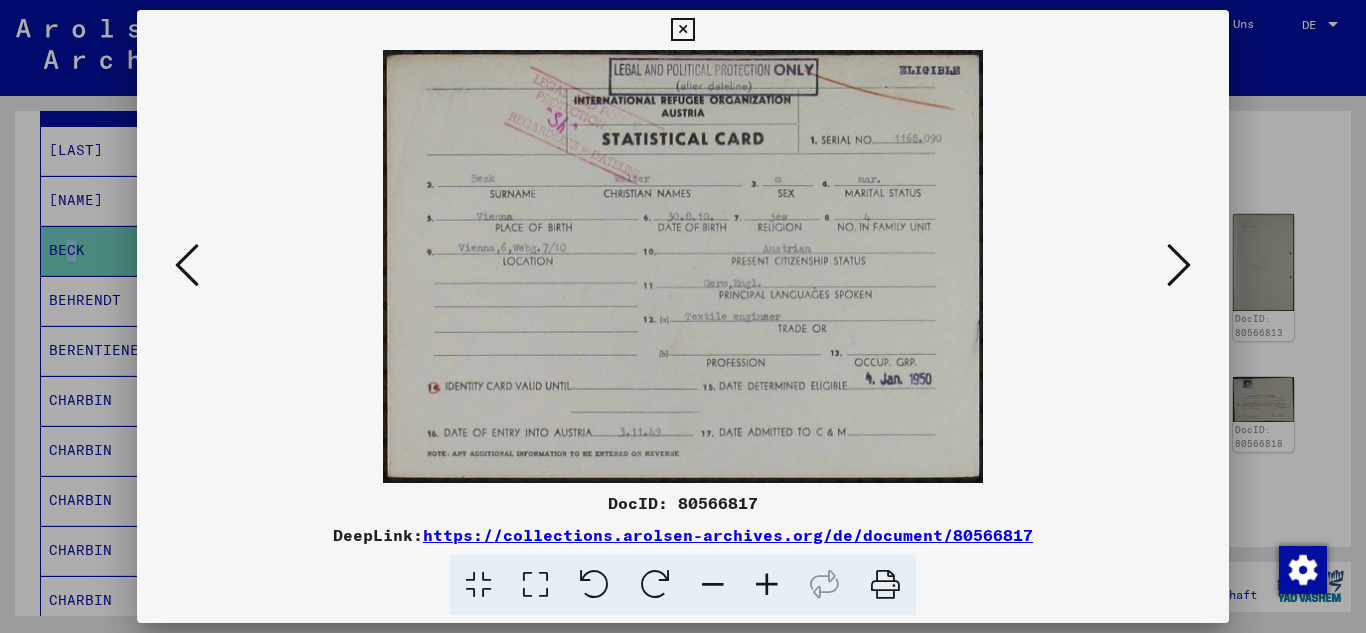 click at bounding box center [1179, 265] 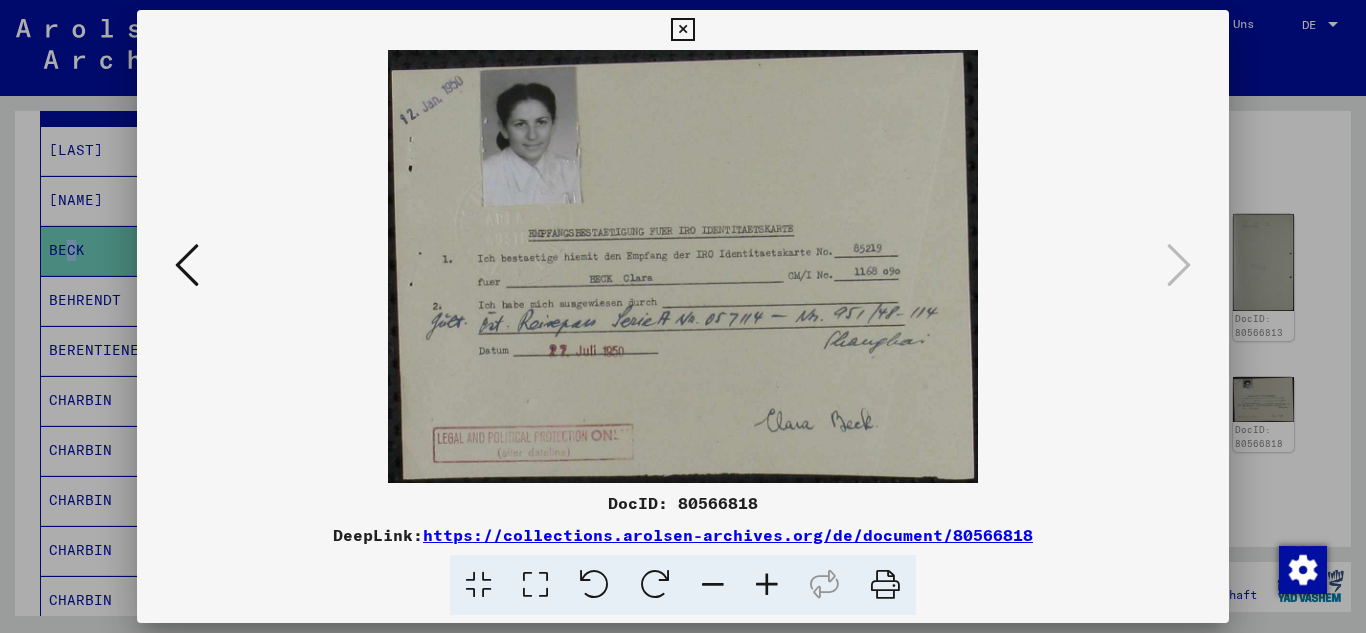 click at bounding box center (187, 265) 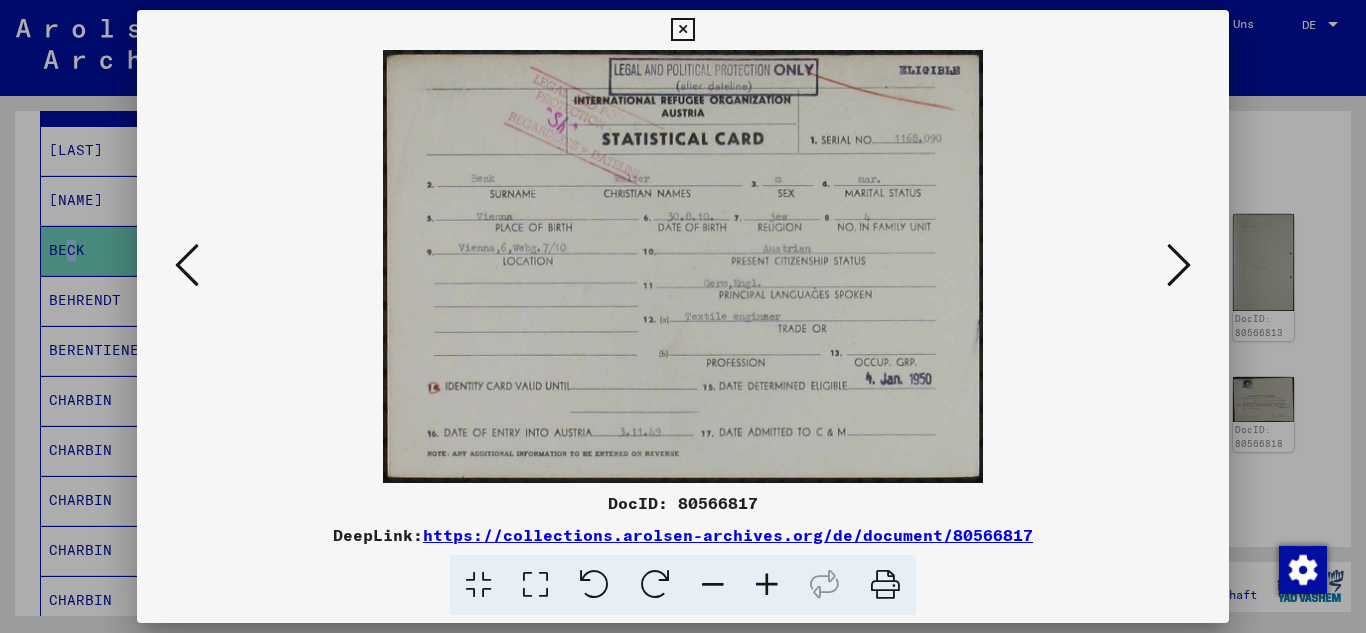click at bounding box center (187, 265) 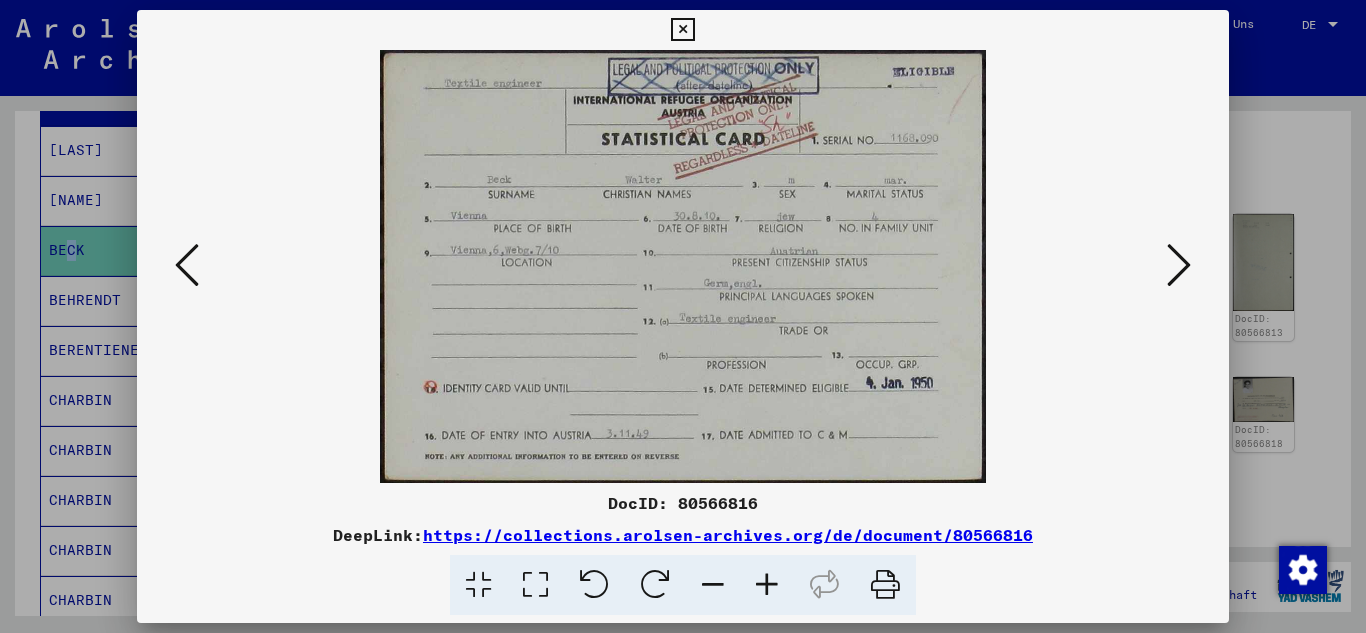 click at bounding box center (187, 265) 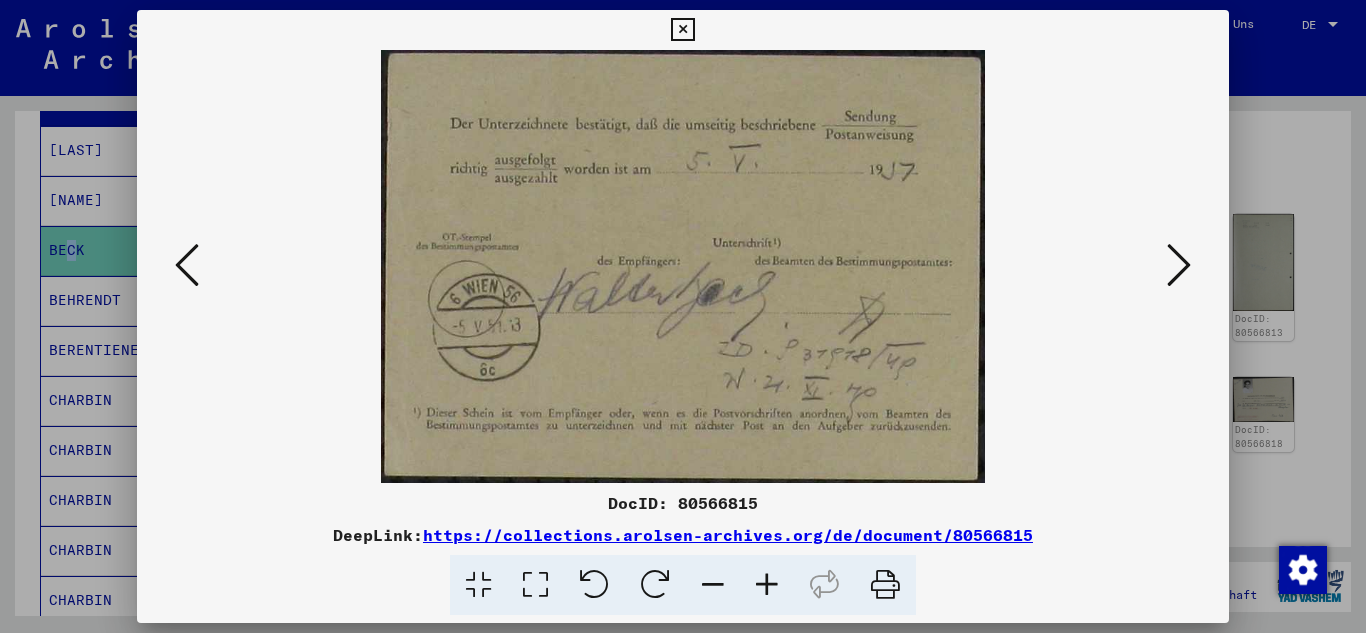 click at bounding box center (187, 265) 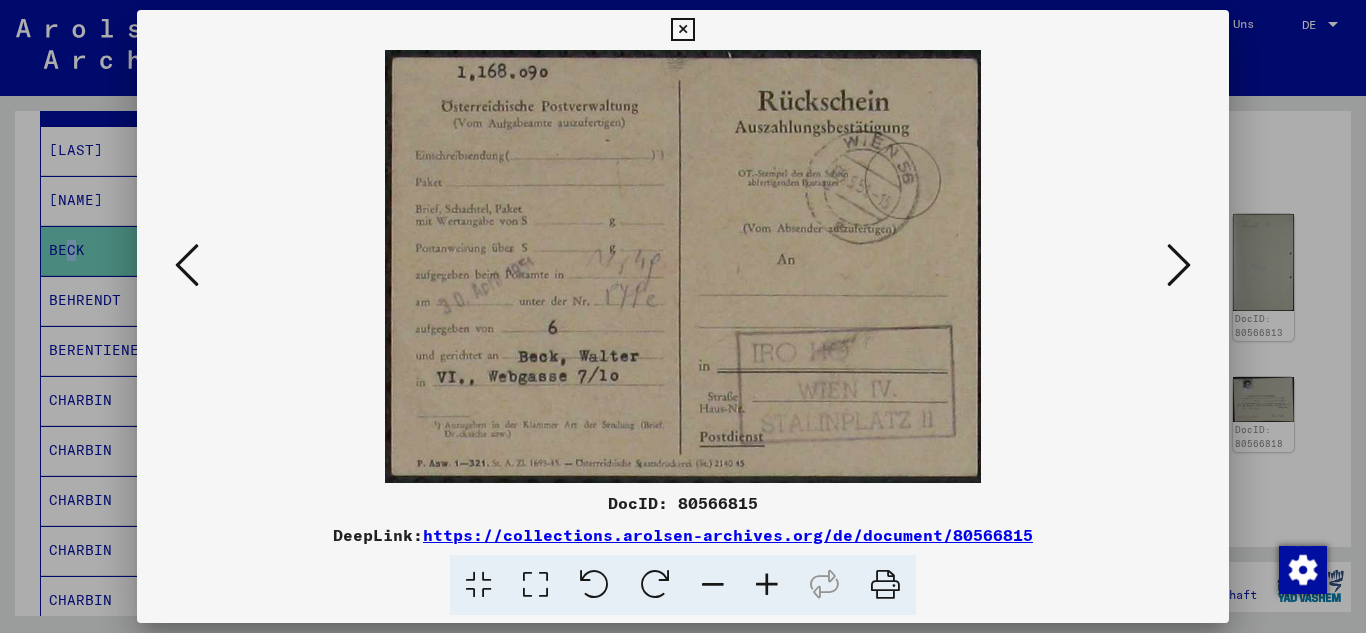 click at bounding box center (187, 266) 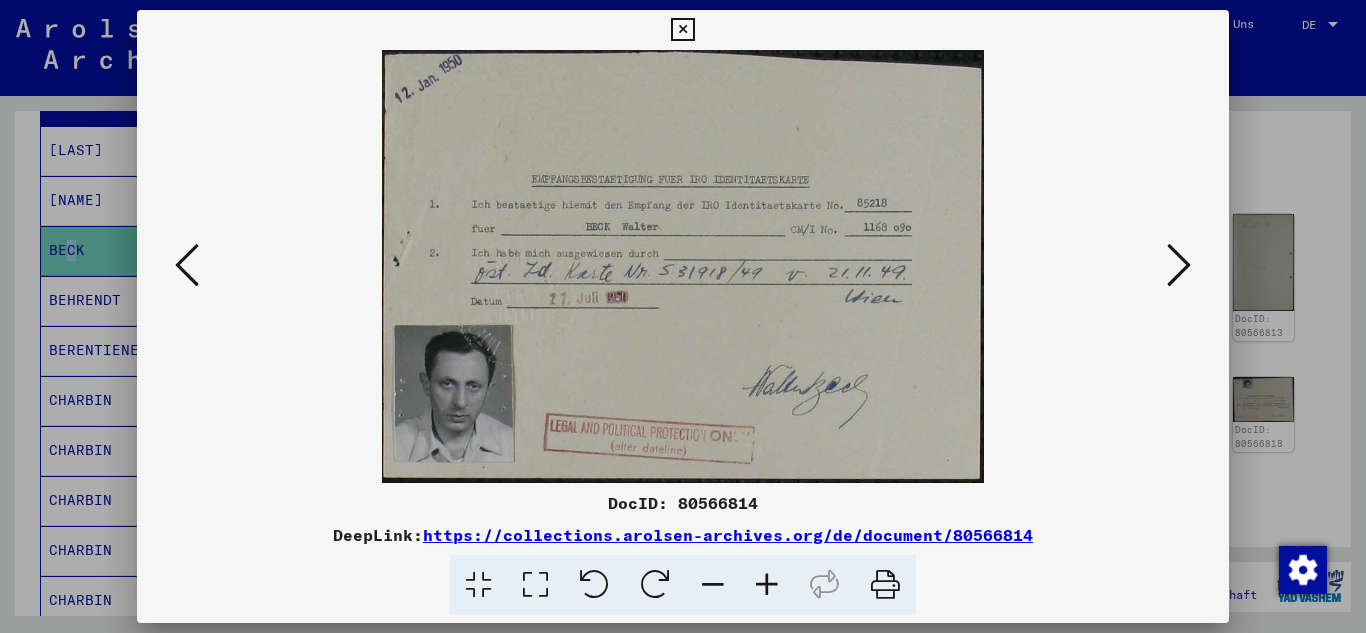 click at bounding box center [187, 266] 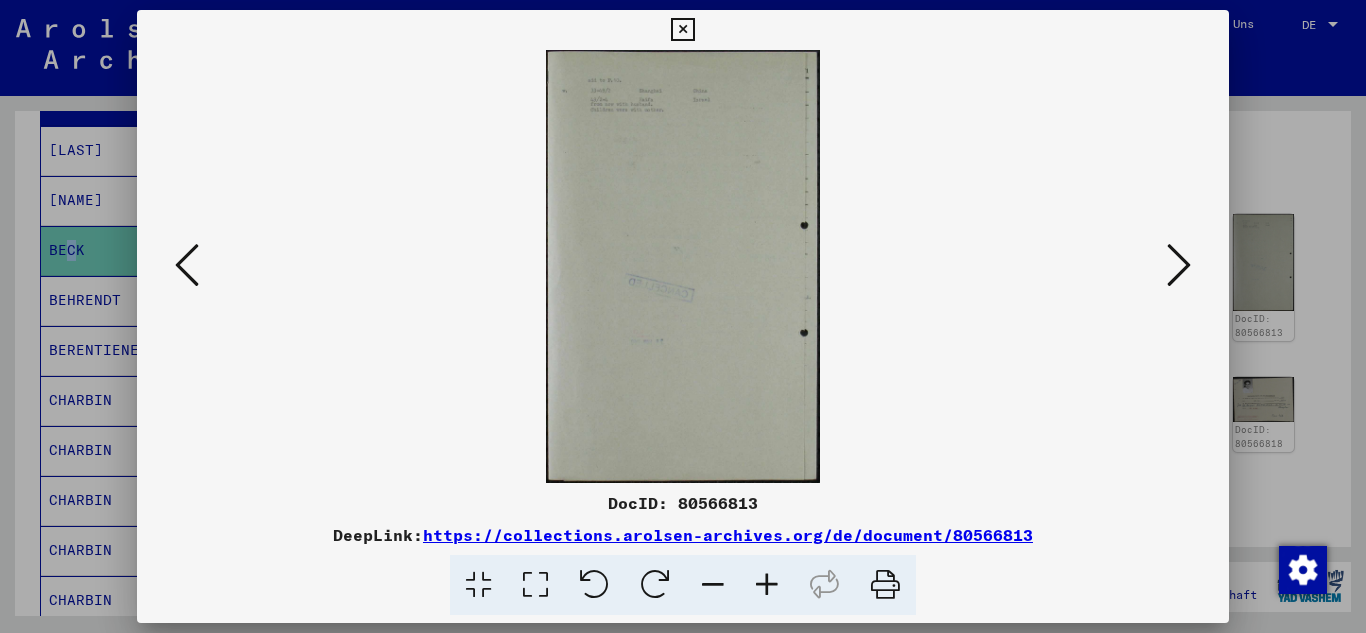 click at bounding box center (187, 266) 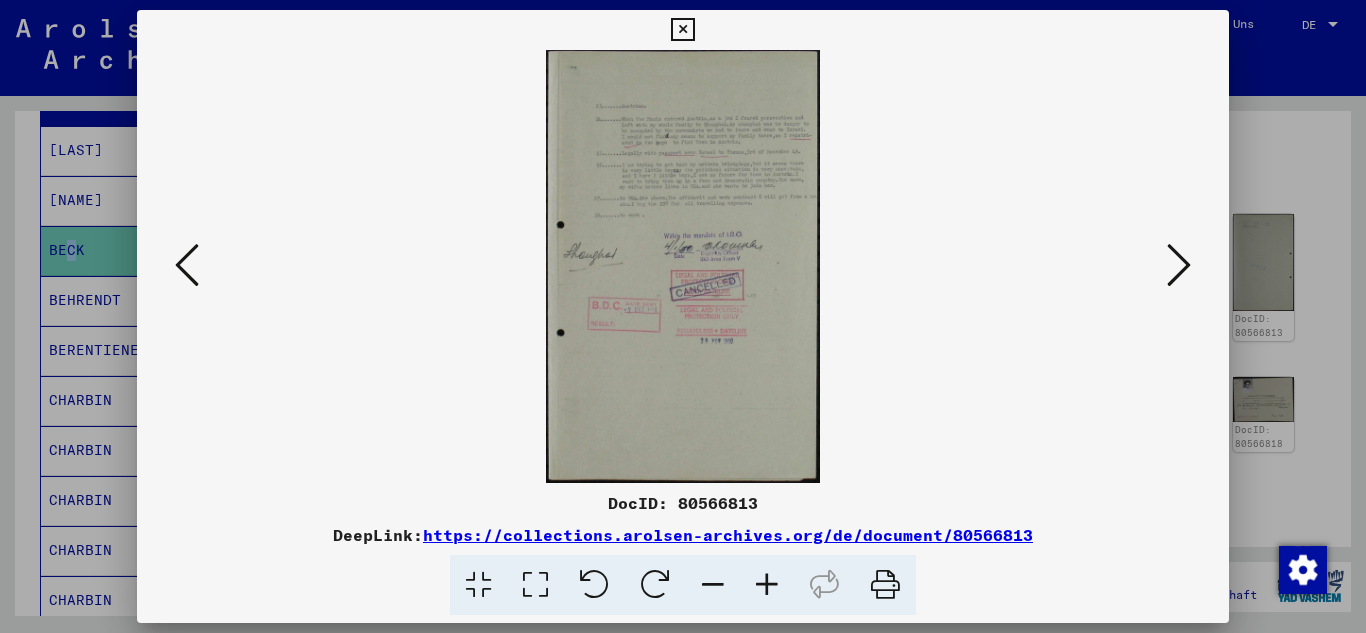 click at bounding box center [187, 266] 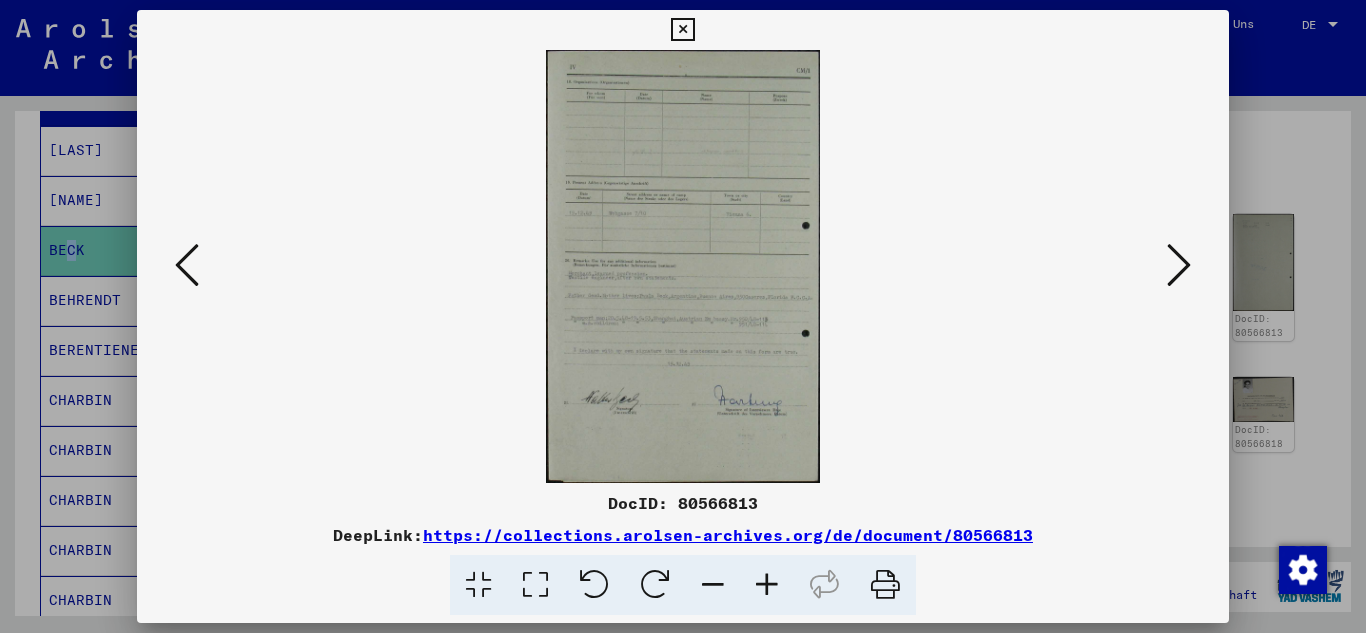 click at bounding box center (187, 266) 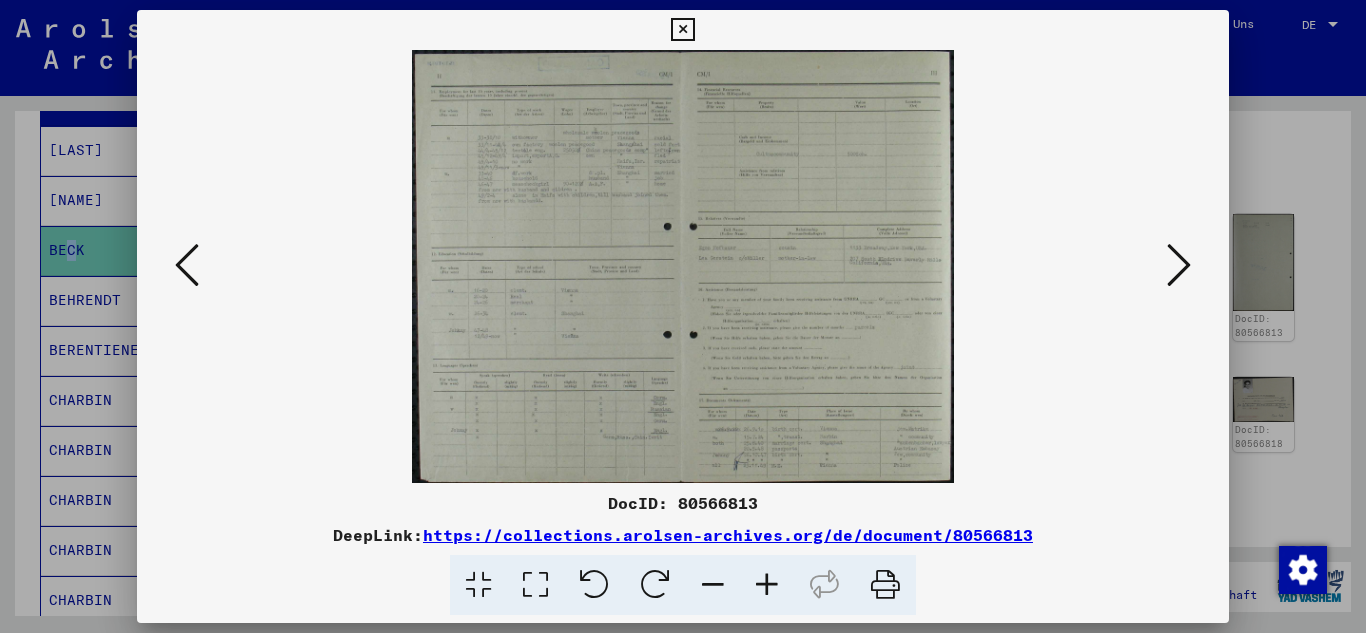 click at bounding box center [187, 266] 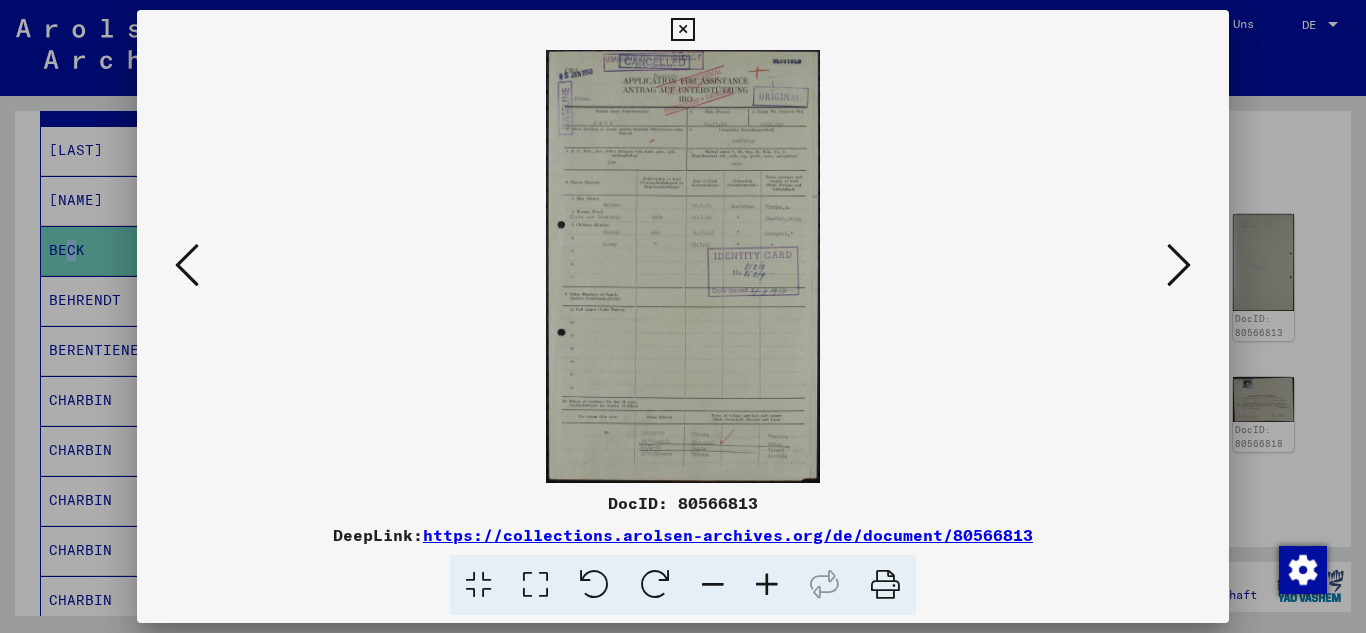 click at bounding box center (187, 266) 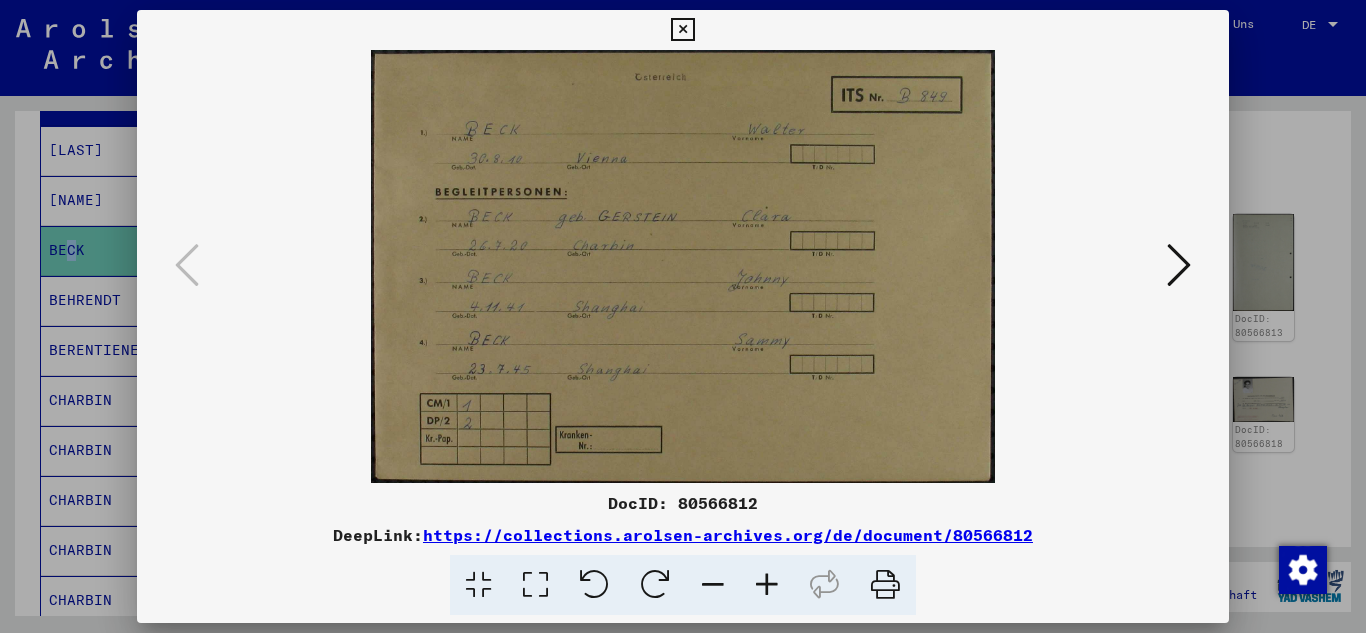 click at bounding box center (682, 30) 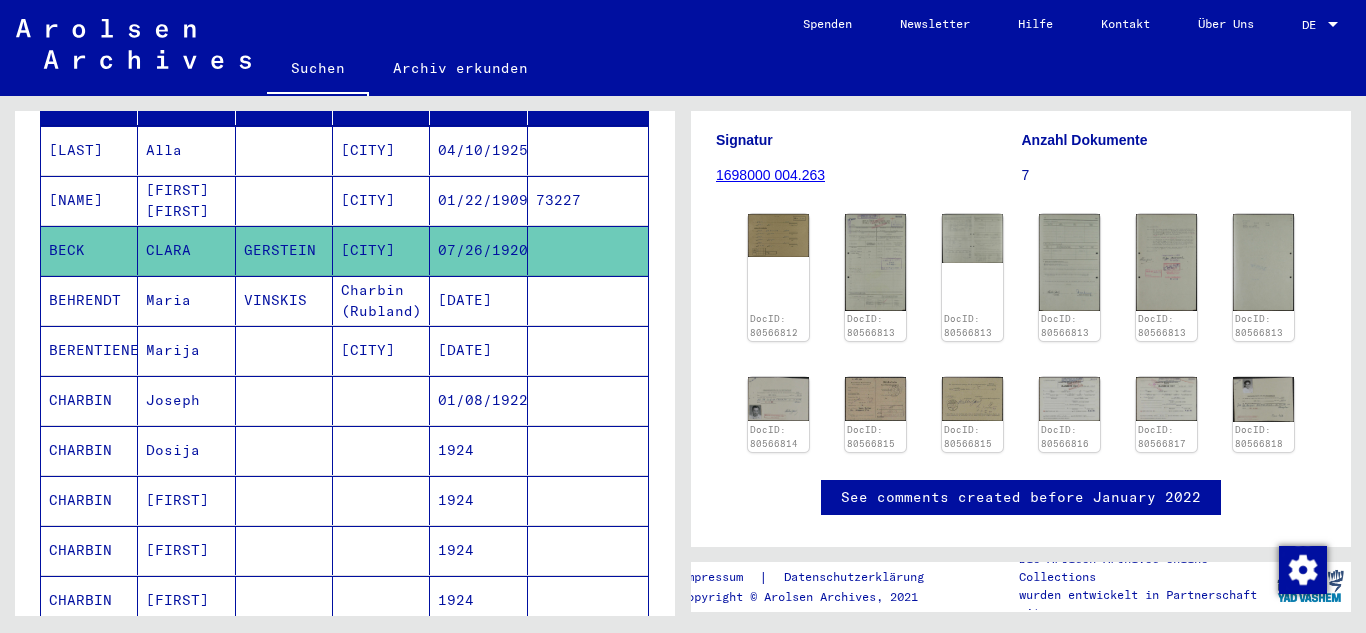 click on "BEHRENDT" at bounding box center [89, 350] 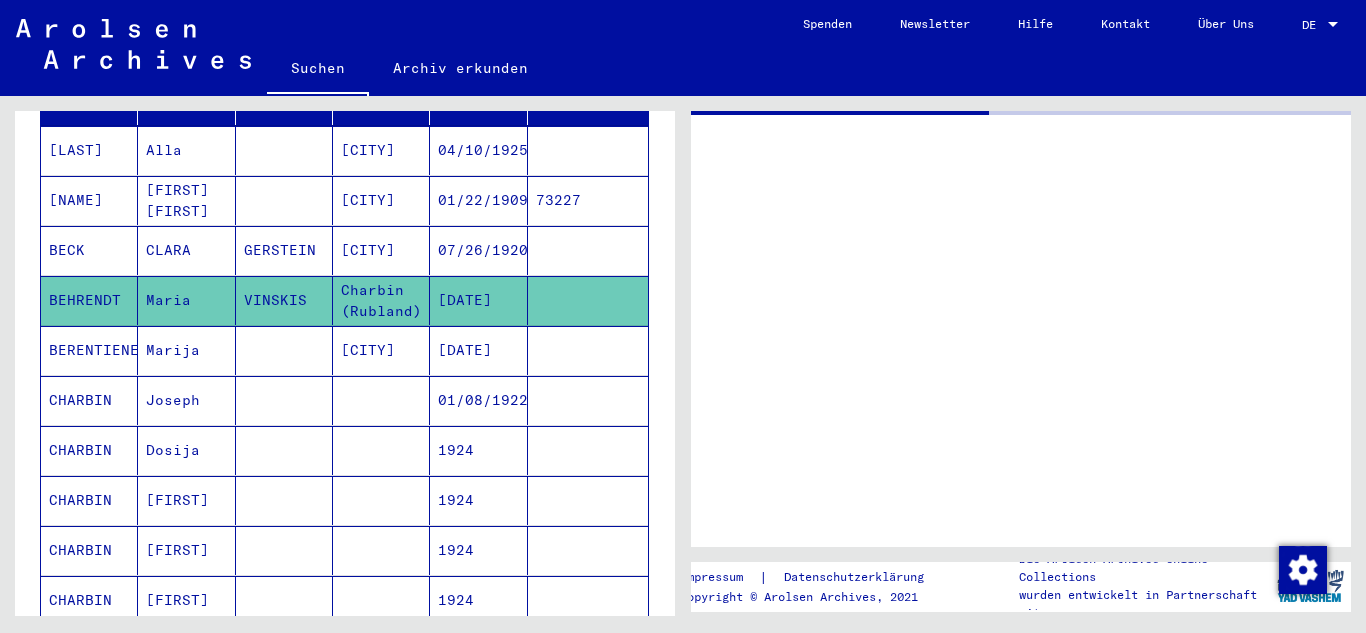 scroll, scrollTop: 0, scrollLeft: 0, axis: both 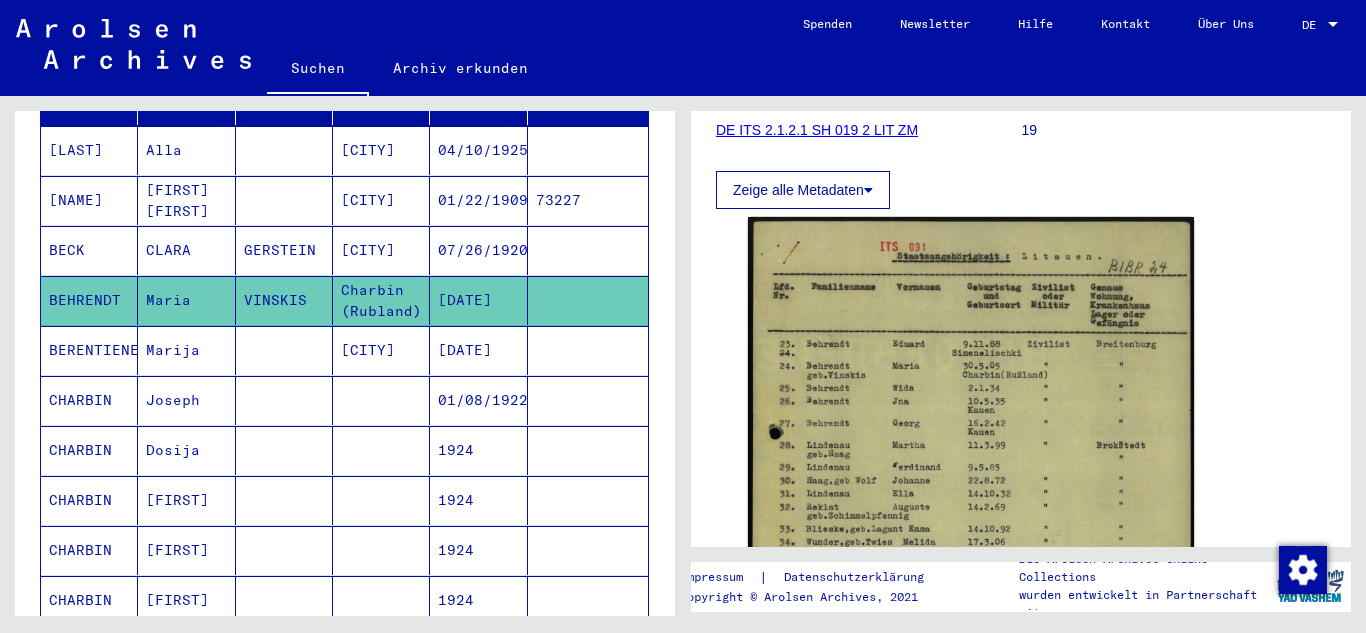 click on "Marija" at bounding box center (186, 400) 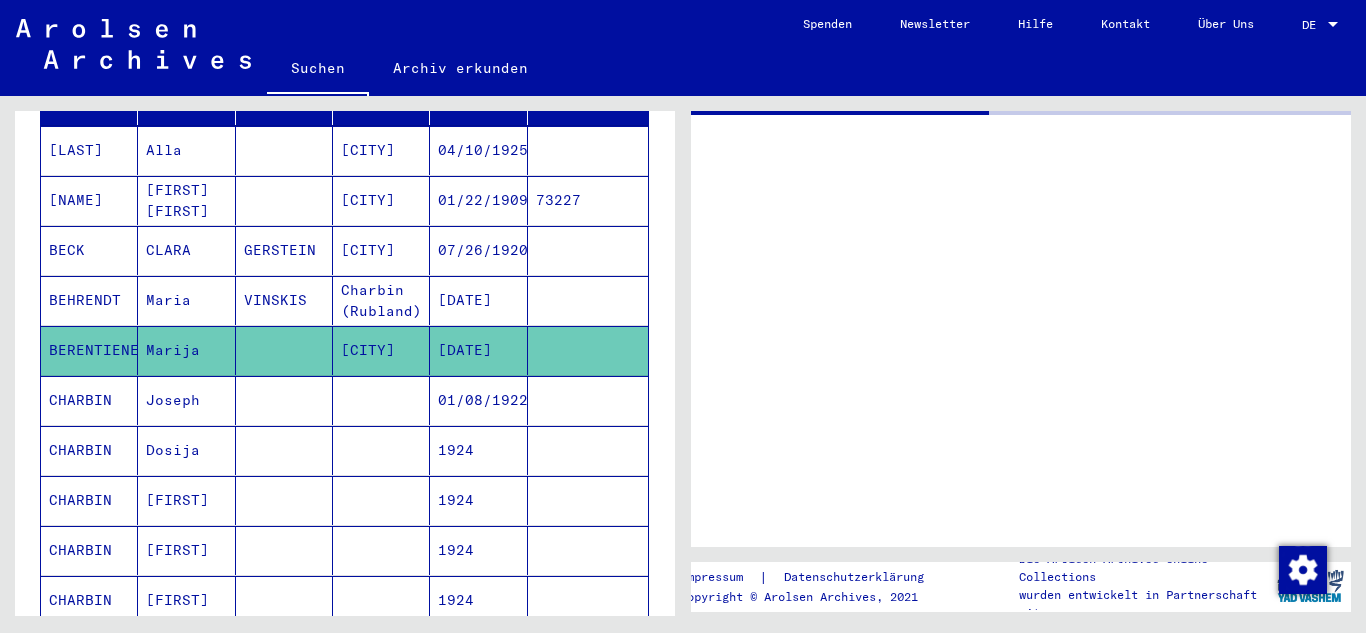 scroll, scrollTop: 0, scrollLeft: 0, axis: both 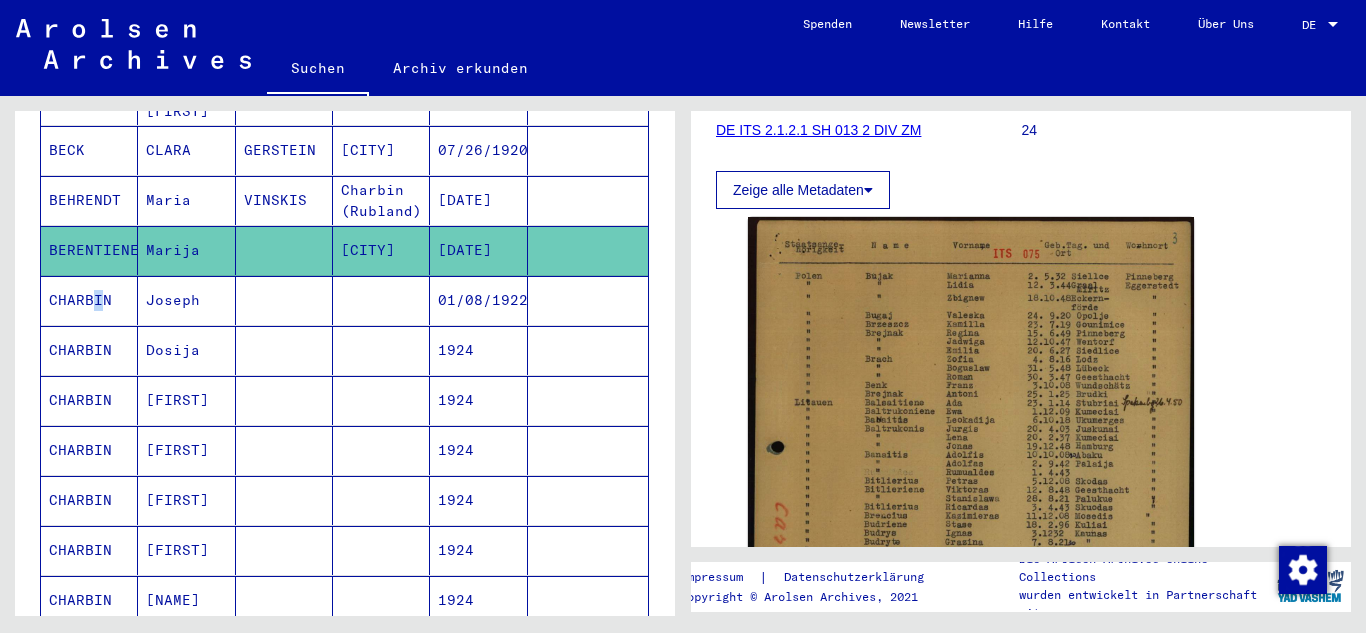 click on "CHARBIN" at bounding box center [89, 350] 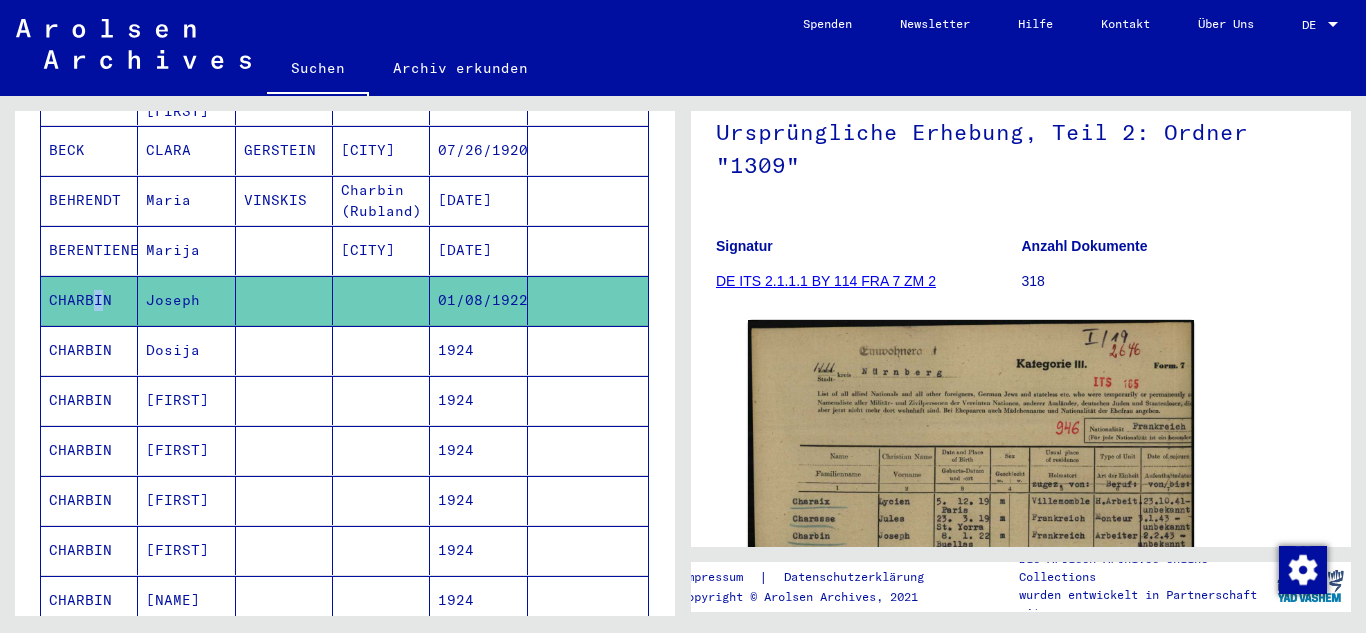 scroll, scrollTop: 0, scrollLeft: 0, axis: both 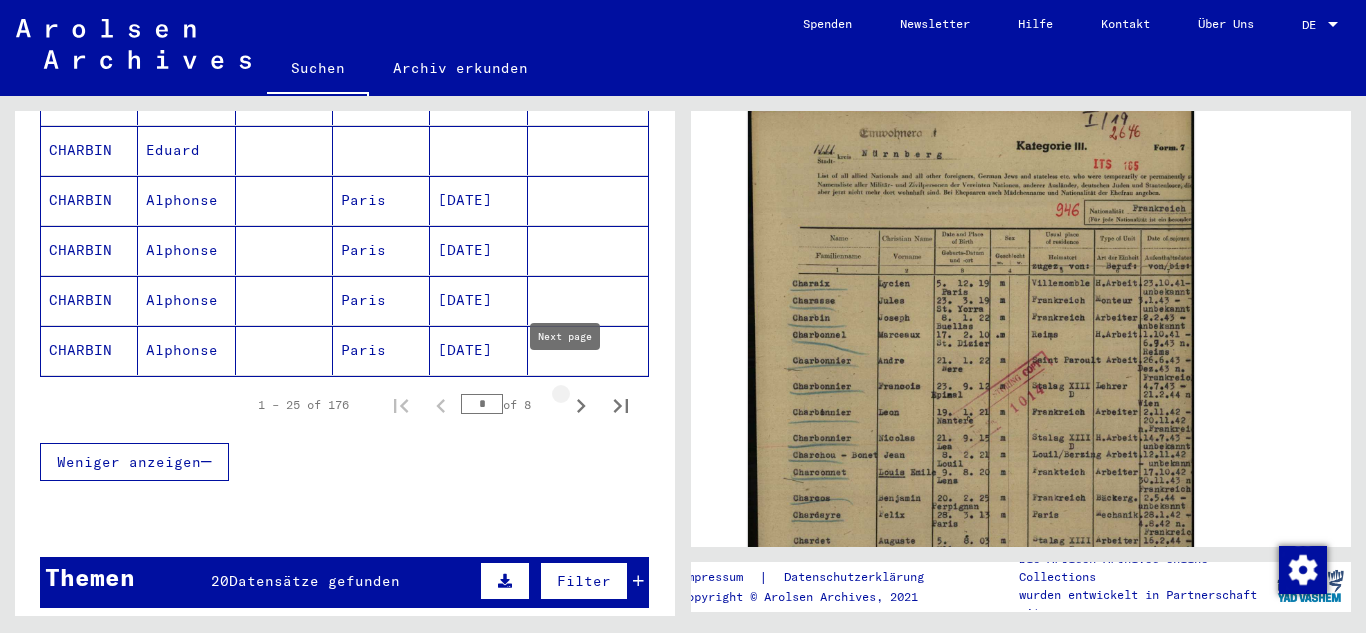 click 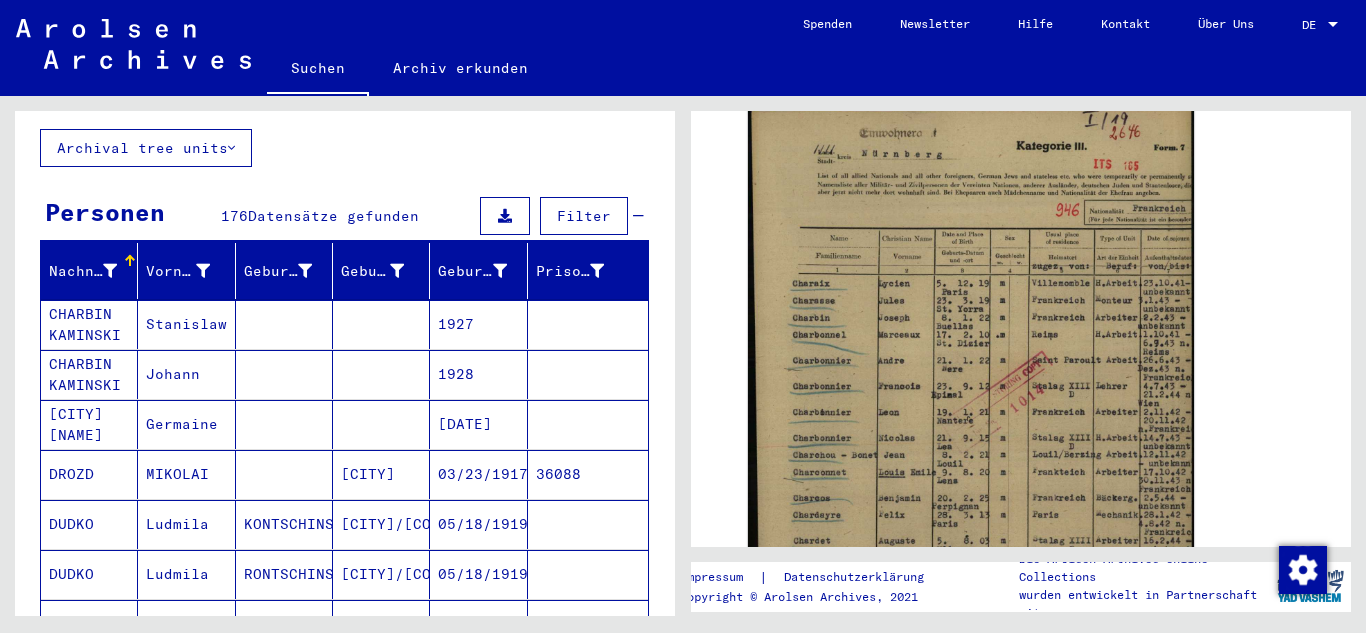 scroll, scrollTop: 100, scrollLeft: 0, axis: vertical 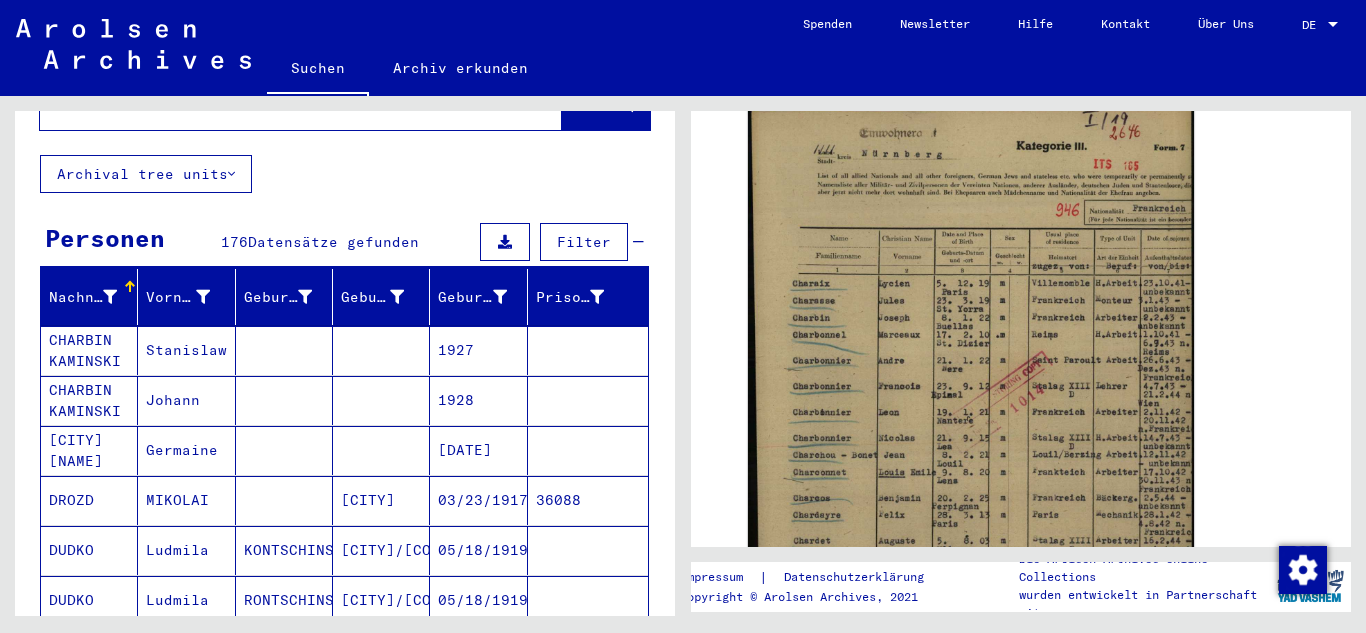 click on "Stanislaw" at bounding box center [186, 400] 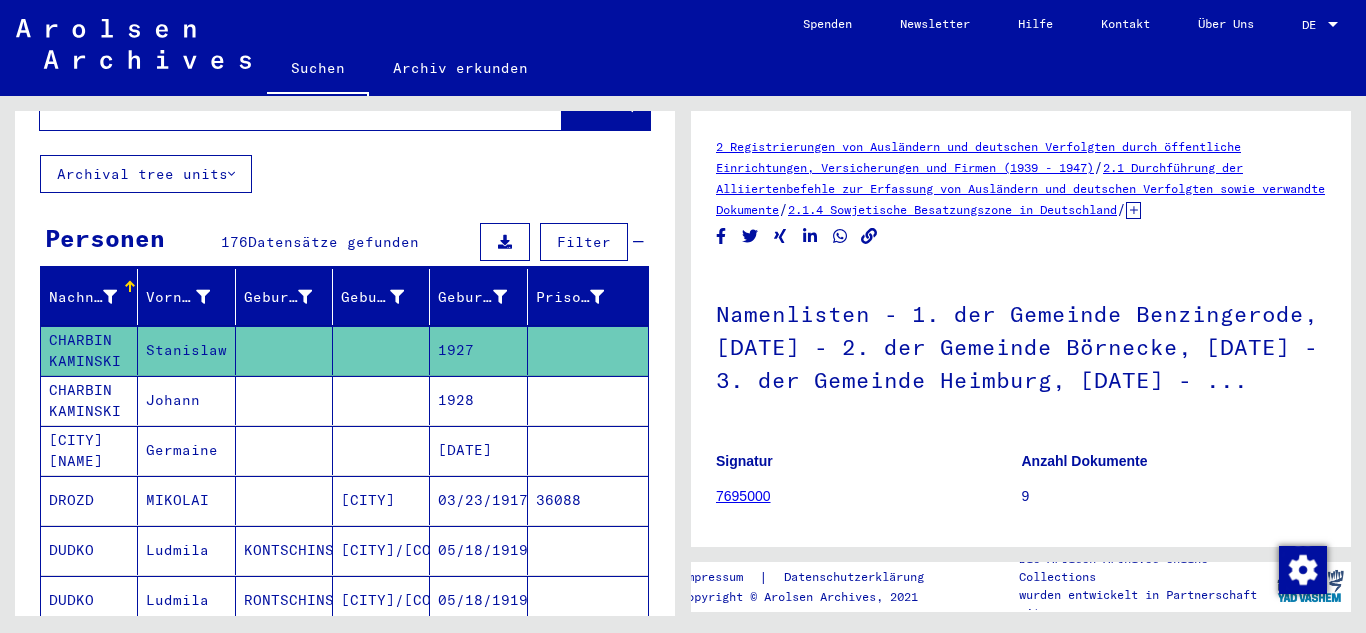 scroll, scrollTop: 200, scrollLeft: 0, axis: vertical 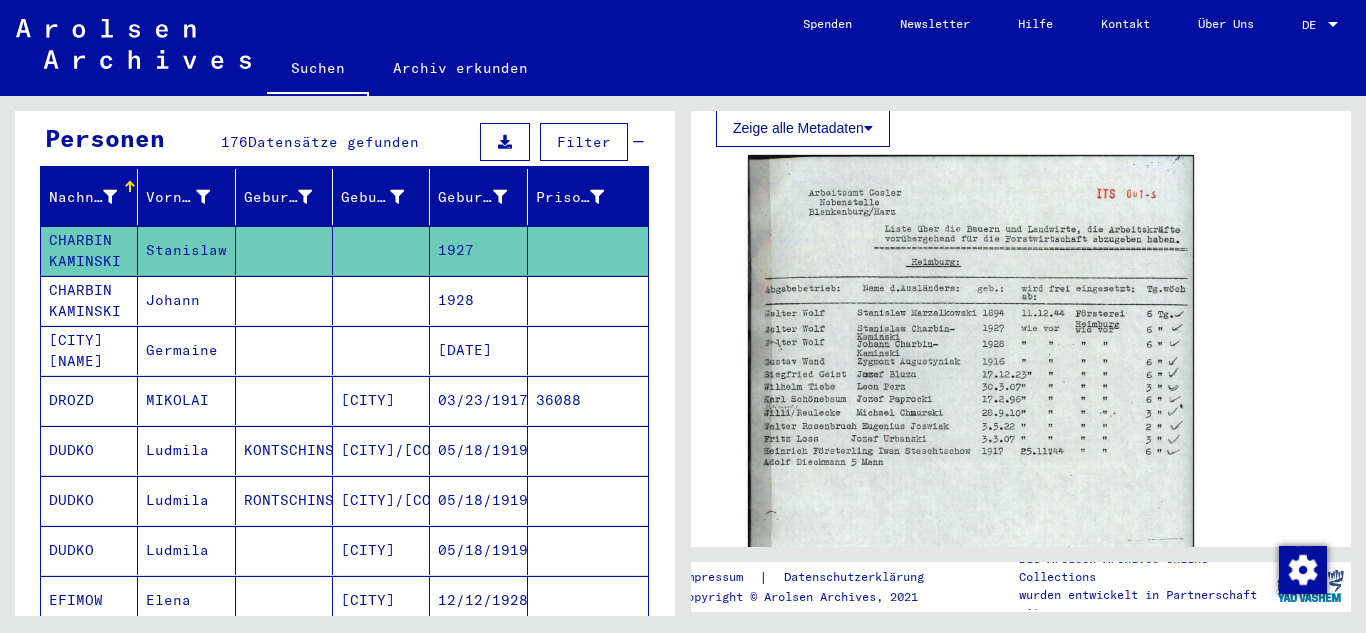 click on "CHARBIN KAMINSKI" at bounding box center [89, 350] 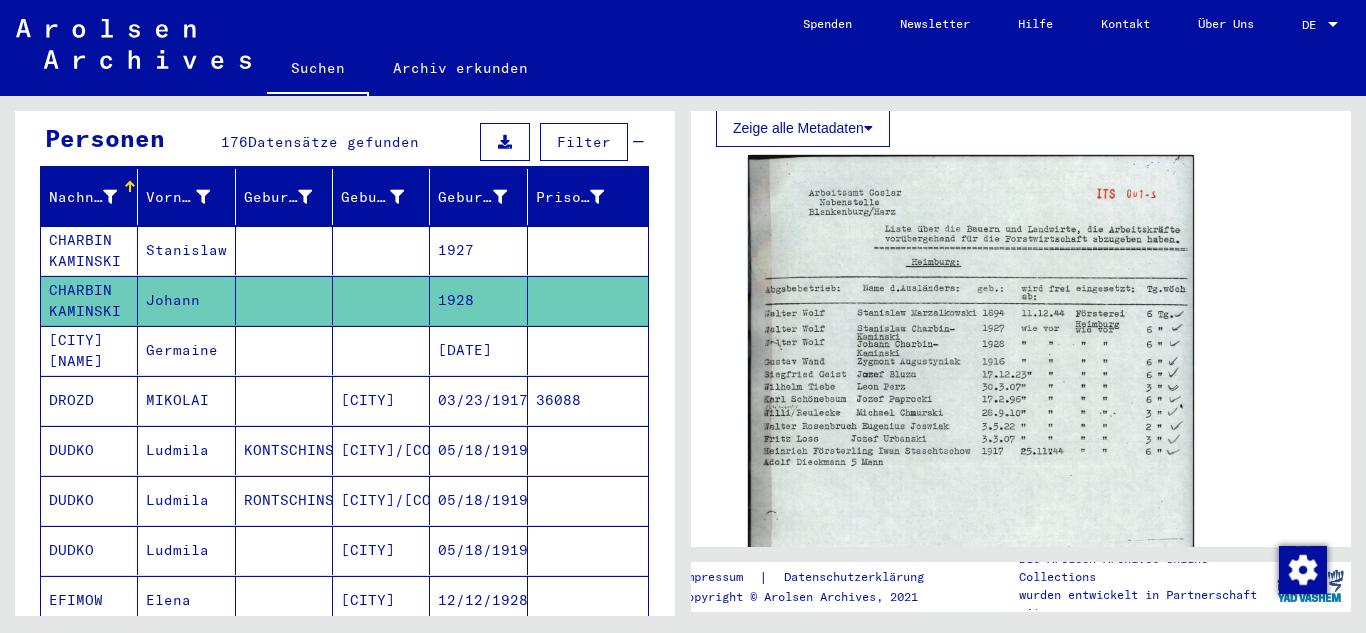 click on "Germaine" at bounding box center [186, 400] 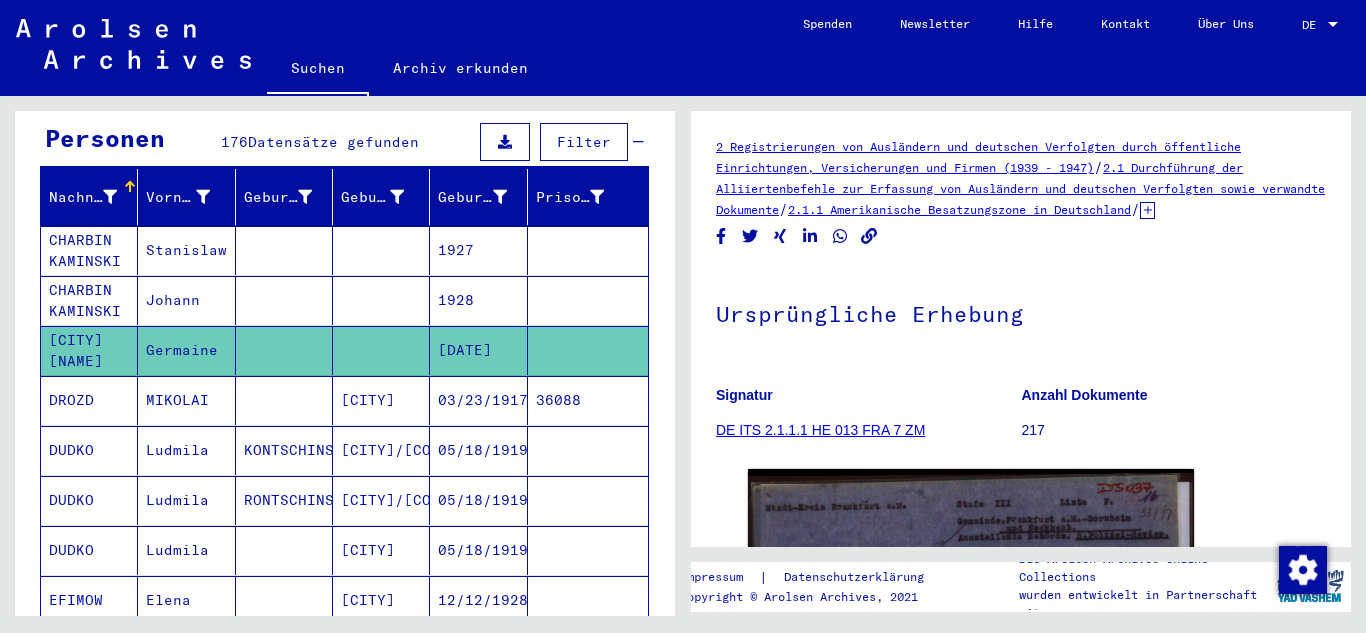 scroll, scrollTop: 0, scrollLeft: 0, axis: both 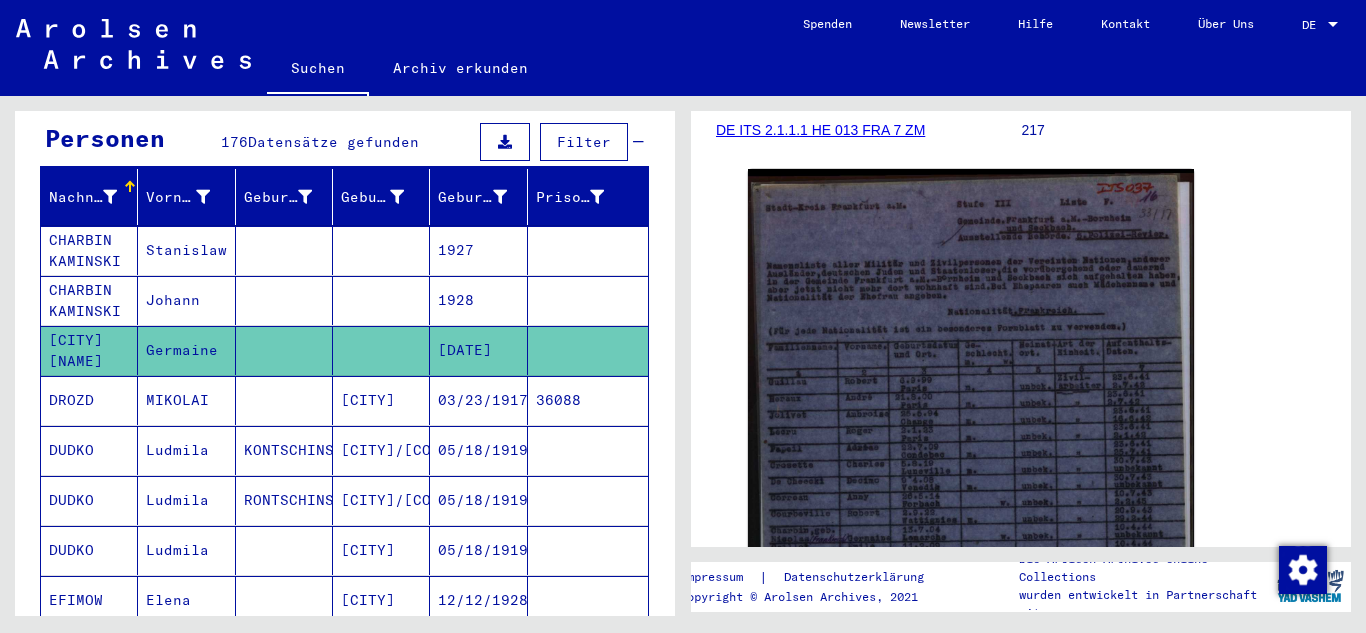 click on "MIKOLAI" at bounding box center [186, 450] 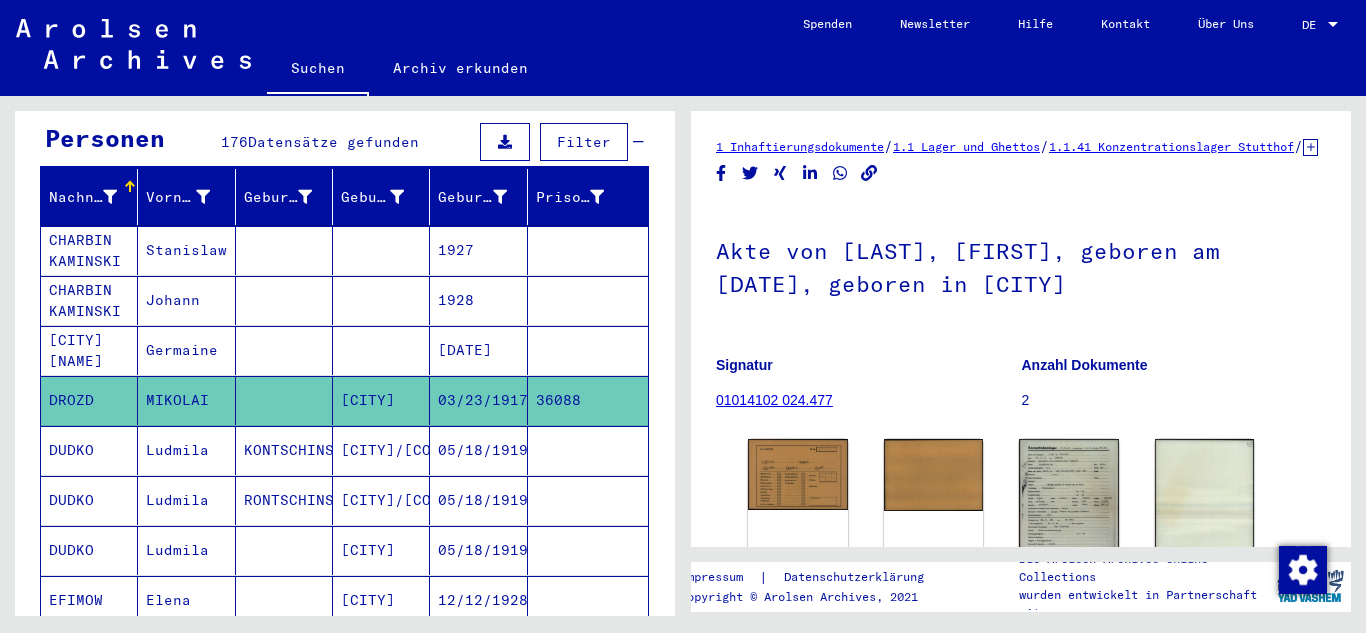 scroll, scrollTop: 0, scrollLeft: 0, axis: both 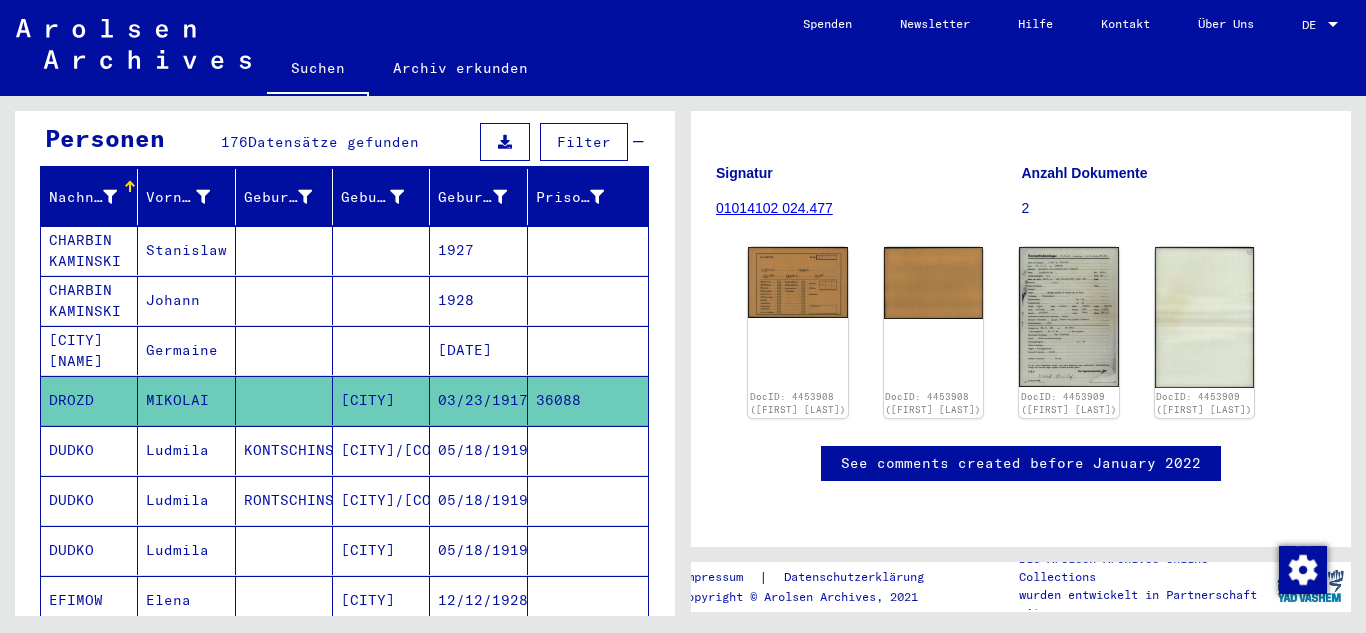 click on "DUDKO" at bounding box center (89, 500) 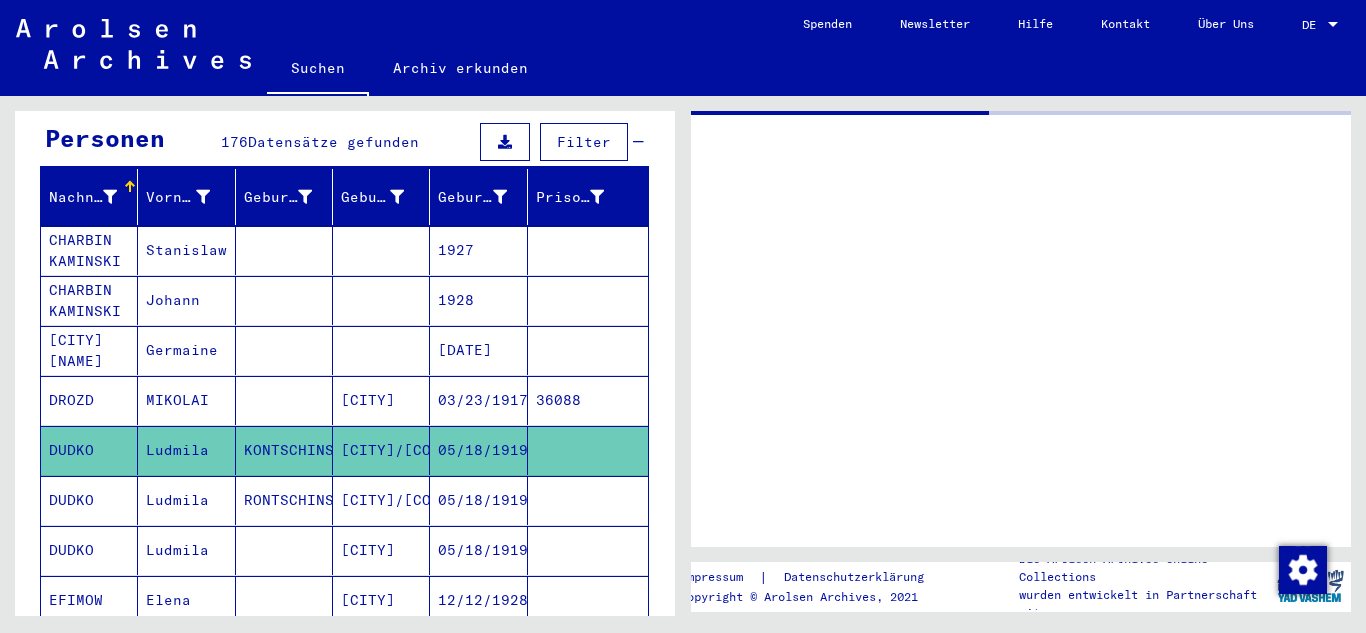 scroll, scrollTop: 0, scrollLeft: 0, axis: both 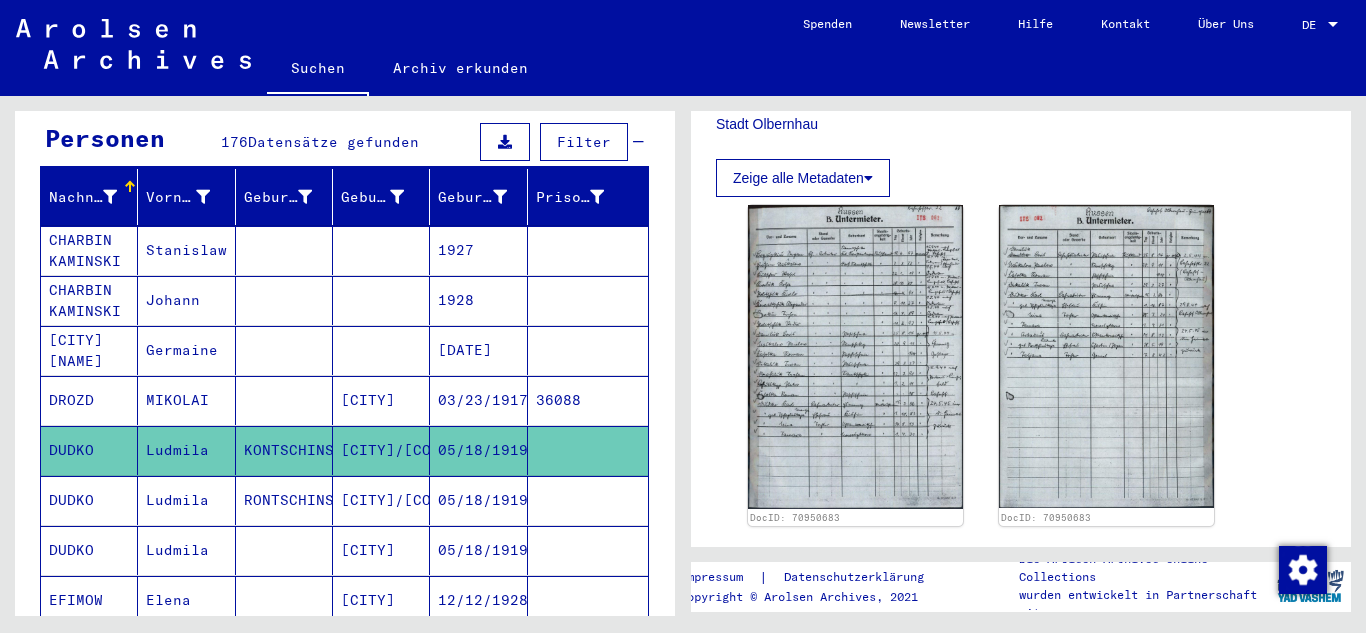 click on "DUDKO" at bounding box center [89, 550] 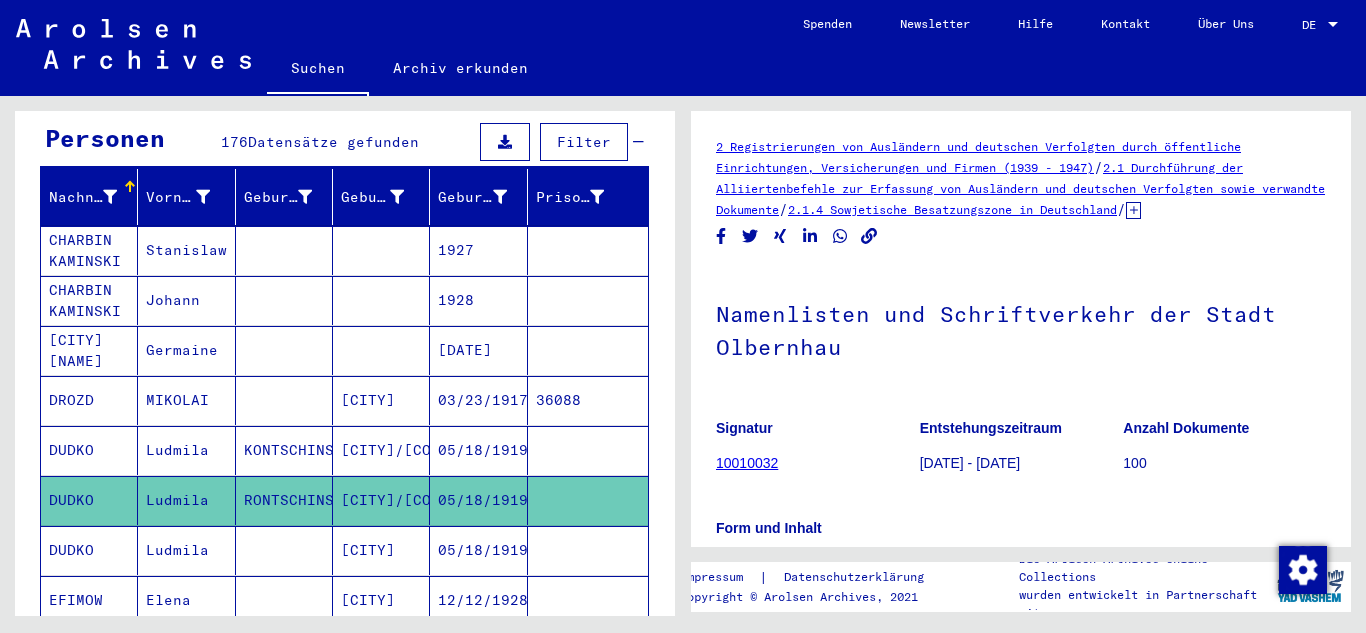 scroll, scrollTop: 0, scrollLeft: 0, axis: both 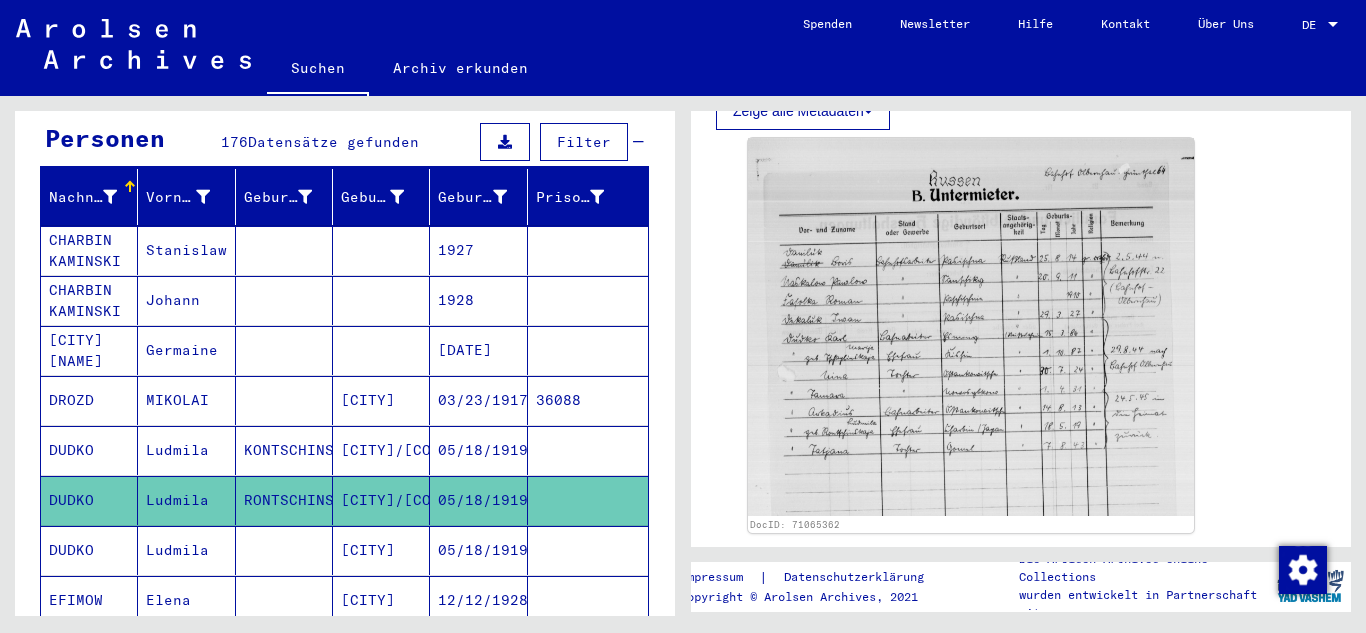 click 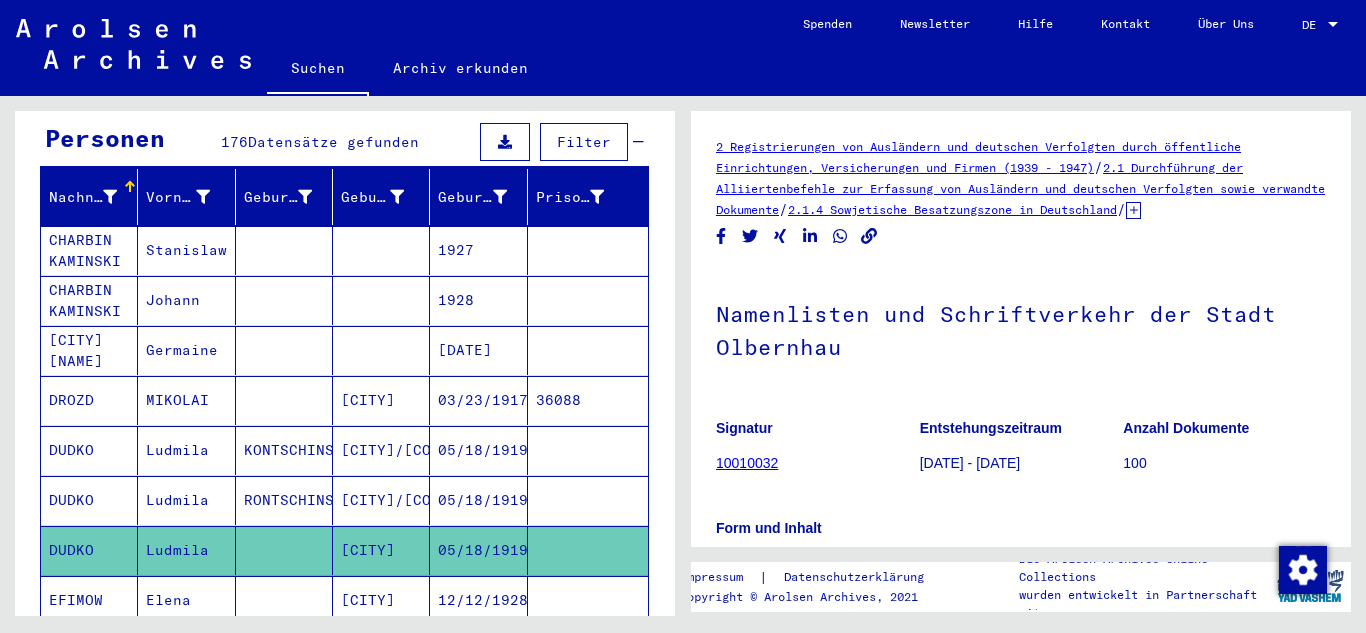 scroll, scrollTop: 0, scrollLeft: 0, axis: both 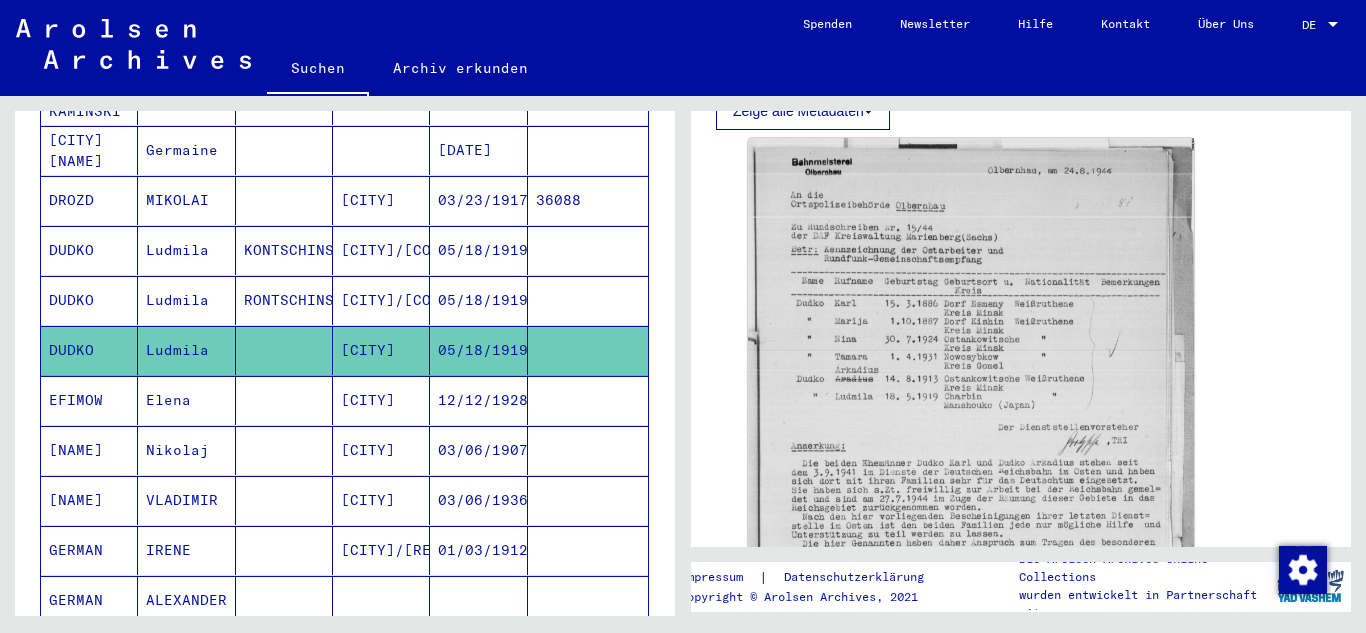 click on "EFIMOW" at bounding box center [89, 450] 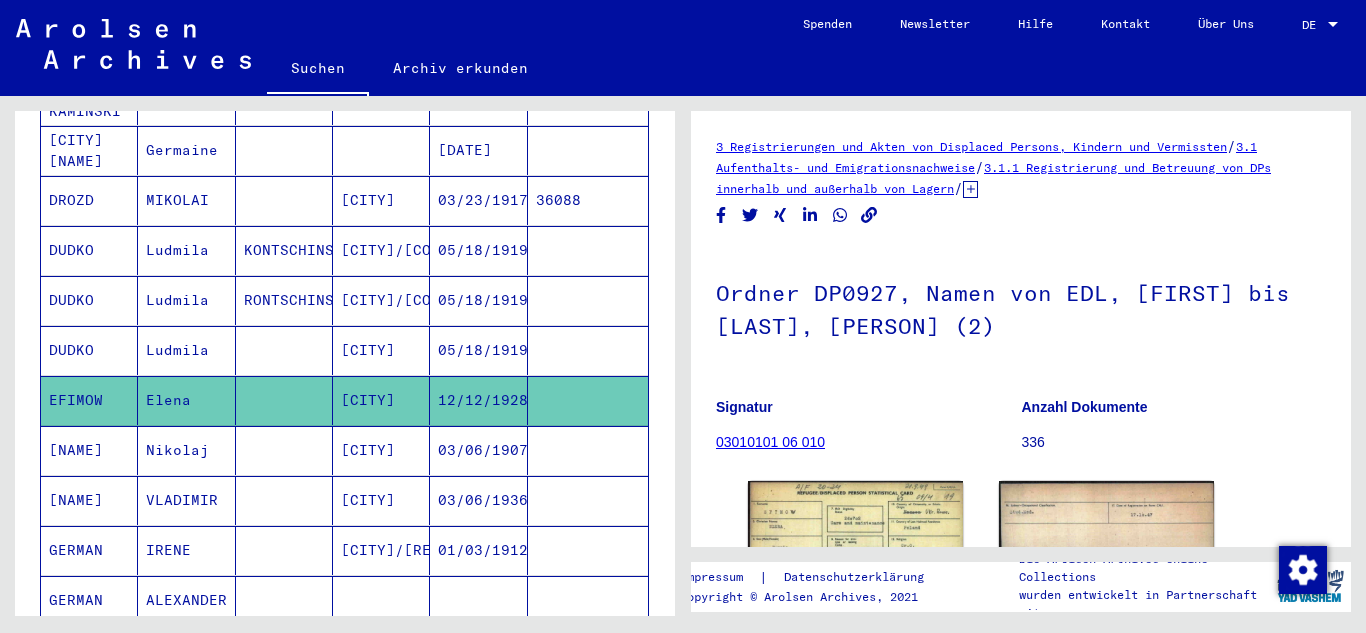 scroll, scrollTop: 0, scrollLeft: 0, axis: both 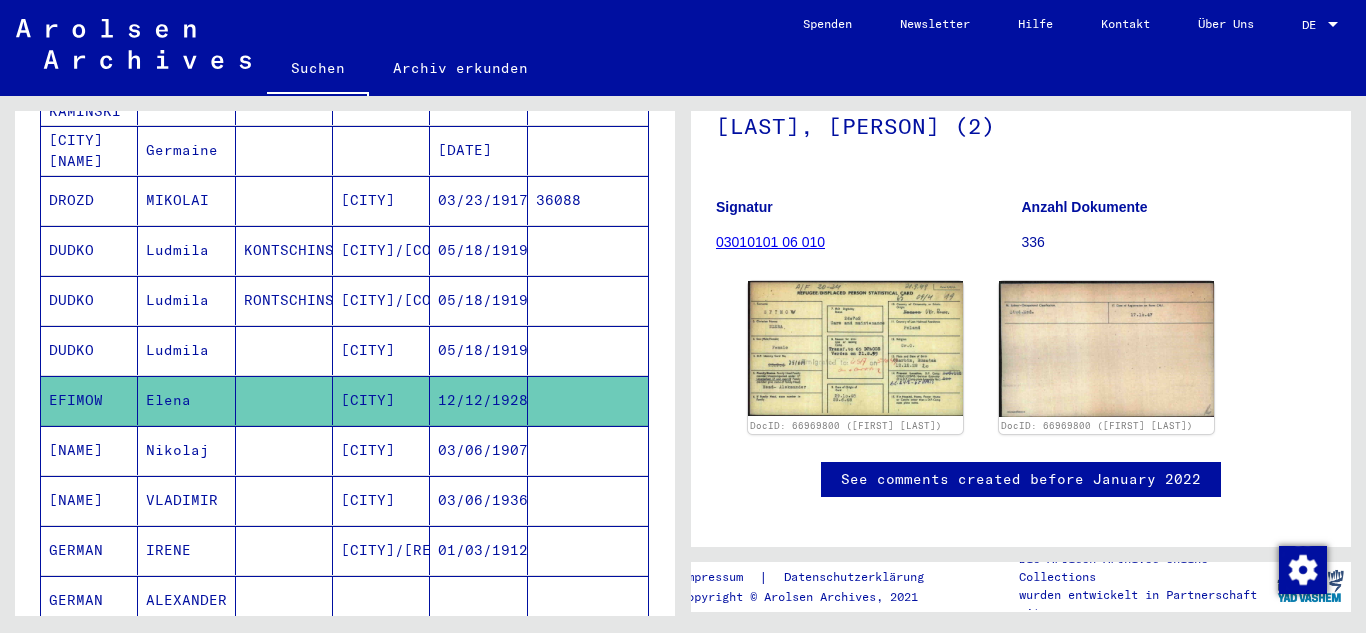 click on "[NAME]" at bounding box center (89, 500) 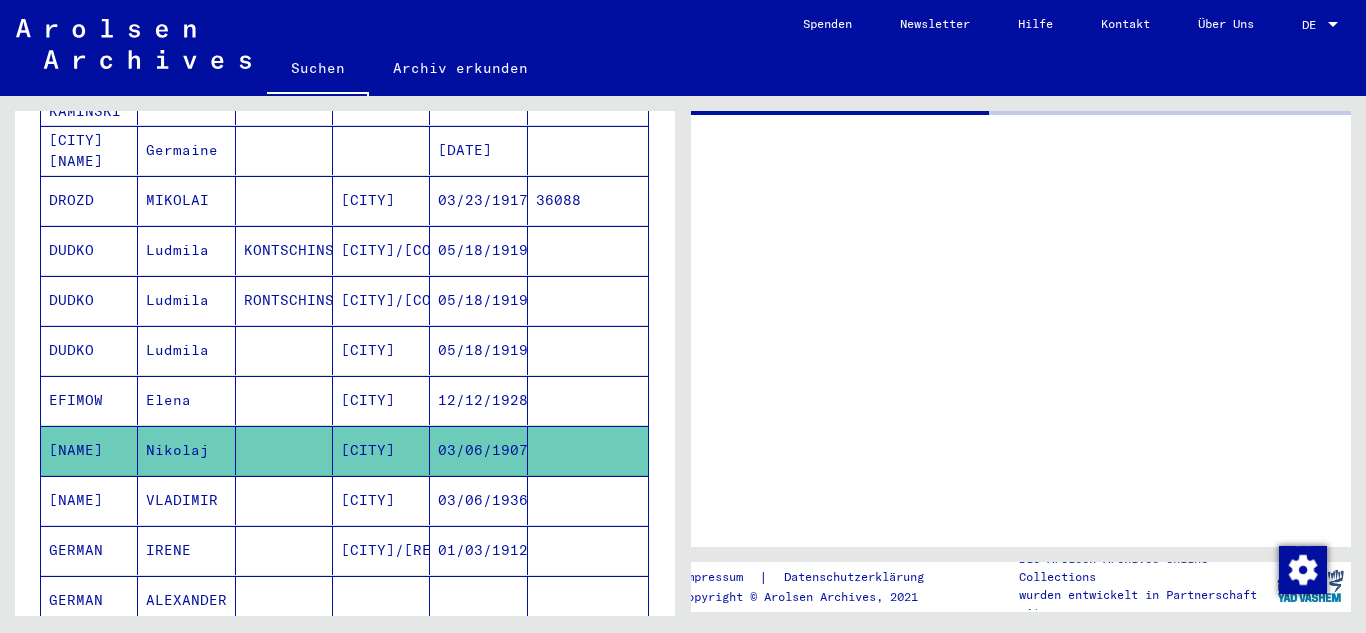 scroll, scrollTop: 0, scrollLeft: 0, axis: both 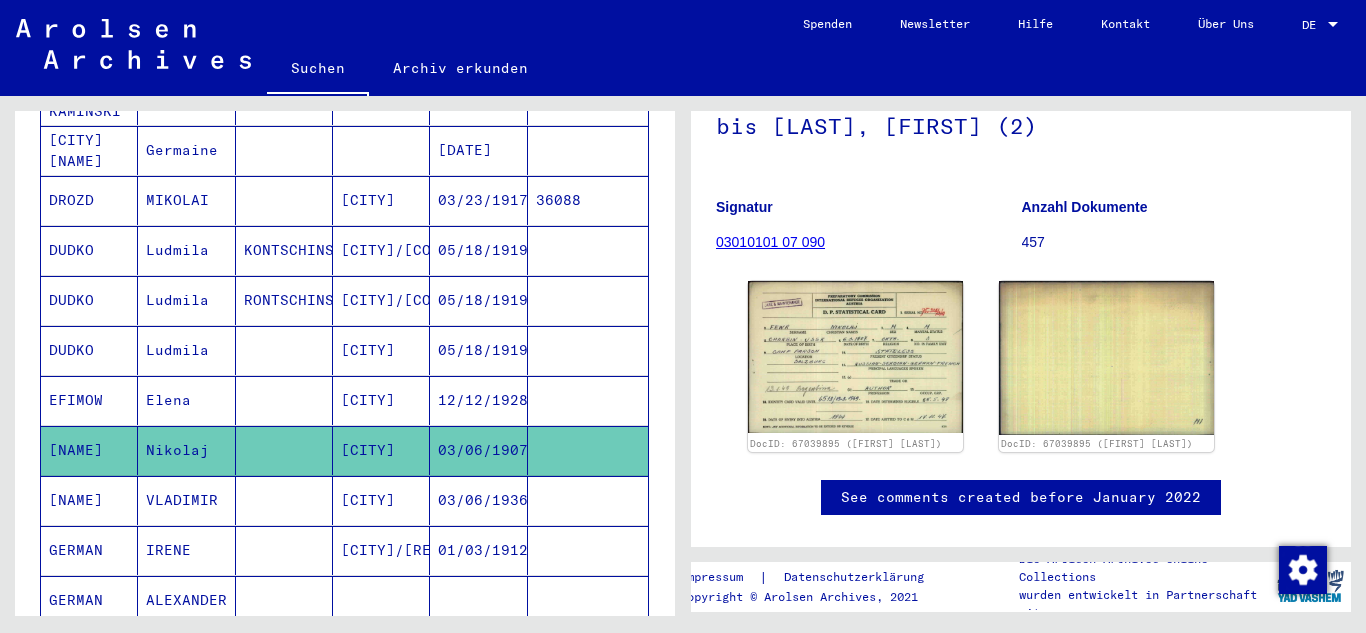 click on "[NAME]" at bounding box center (89, 550) 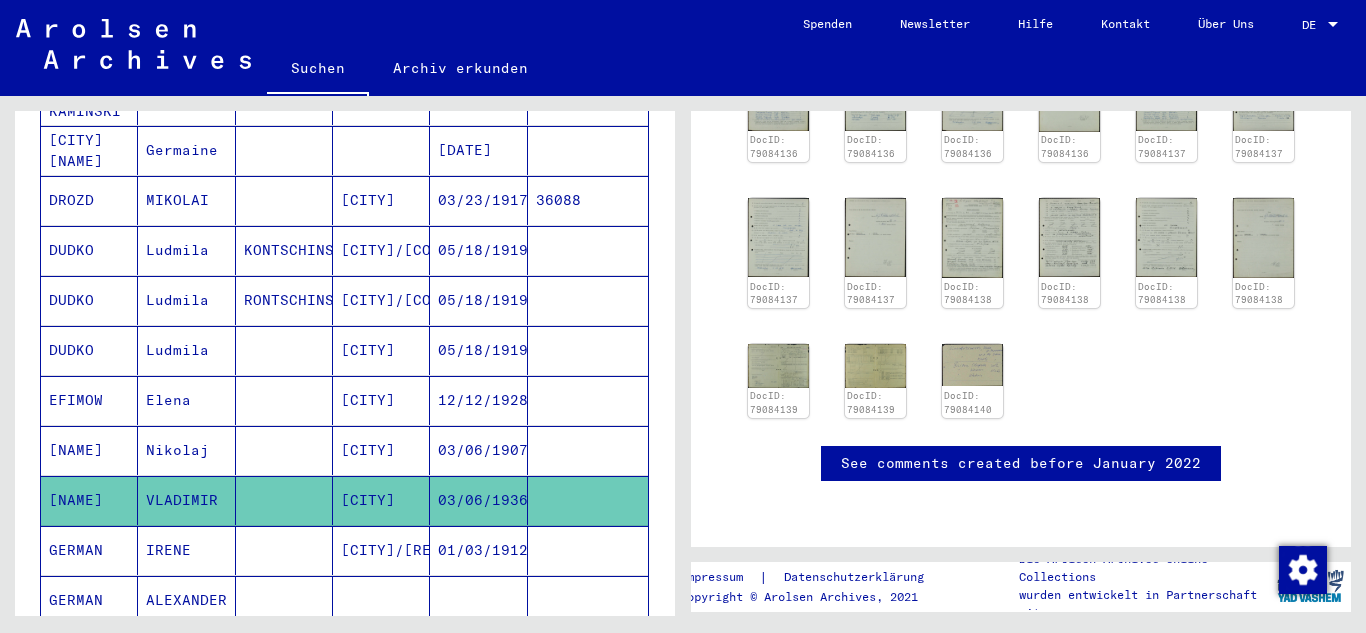 scroll, scrollTop: 700, scrollLeft: 0, axis: vertical 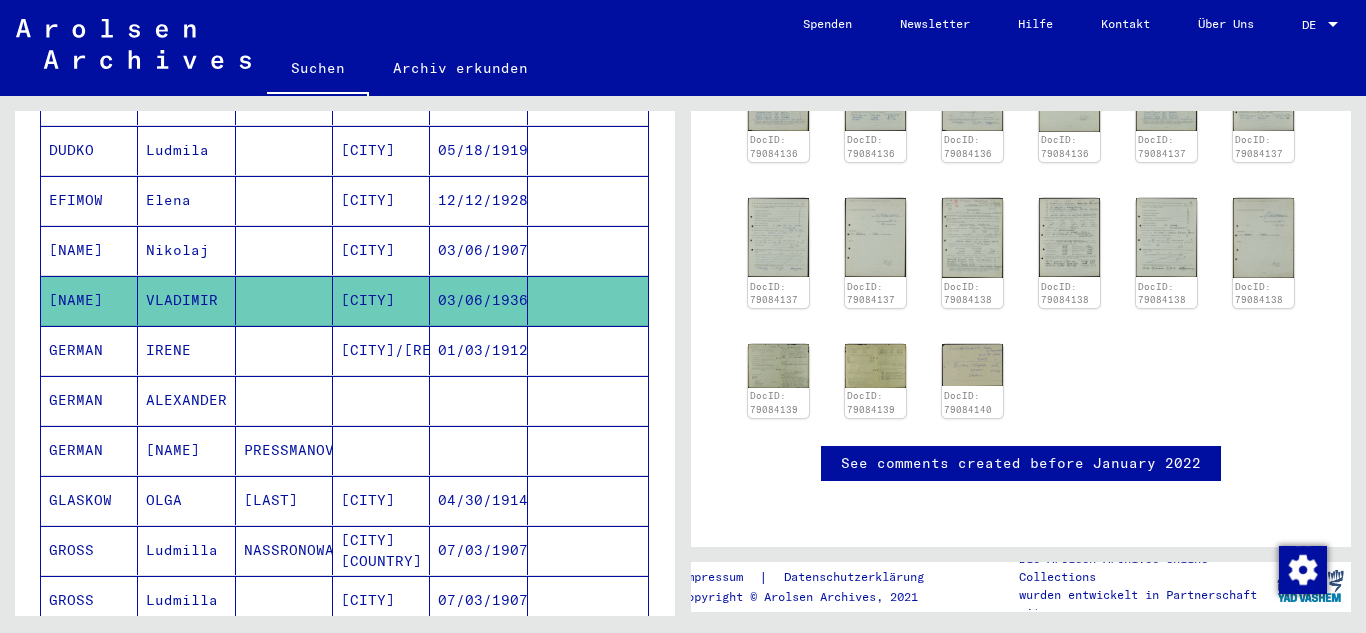 click on "GERMAN" at bounding box center (89, 400) 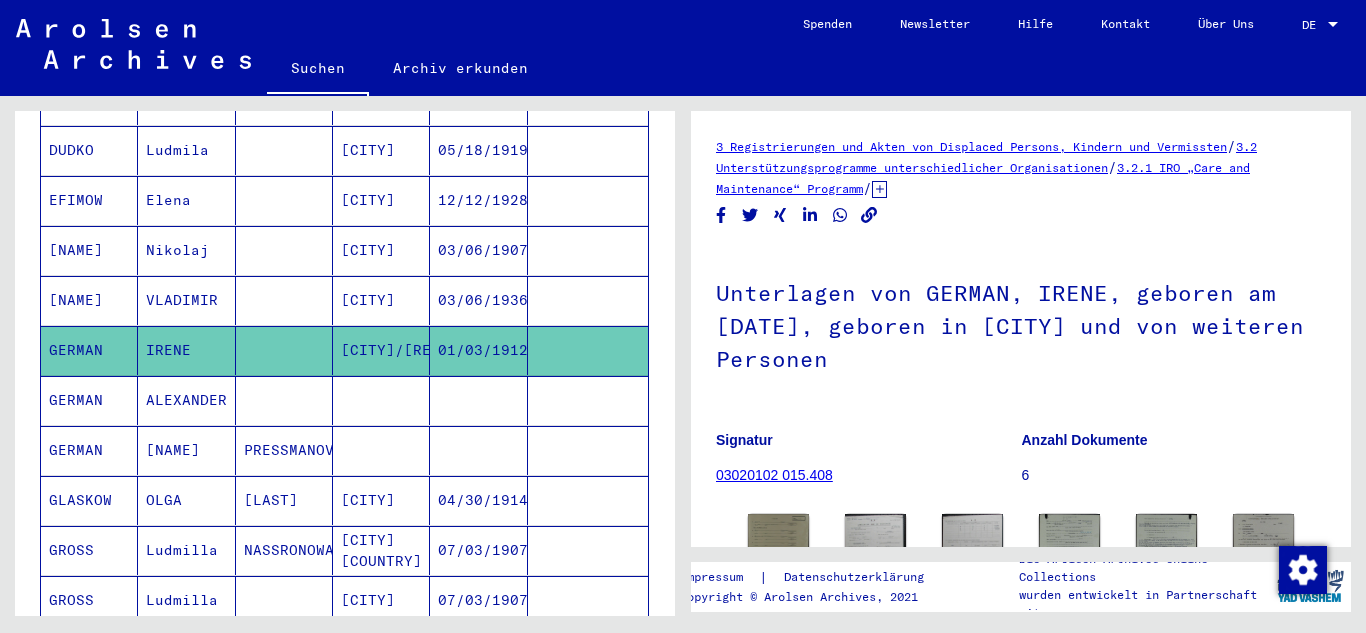 scroll, scrollTop: 0, scrollLeft: 0, axis: both 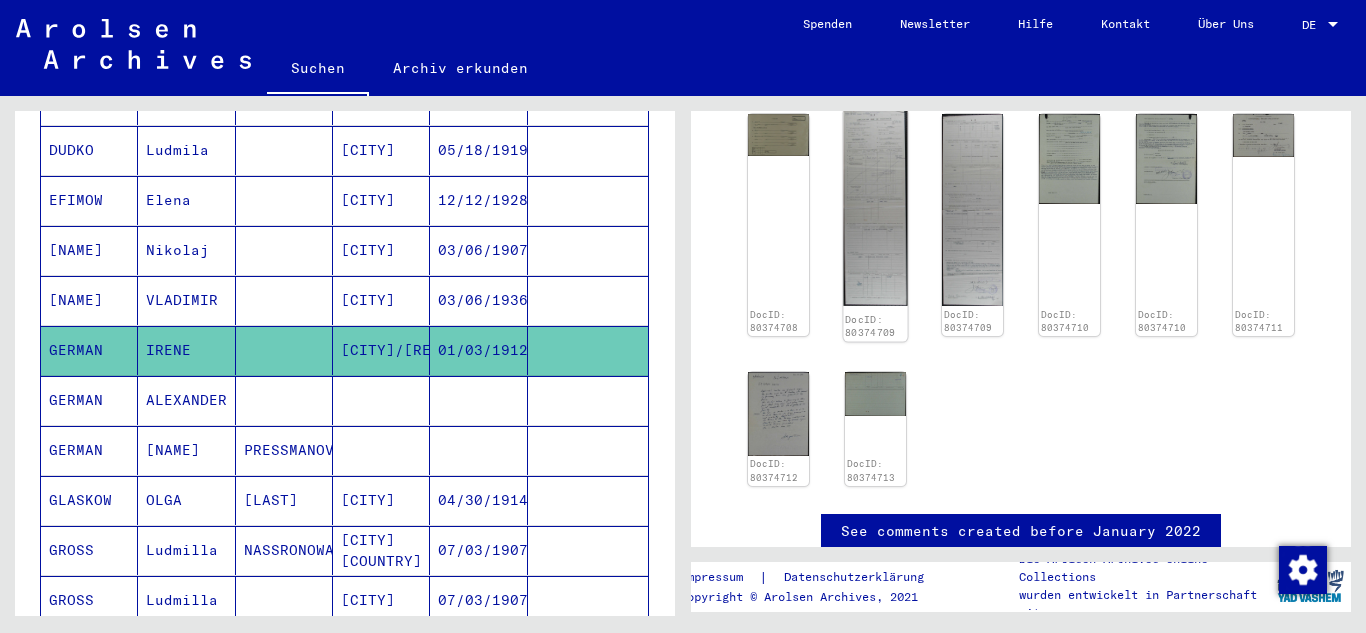 click 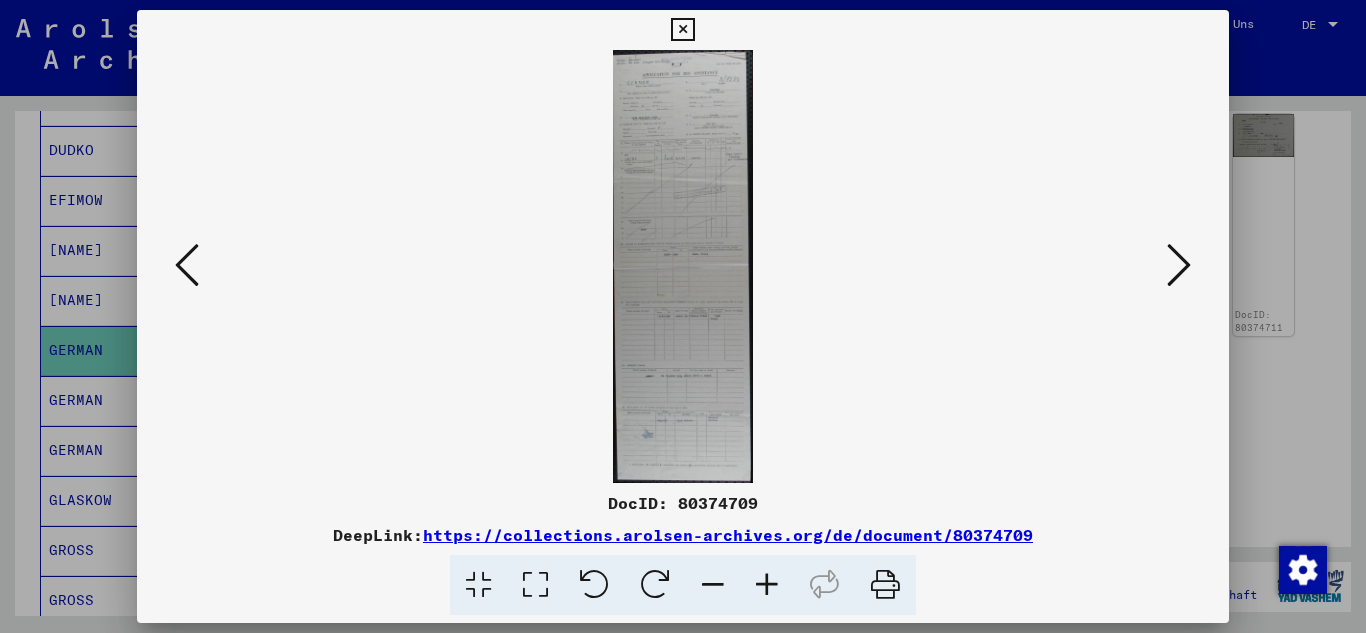 click at bounding box center (682, 30) 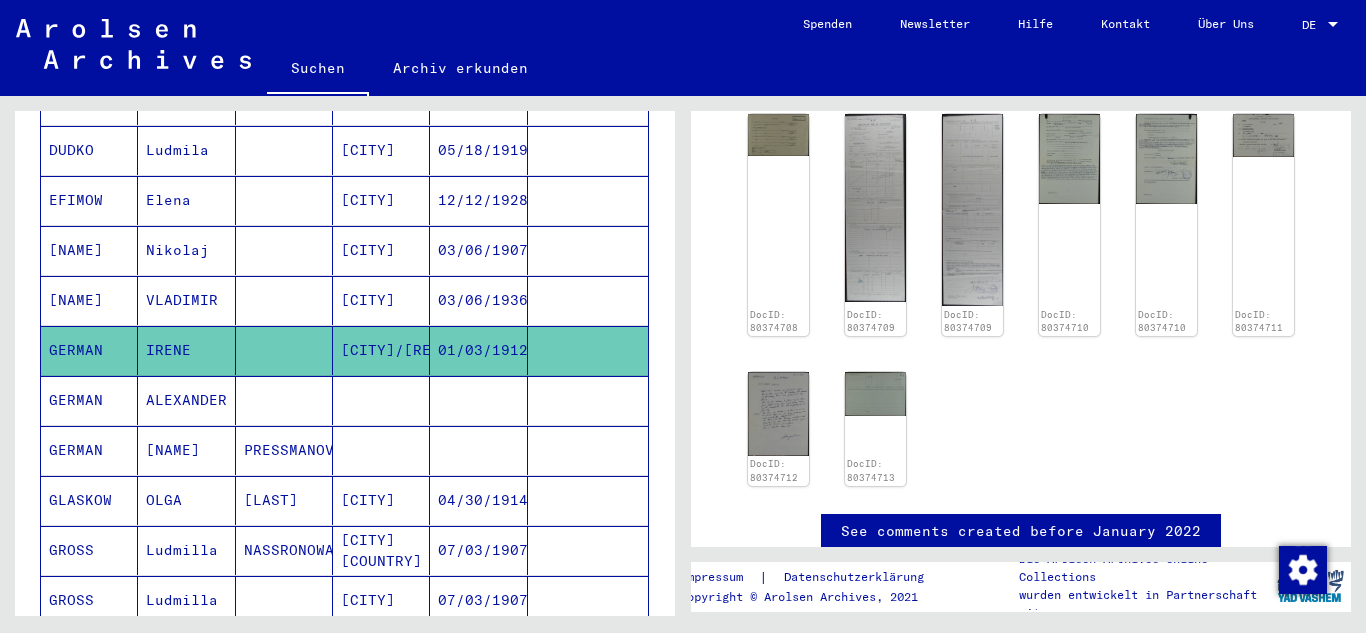 click on "ALEXANDER" at bounding box center (186, 450) 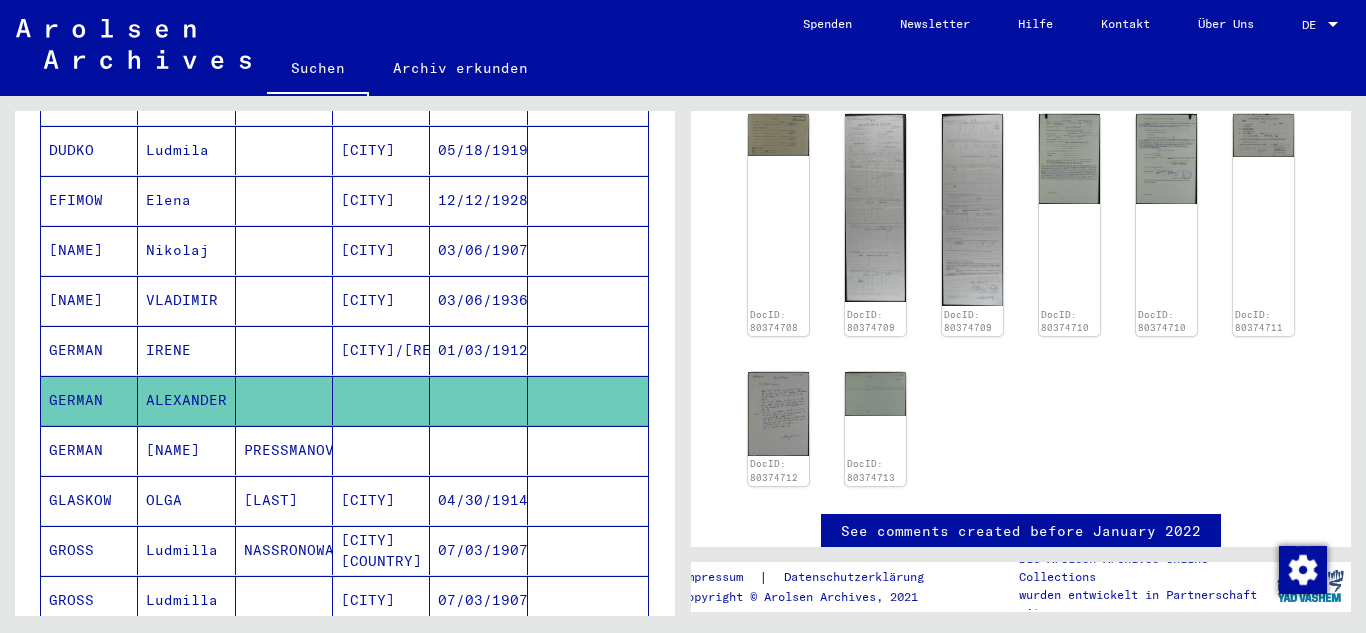 click on "[NAME]" at bounding box center (186, 500) 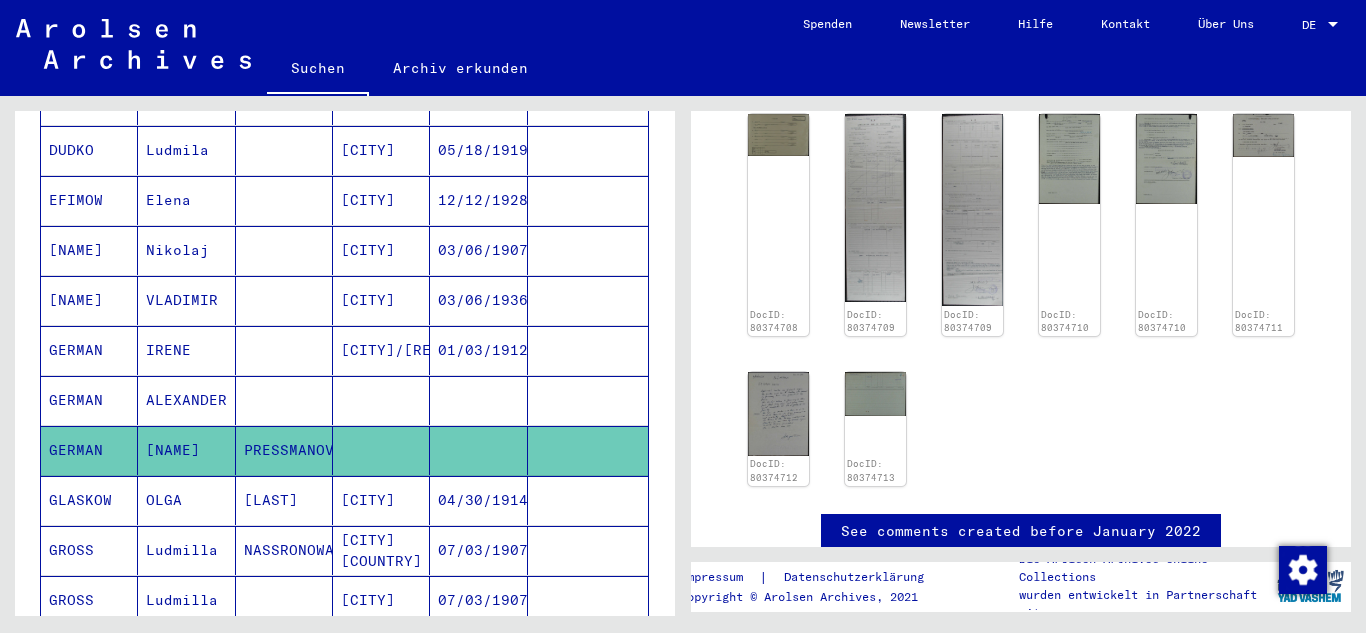 click on "GLASKOW" at bounding box center [89, 550] 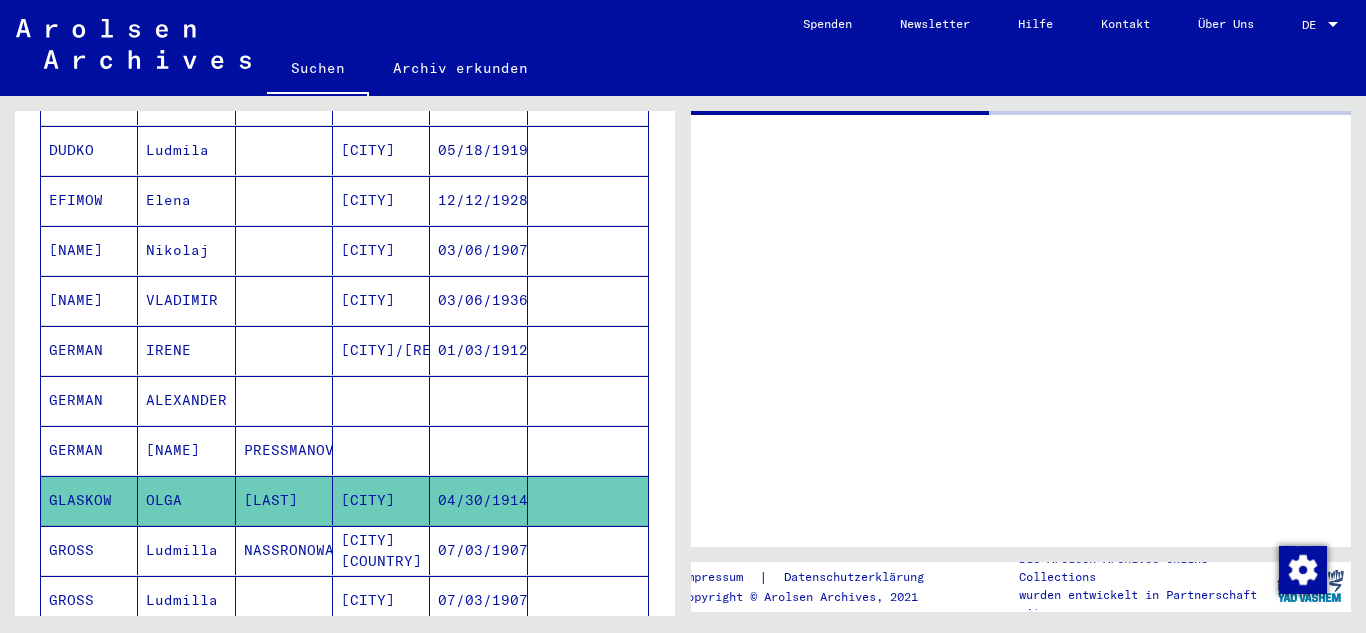 scroll, scrollTop: 0, scrollLeft: 0, axis: both 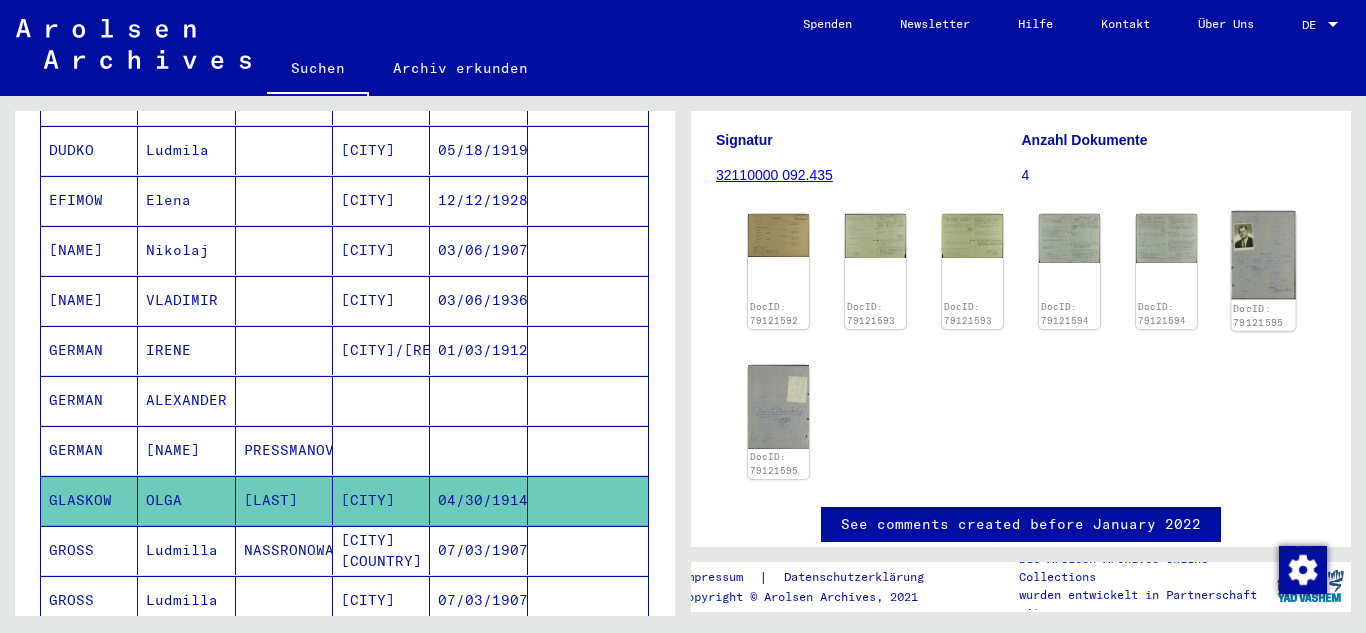 click 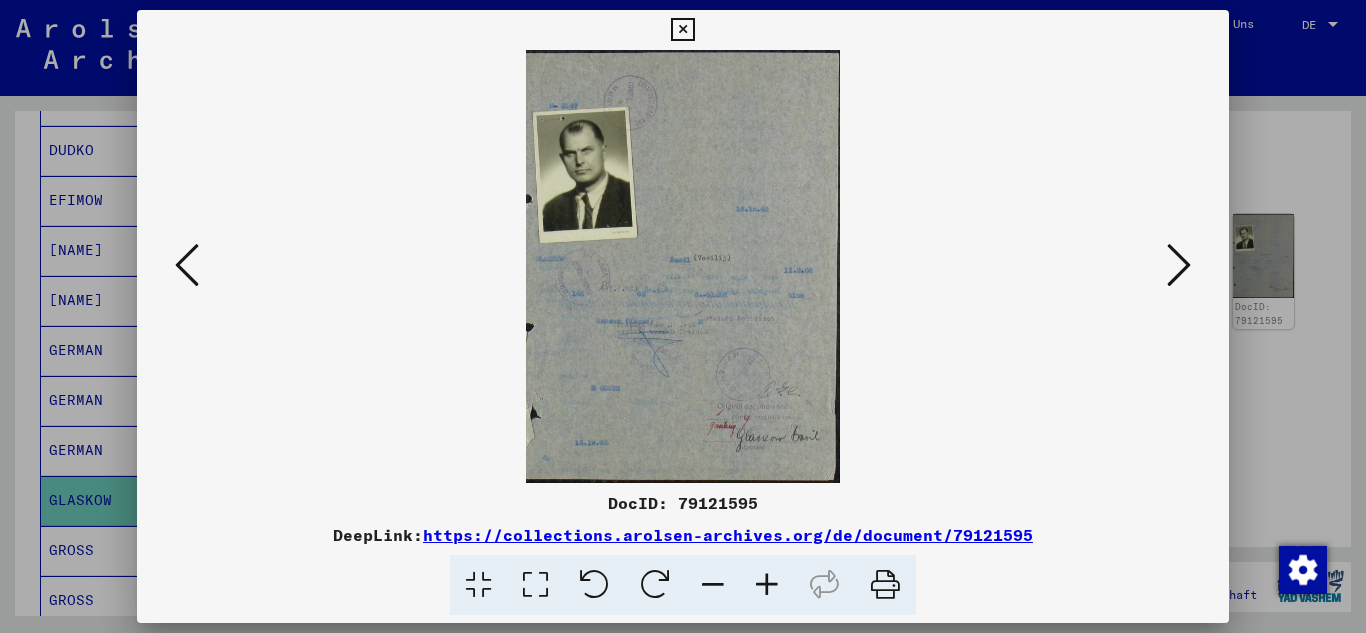 click at bounding box center [682, 30] 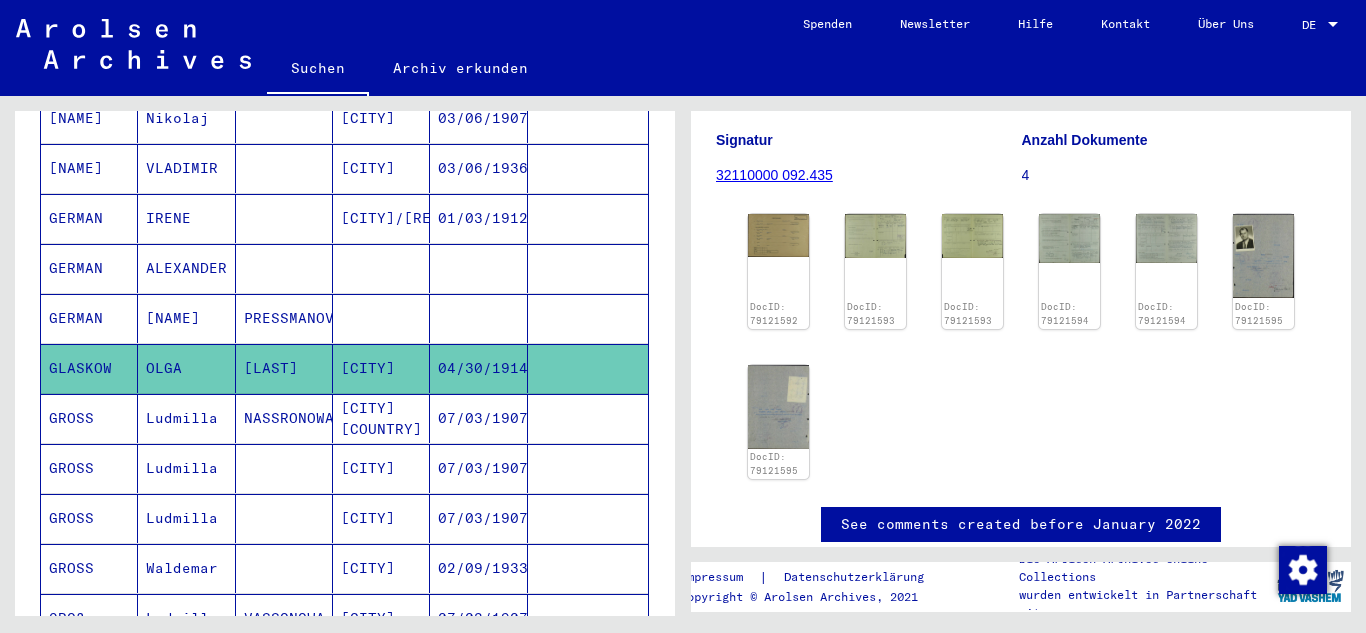 scroll, scrollTop: 800, scrollLeft: 0, axis: vertical 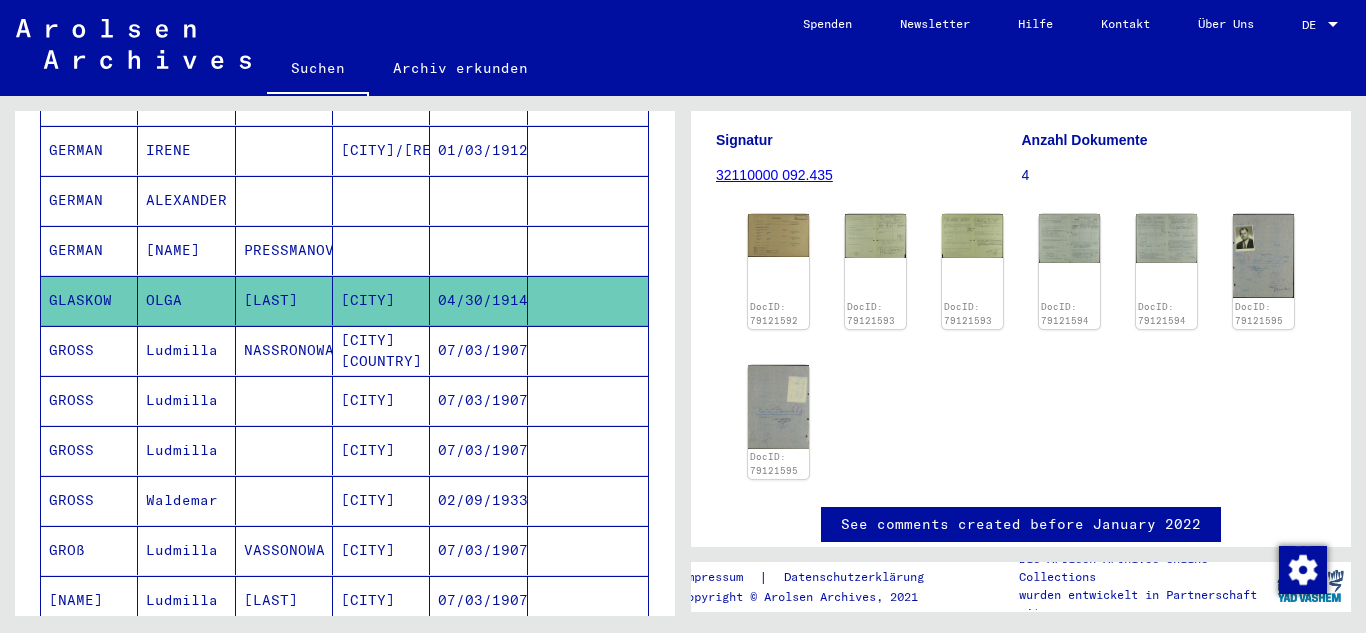 click on "GROSS" at bounding box center [89, 400] 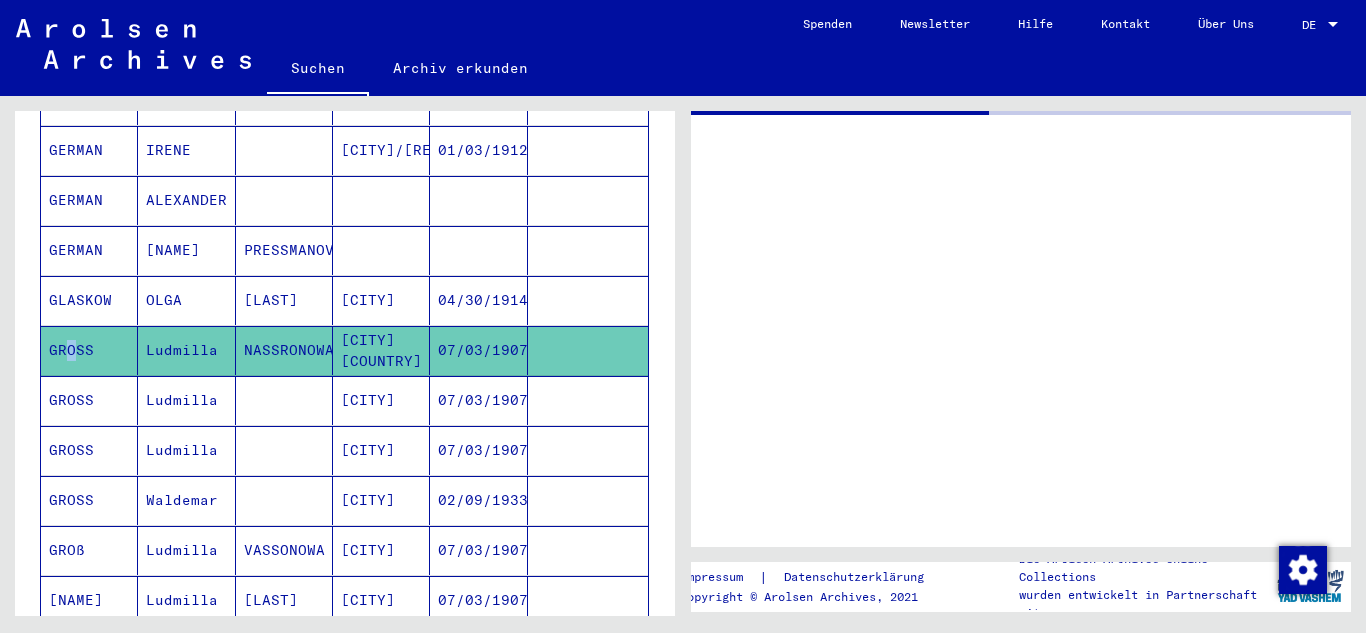 scroll, scrollTop: 0, scrollLeft: 0, axis: both 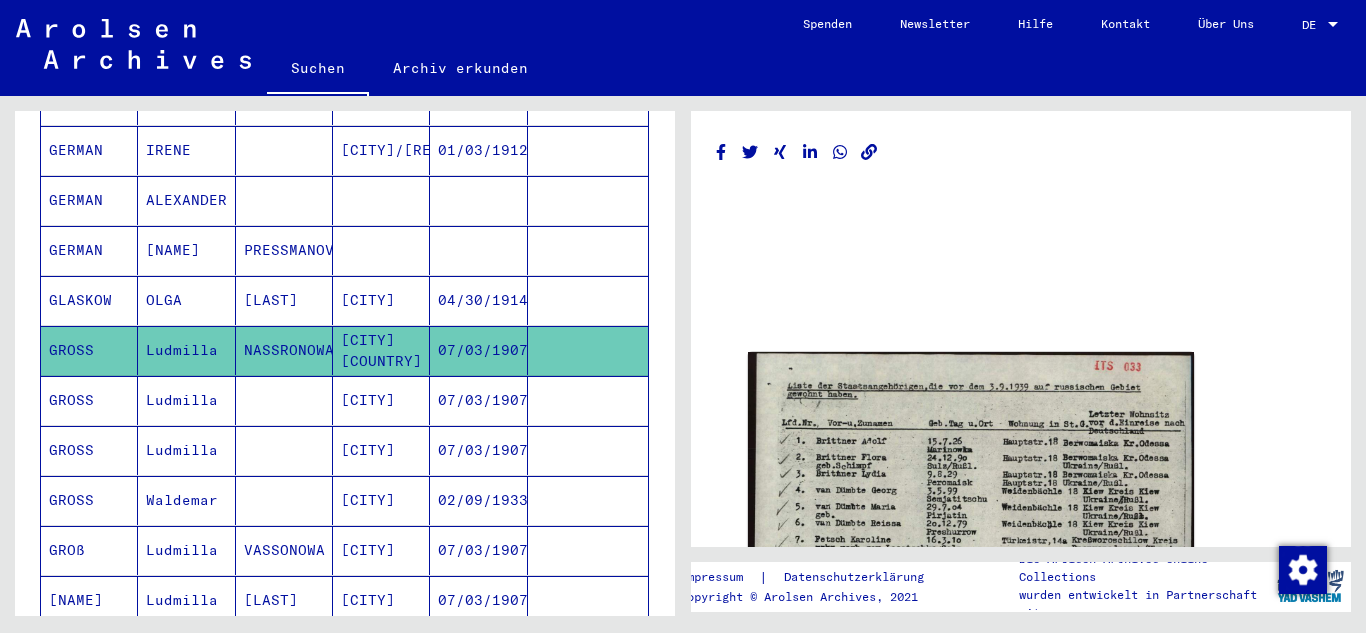 click on "GROSS" at bounding box center [89, 500] 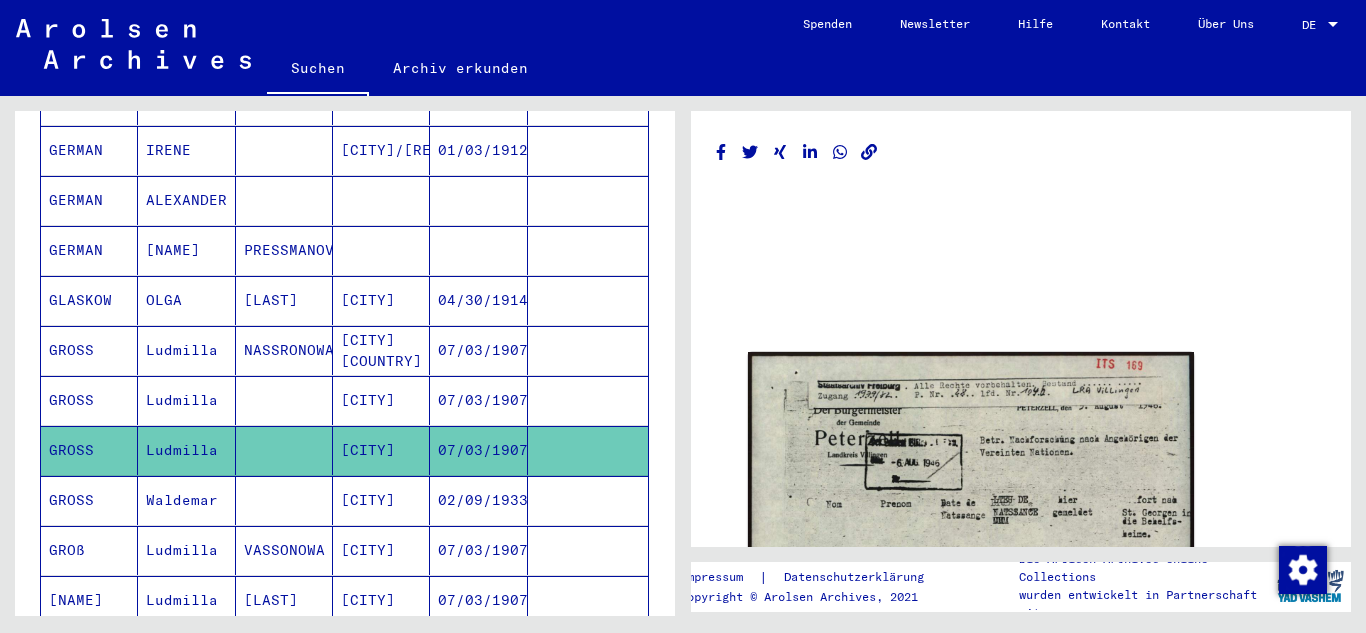 scroll, scrollTop: 0, scrollLeft: 0, axis: both 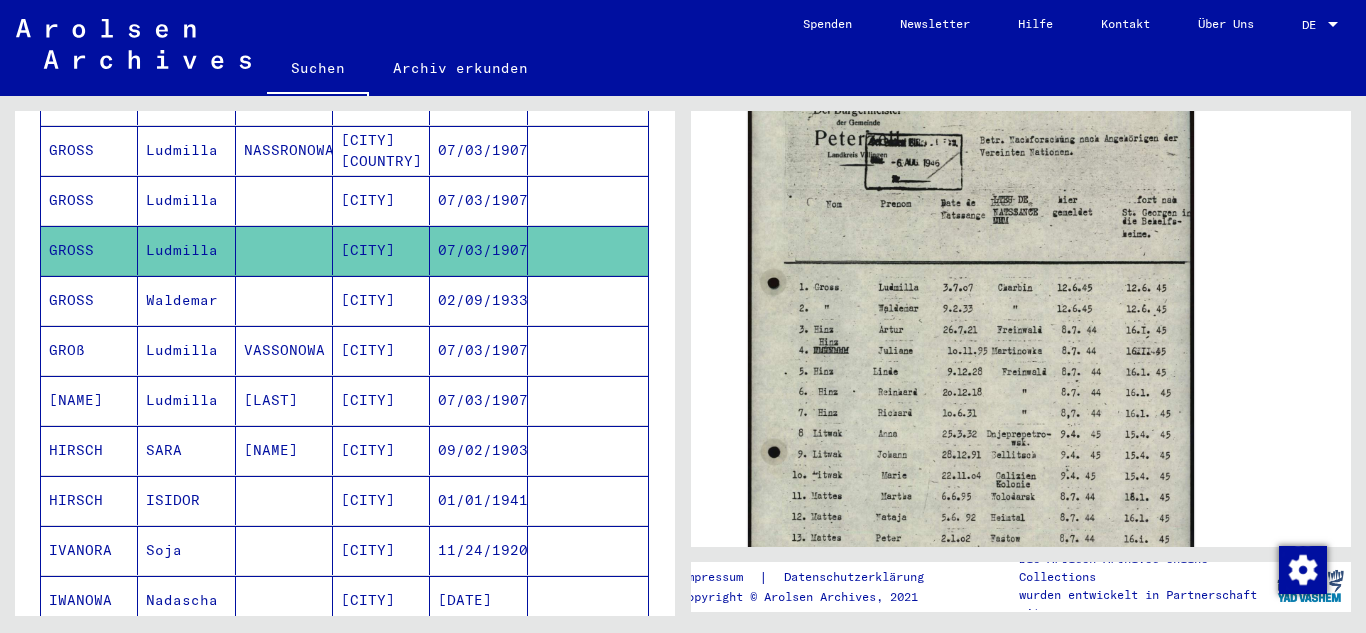 click on "VASSONOWA" at bounding box center [284, 400] 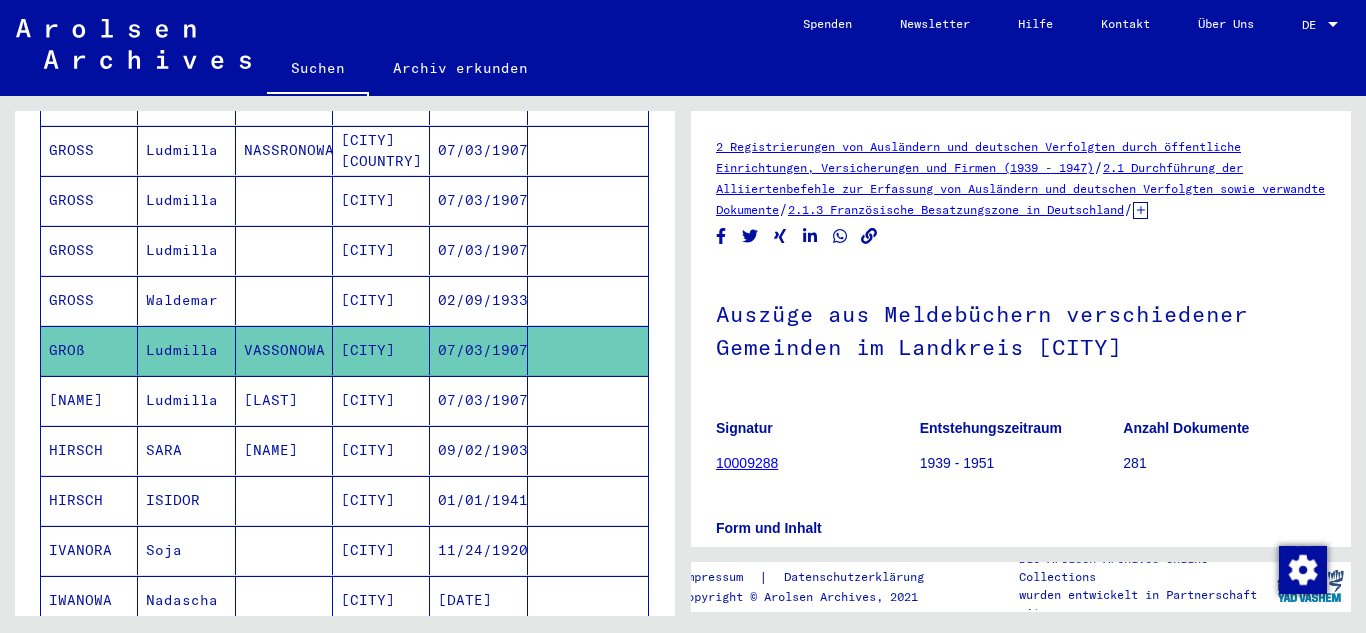 scroll, scrollTop: 0, scrollLeft: 0, axis: both 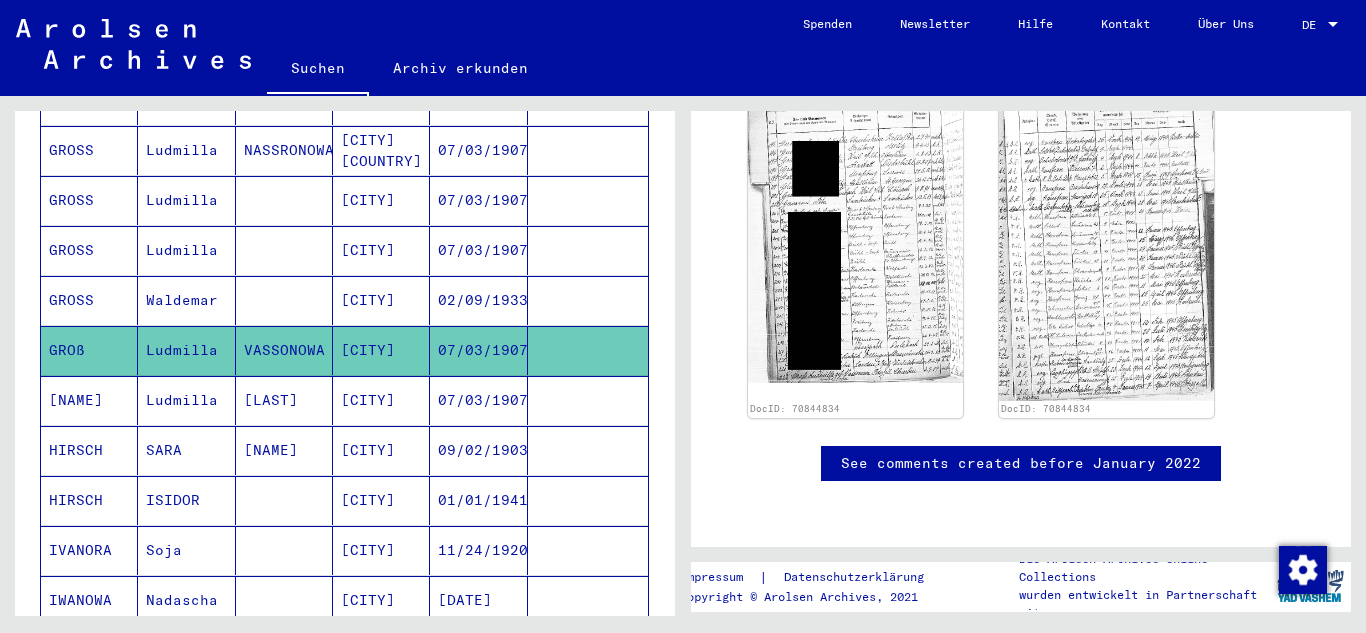 click on "[NAME]" at bounding box center [89, 450] 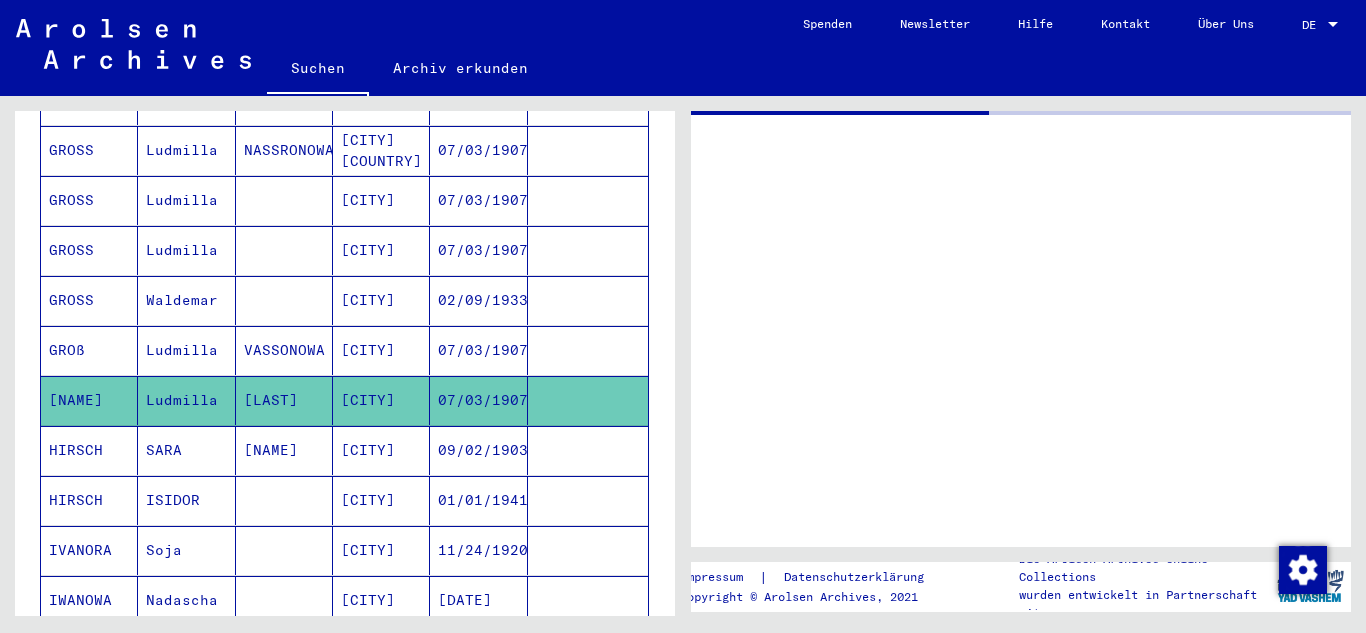 scroll, scrollTop: 0, scrollLeft: 0, axis: both 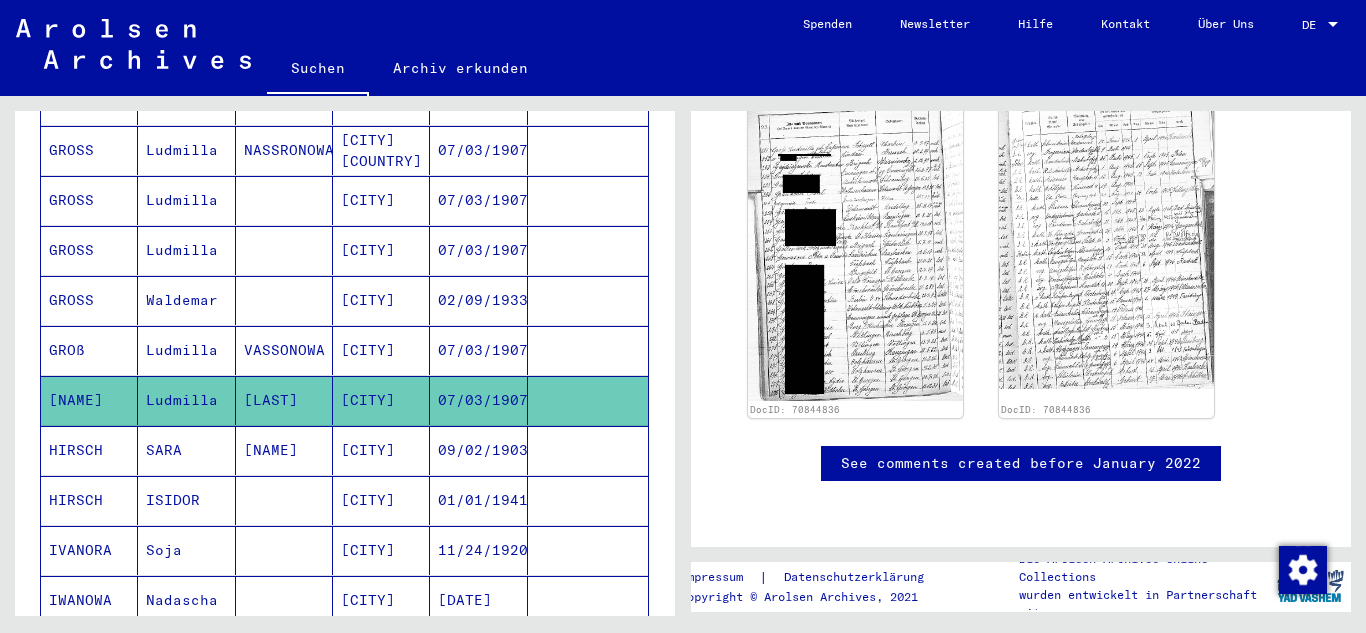 click on "HIRSCH" at bounding box center (89, 500) 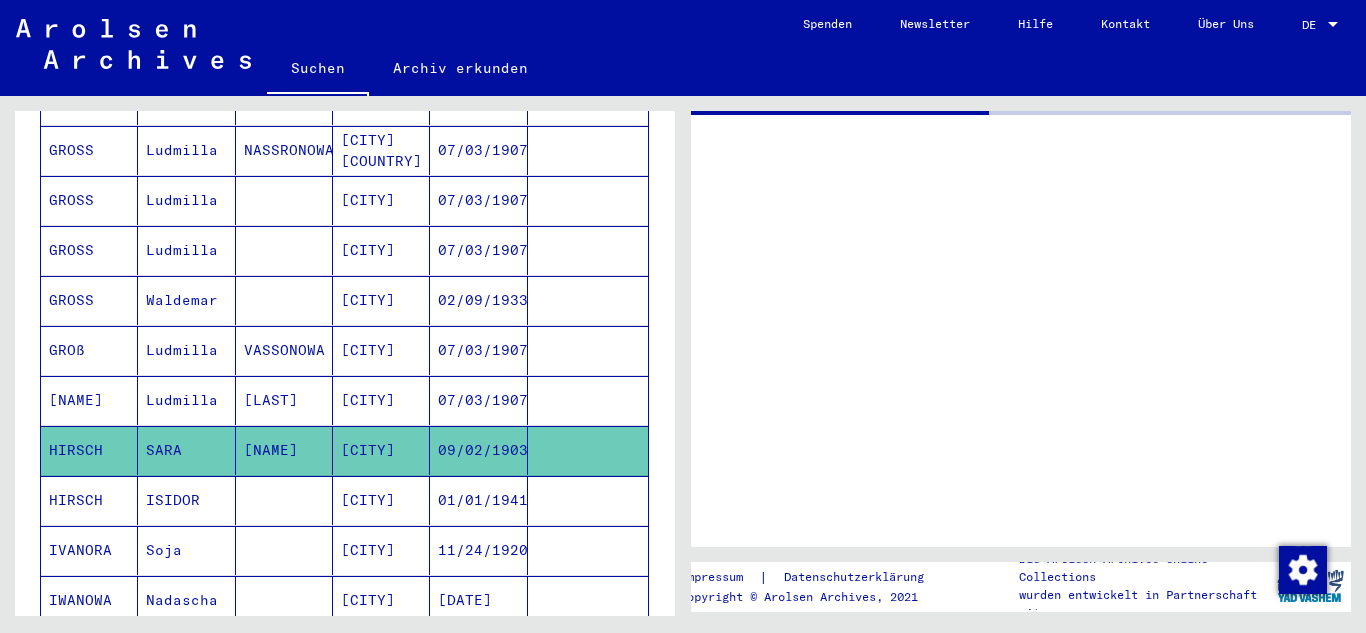 scroll, scrollTop: 0, scrollLeft: 0, axis: both 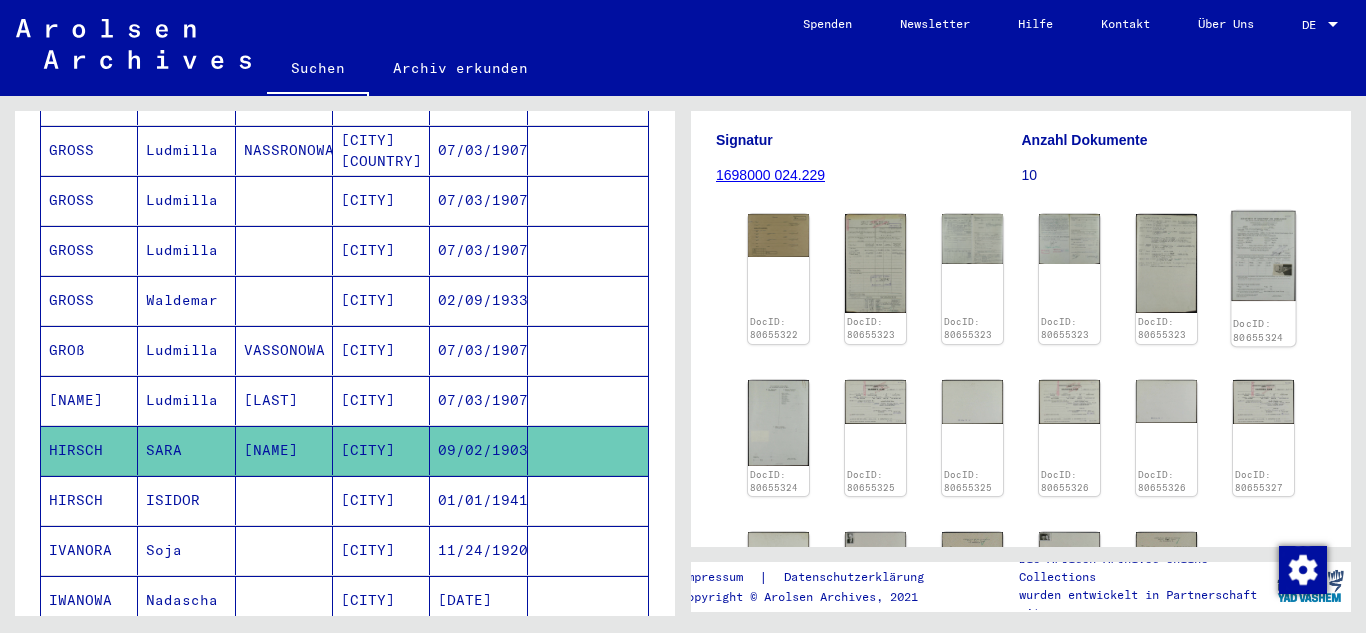 click 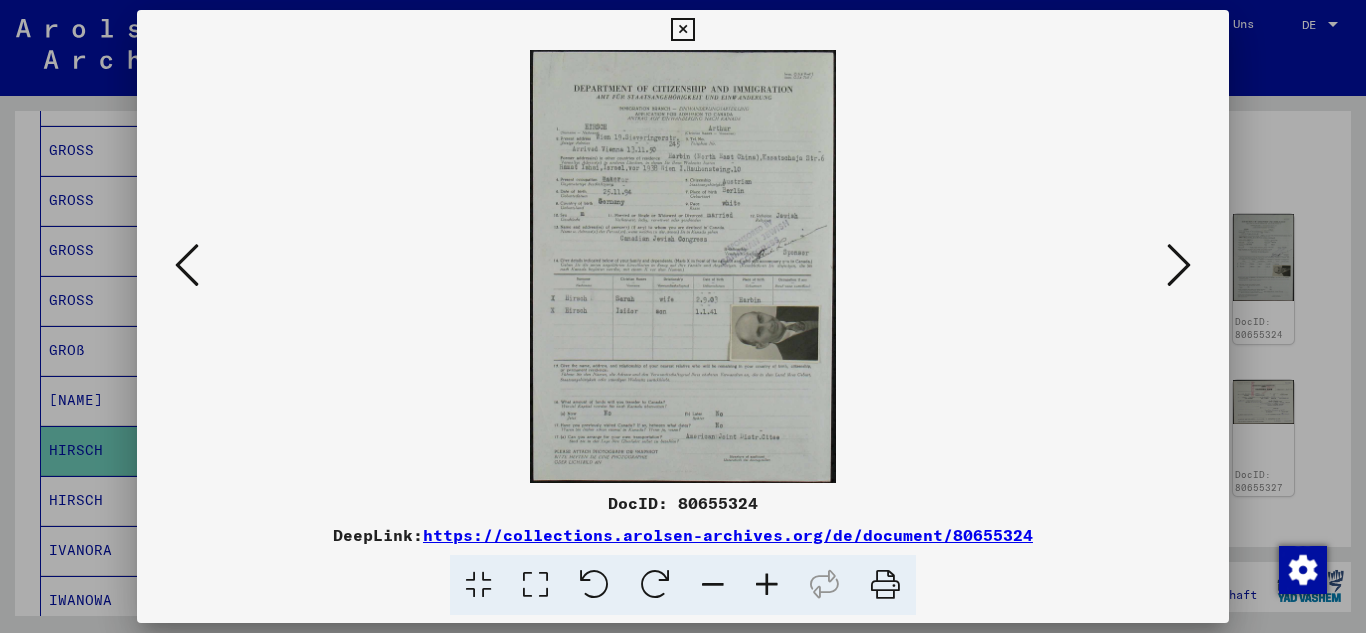 click at bounding box center [655, 585] 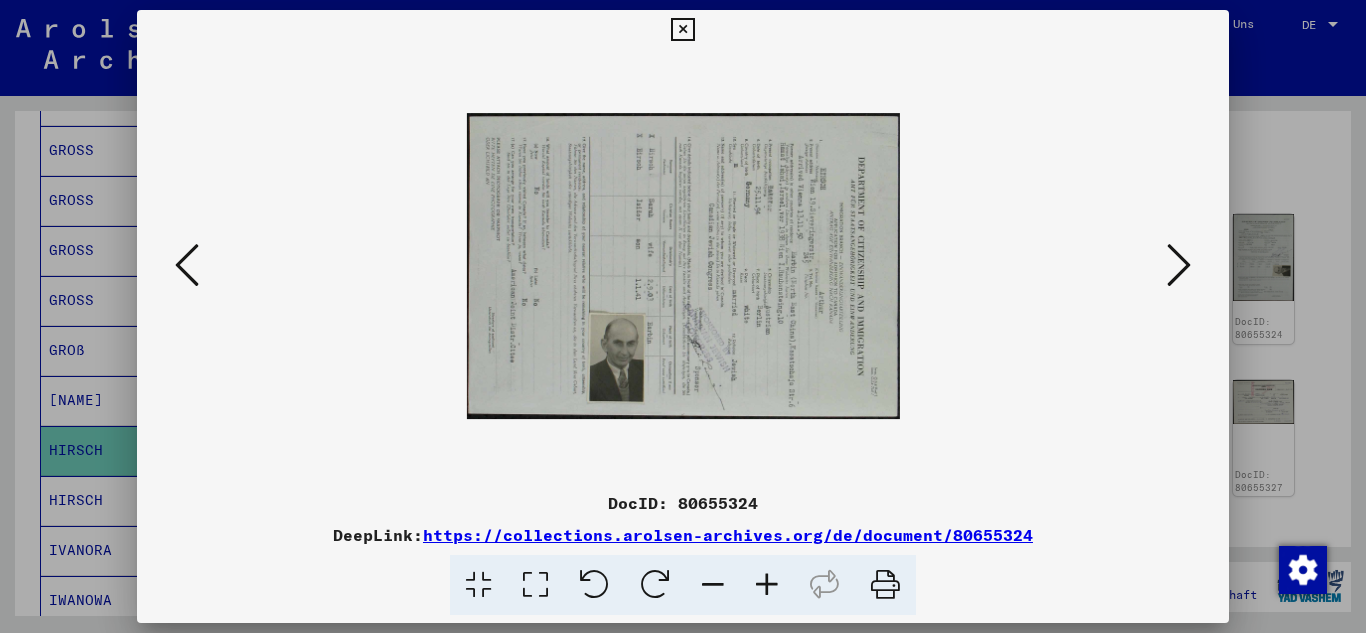 click at bounding box center [1179, 265] 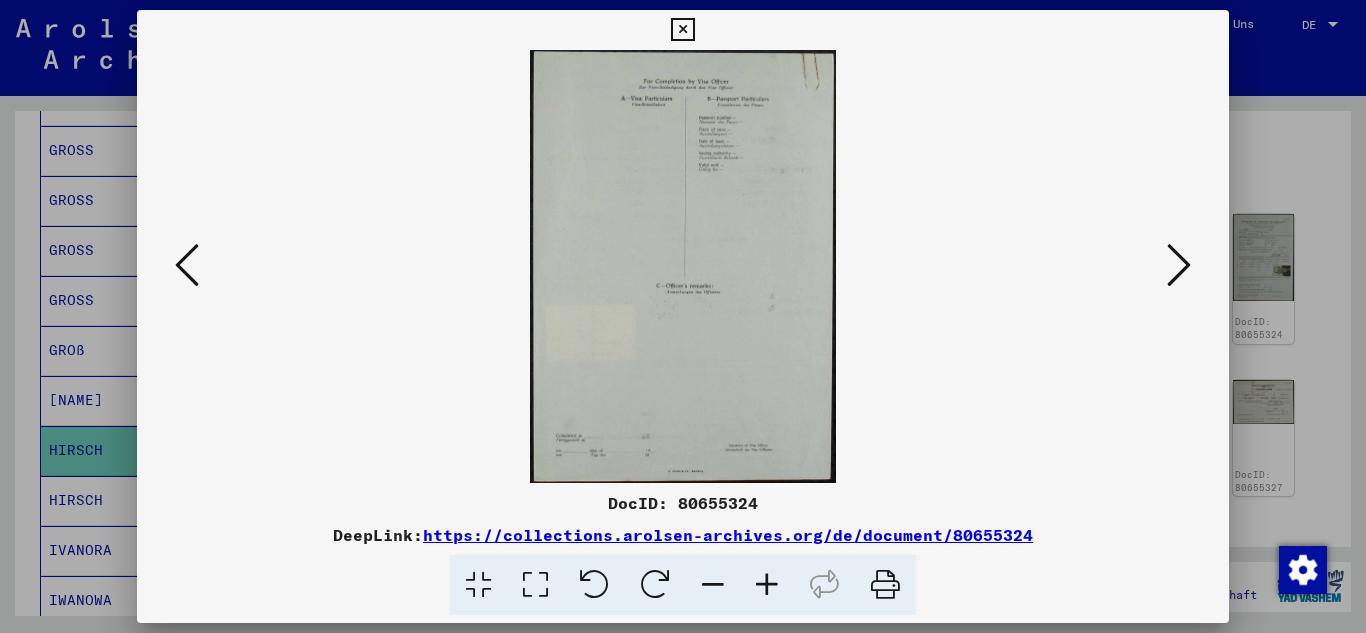 click at bounding box center (1179, 265) 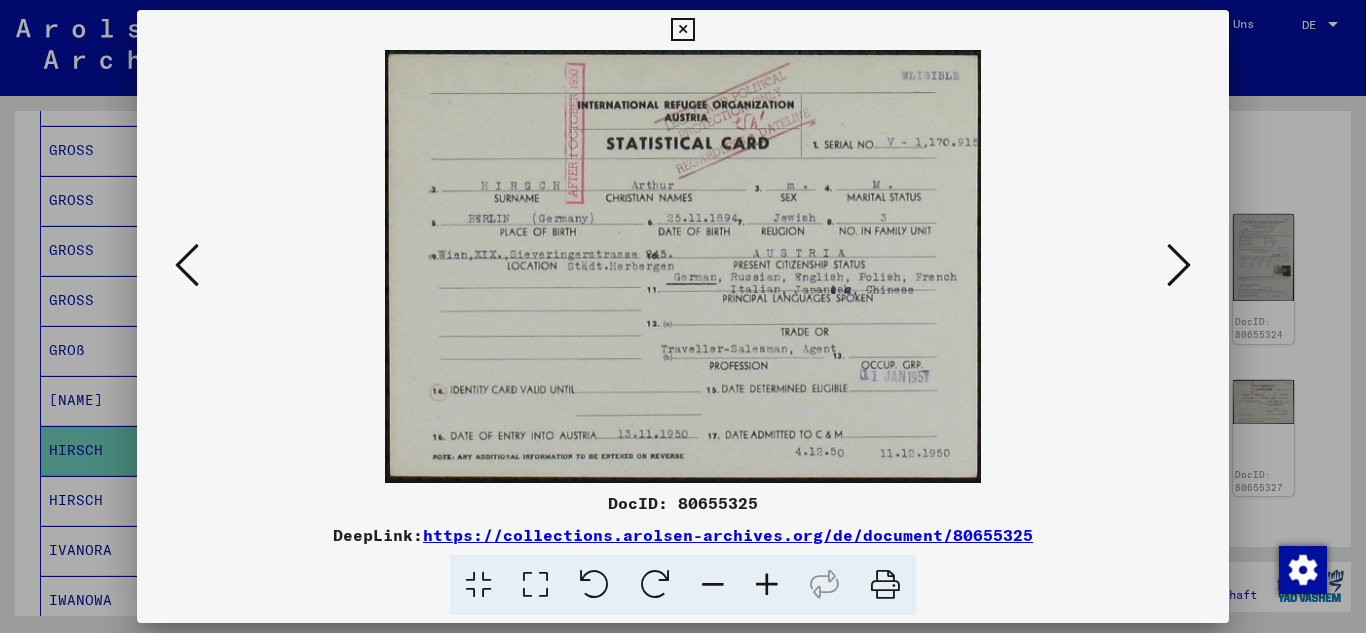 click at bounding box center (1179, 265) 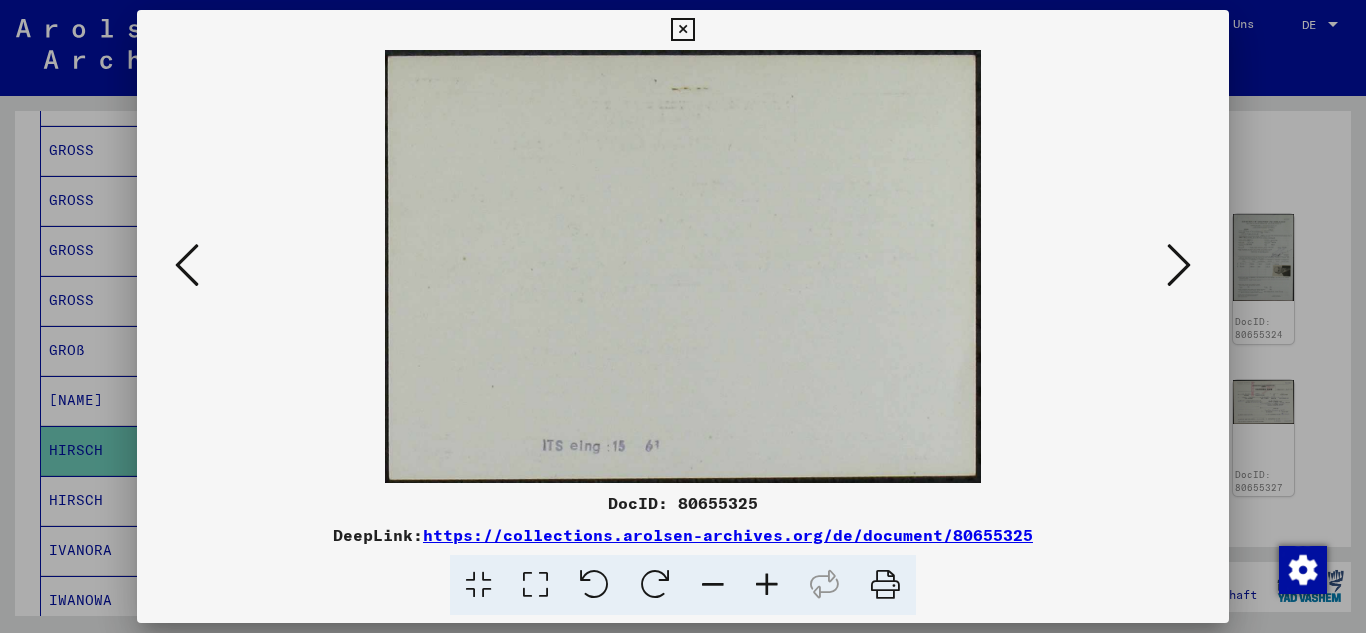 click at bounding box center (1179, 265) 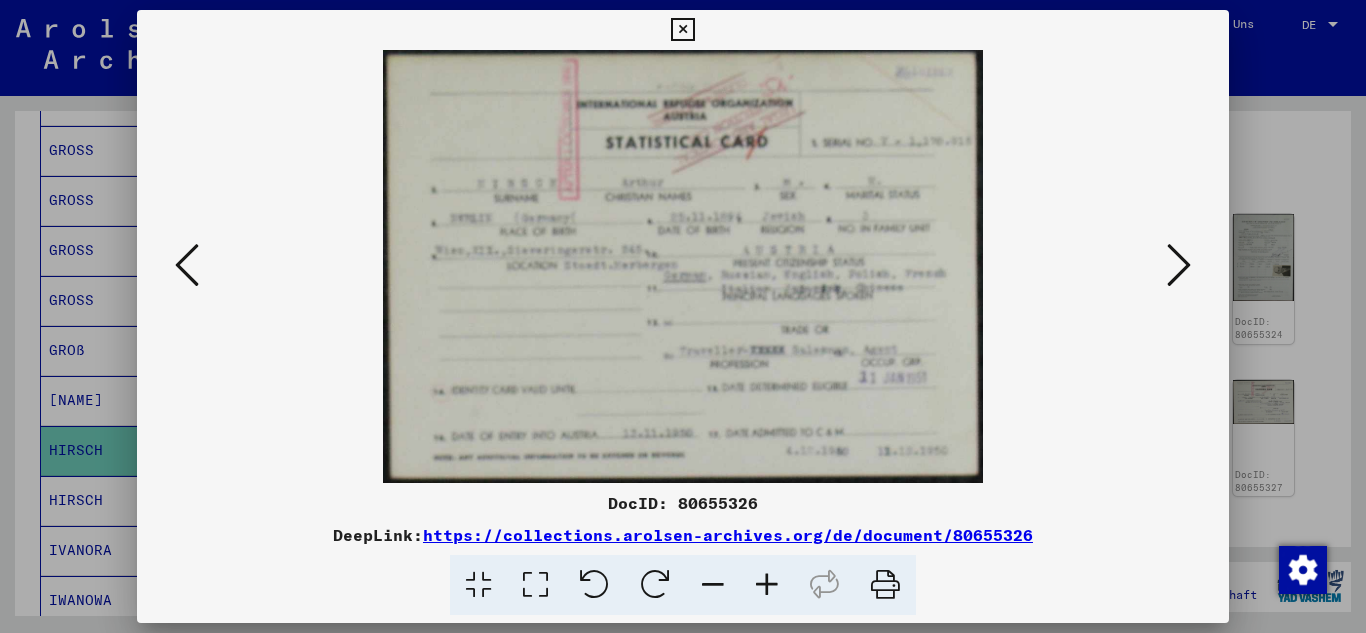 click at bounding box center (1179, 265) 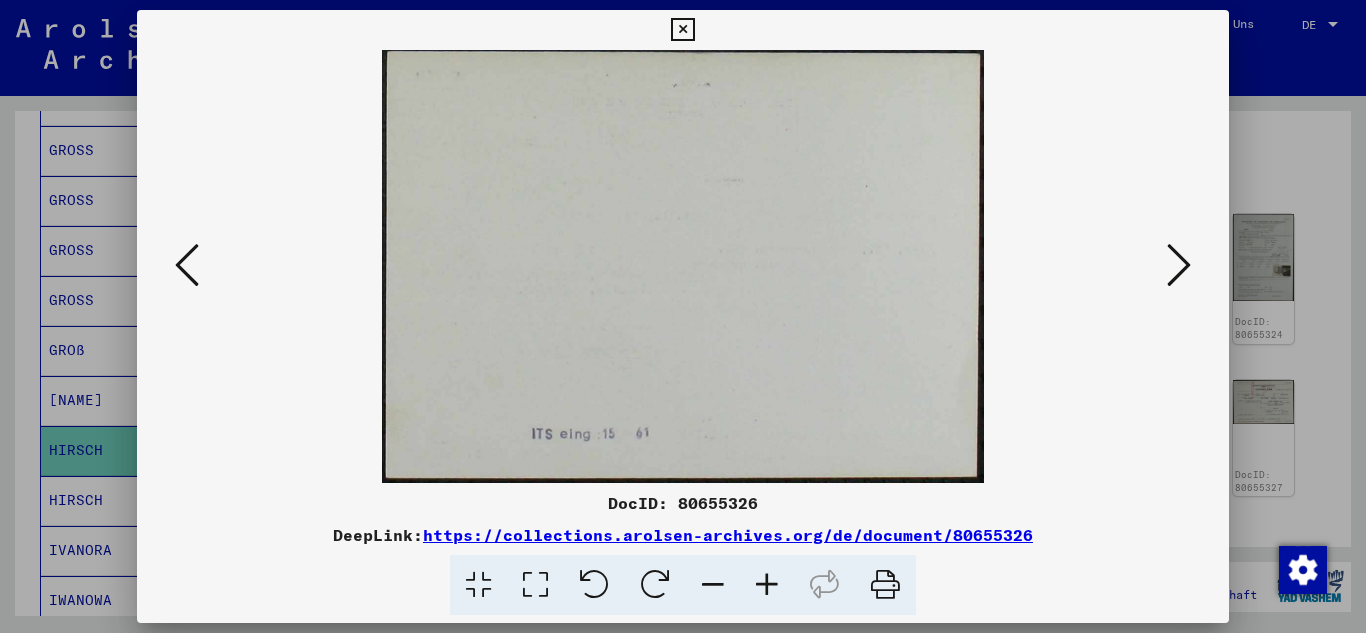 click at bounding box center (1179, 265) 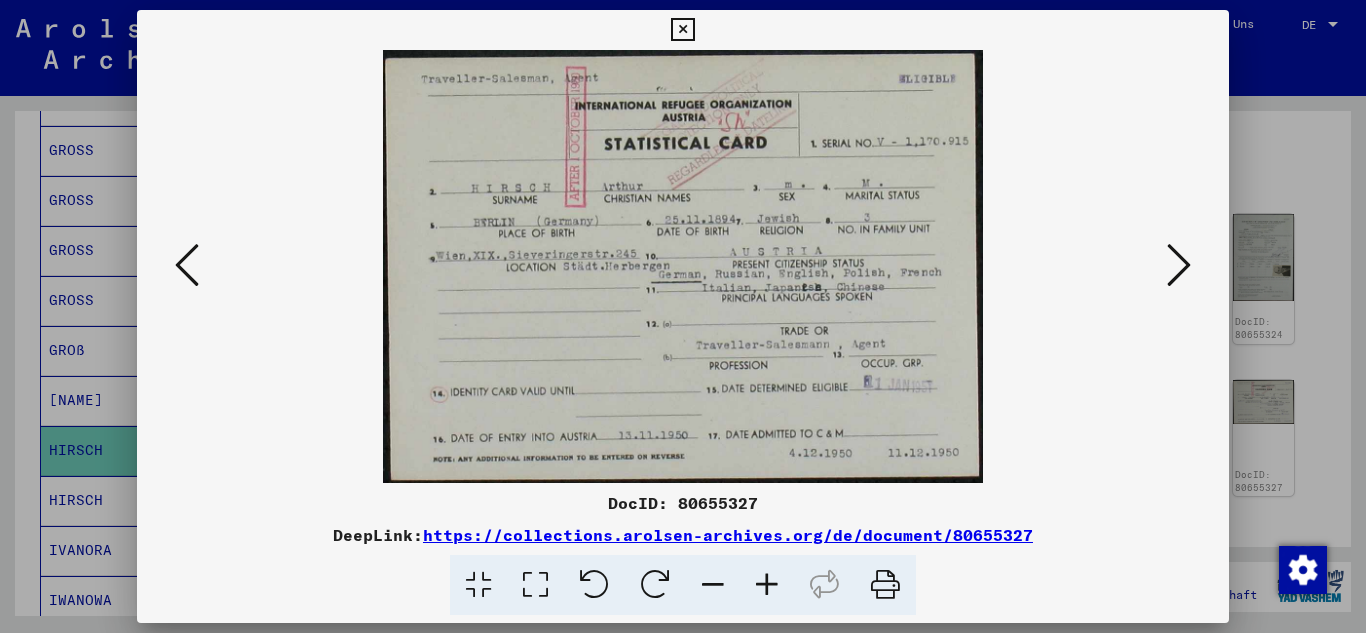 click at bounding box center (1179, 265) 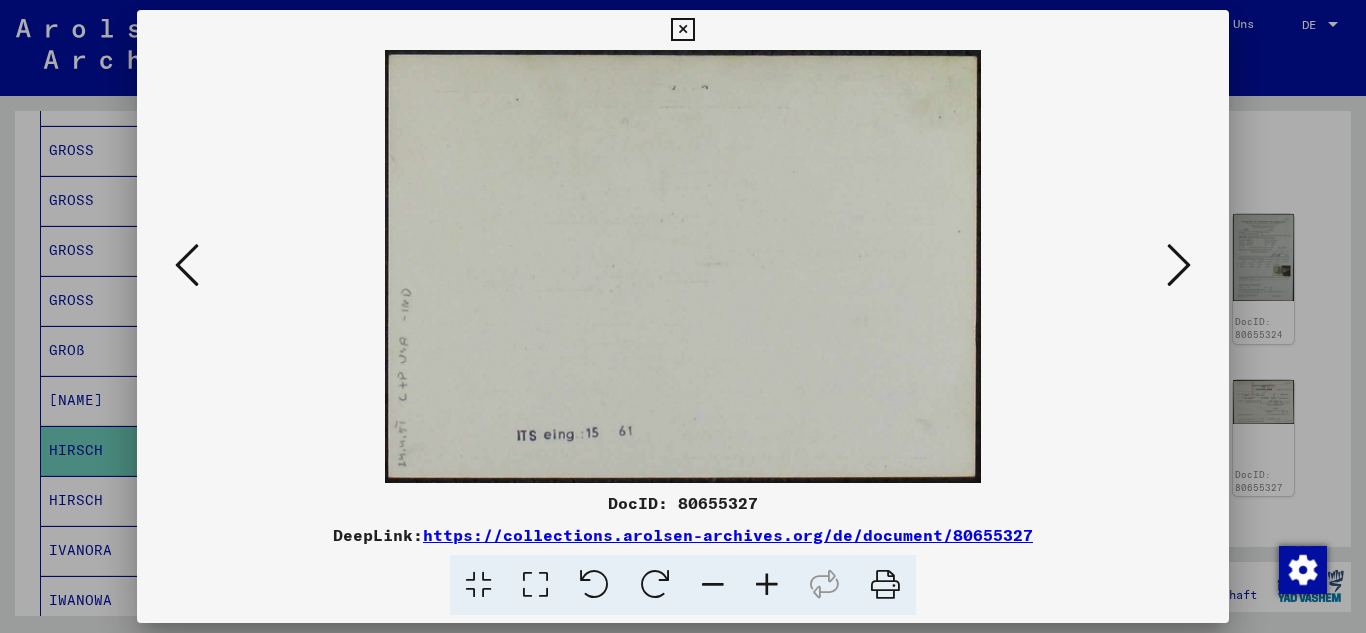 click at bounding box center (1179, 265) 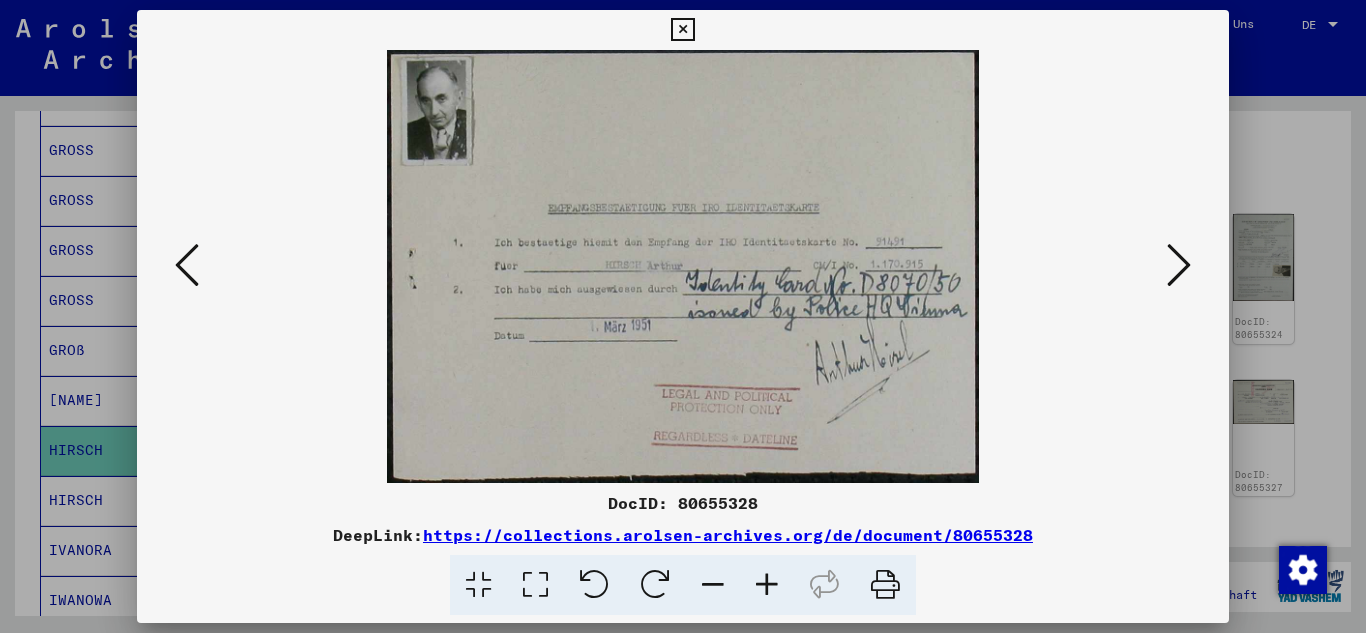 click at bounding box center [1179, 265] 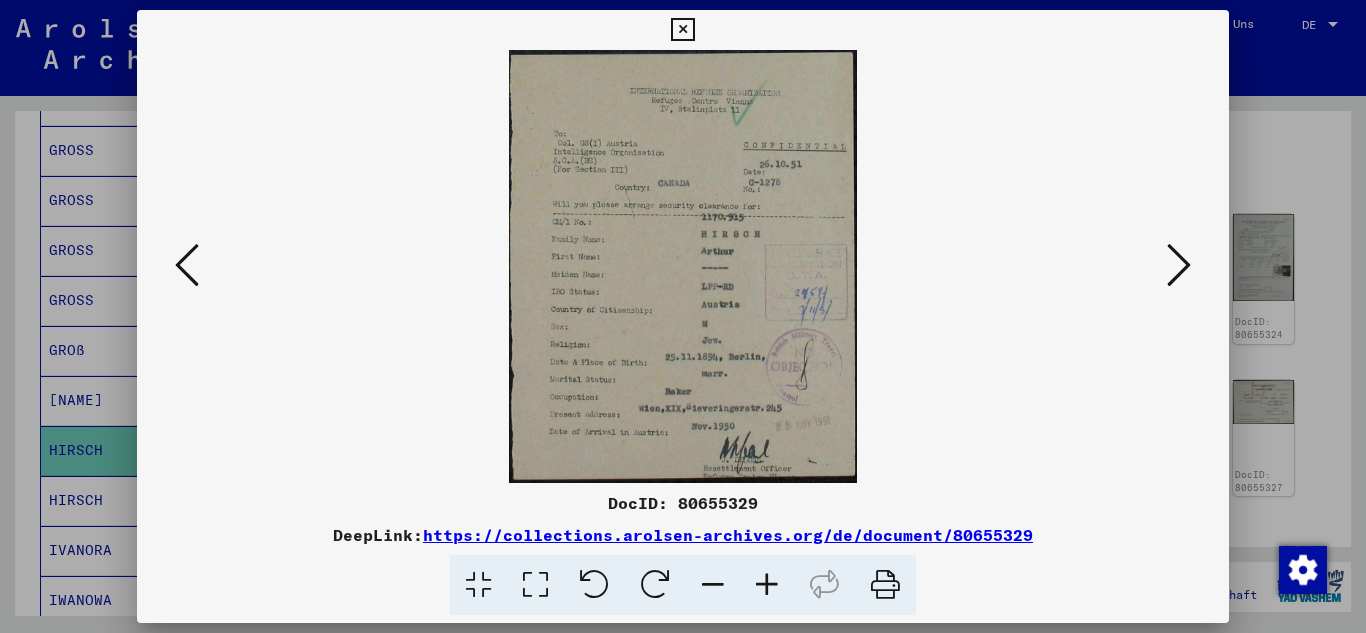 click at bounding box center (1179, 265) 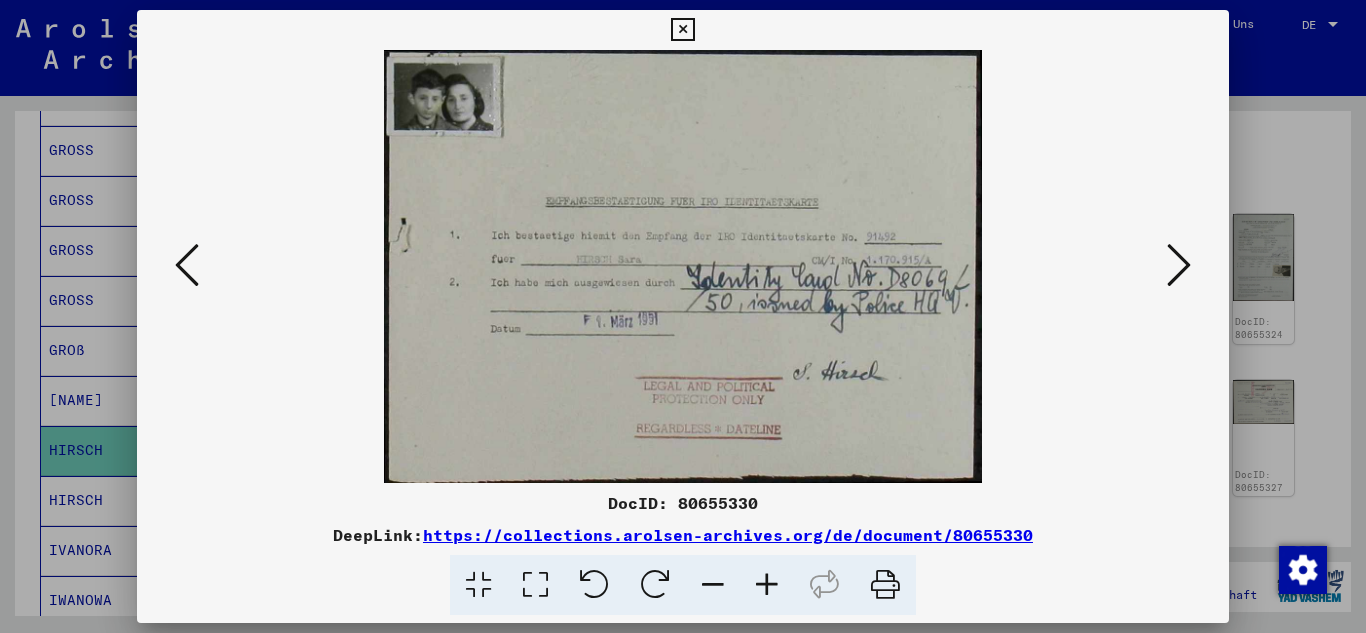 click at bounding box center [767, 585] 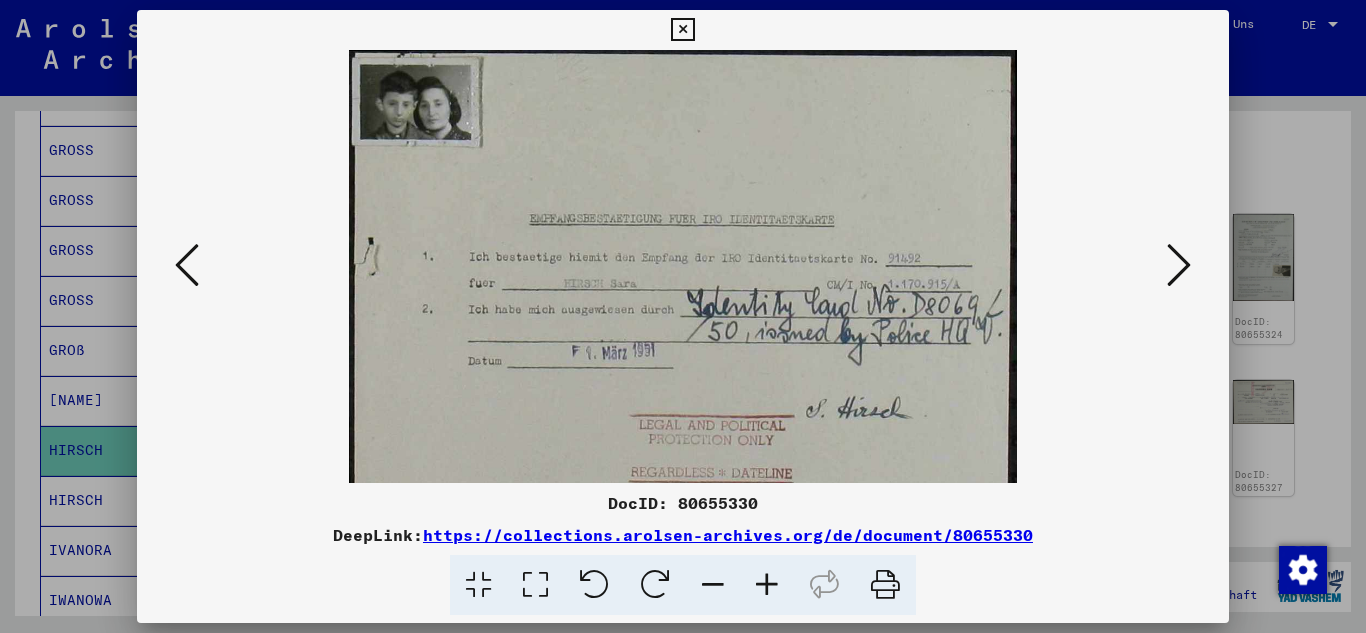 click at bounding box center (767, 585) 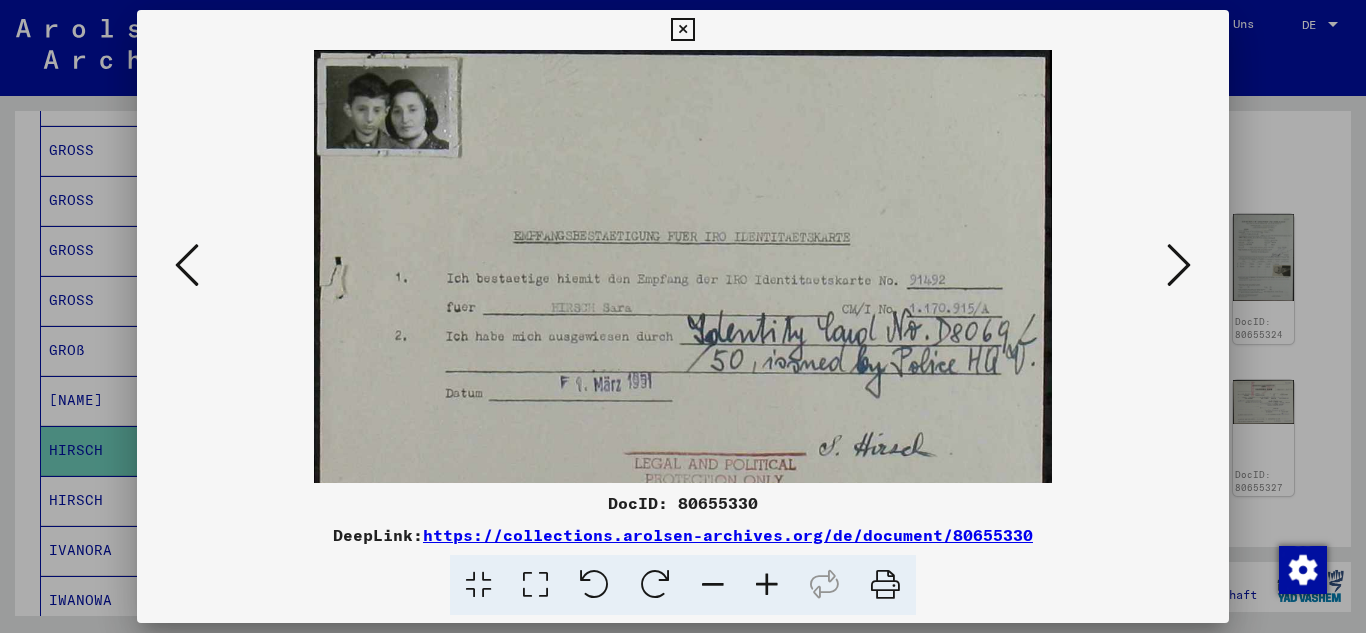 click at bounding box center [767, 585] 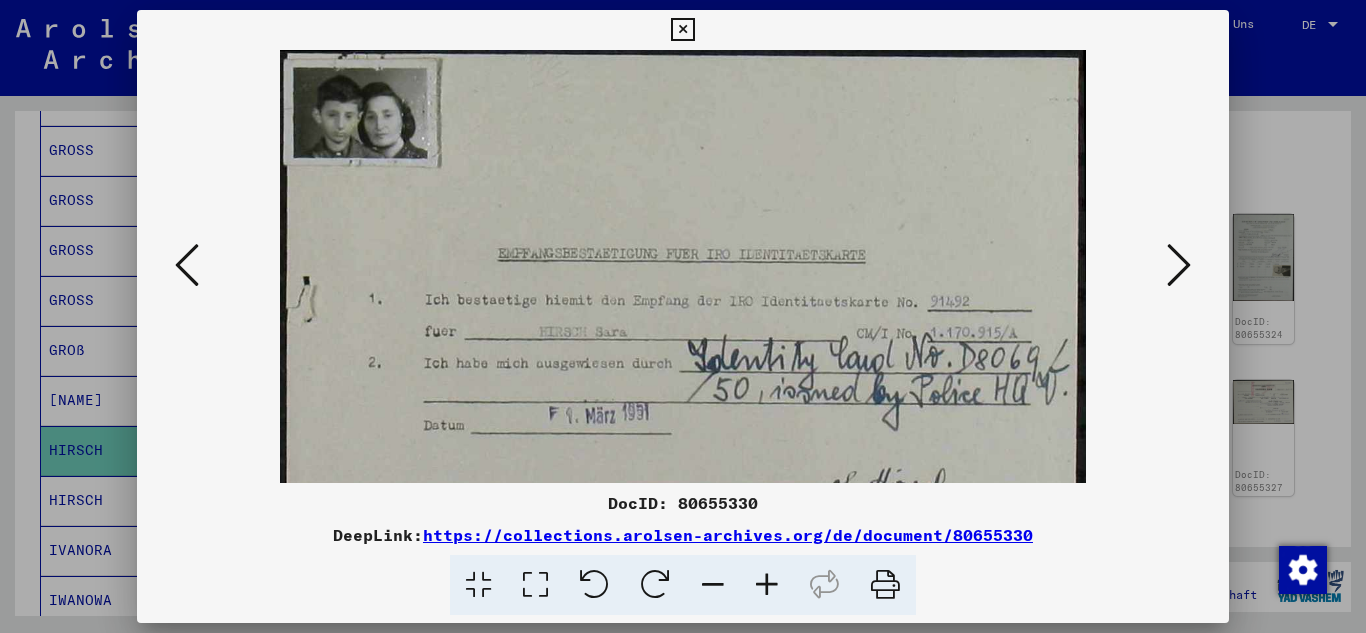 click at bounding box center (767, 585) 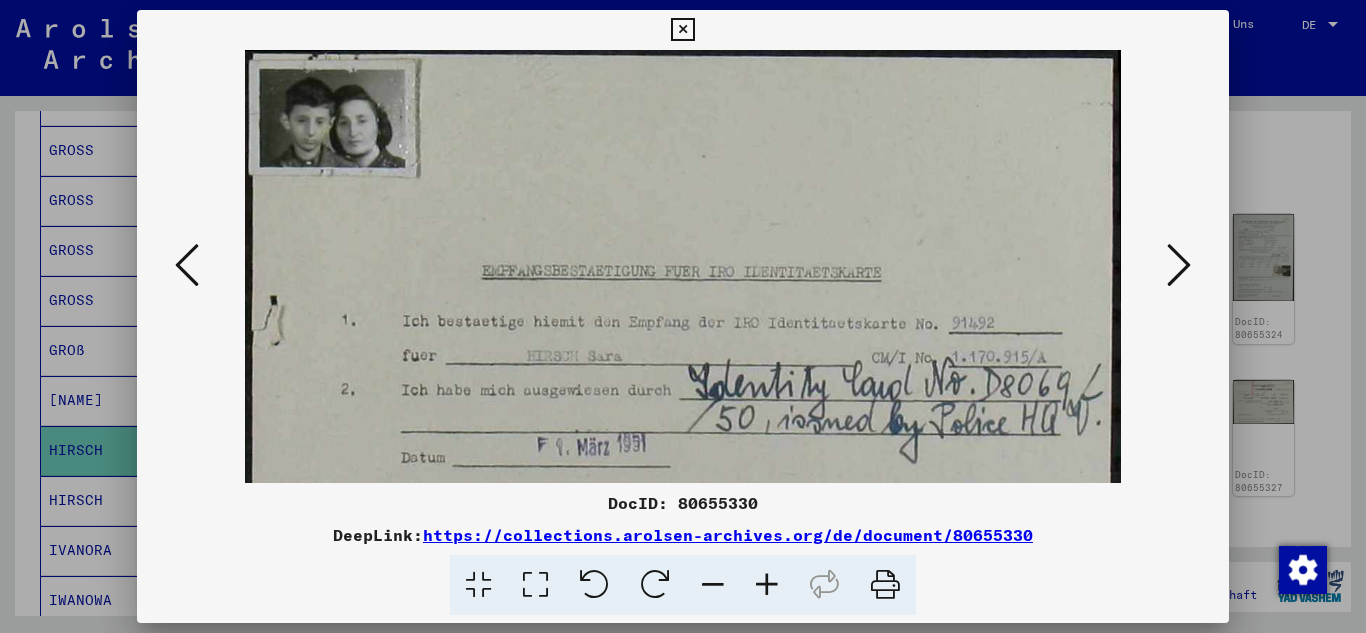 click at bounding box center [767, 585] 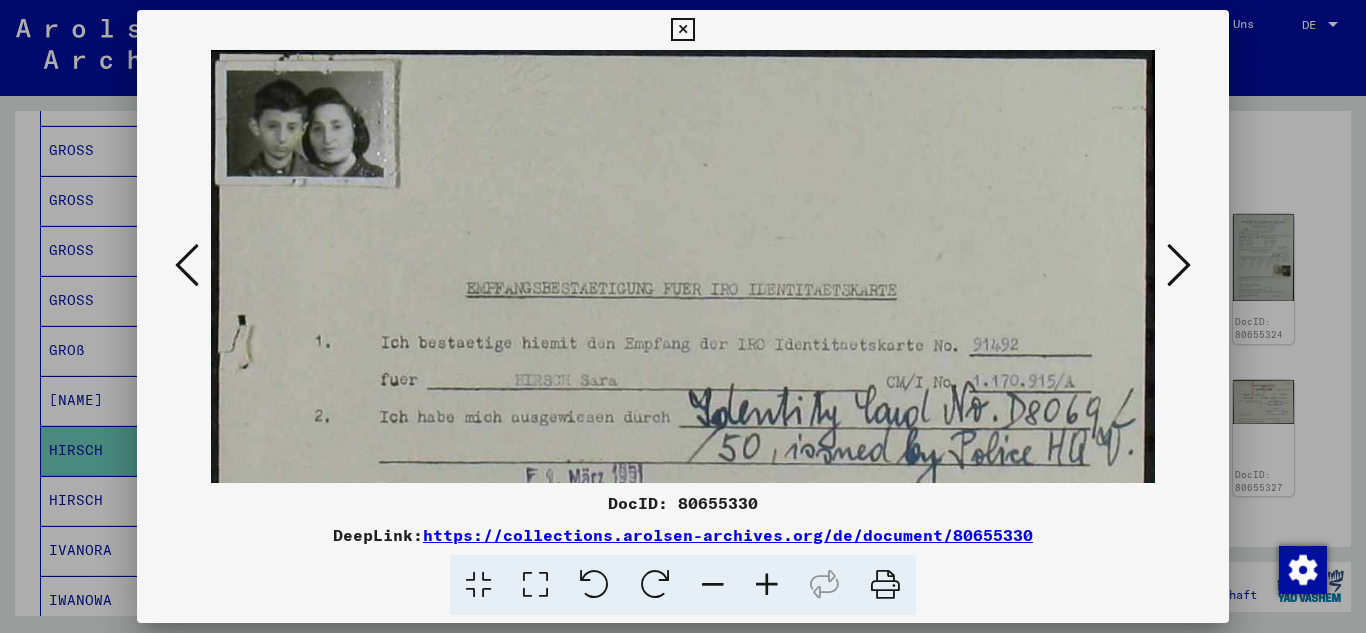 click at bounding box center [682, 30] 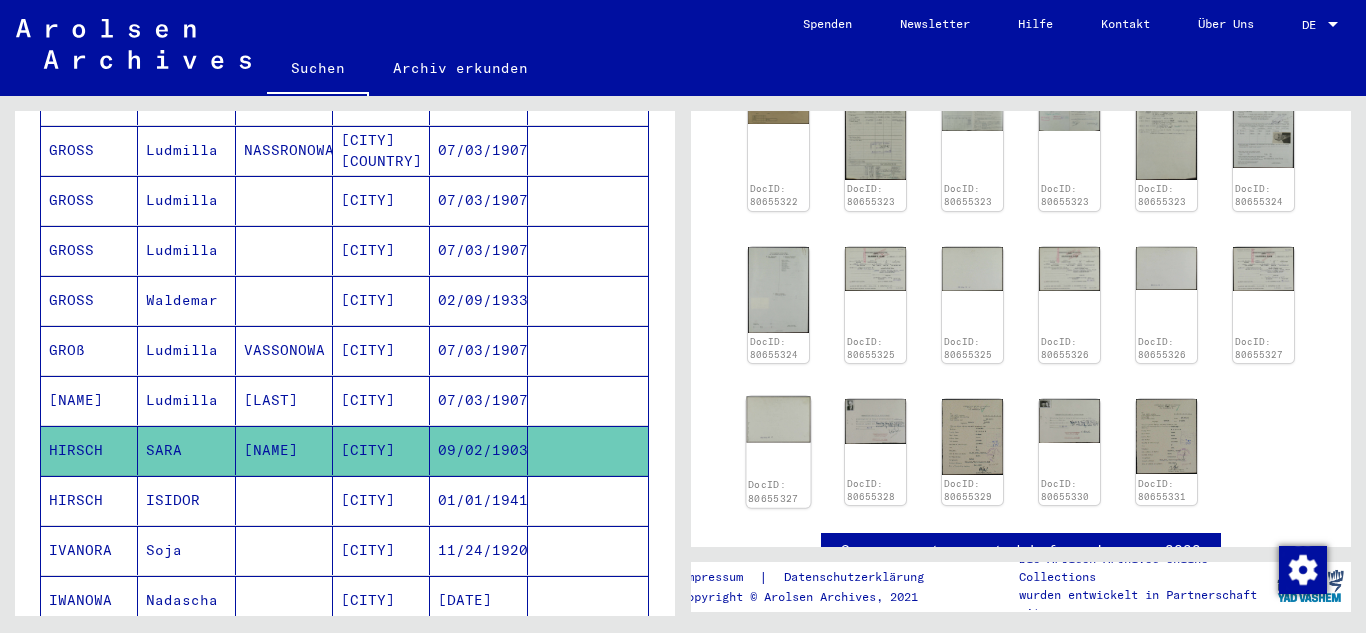 scroll, scrollTop: 500, scrollLeft: 0, axis: vertical 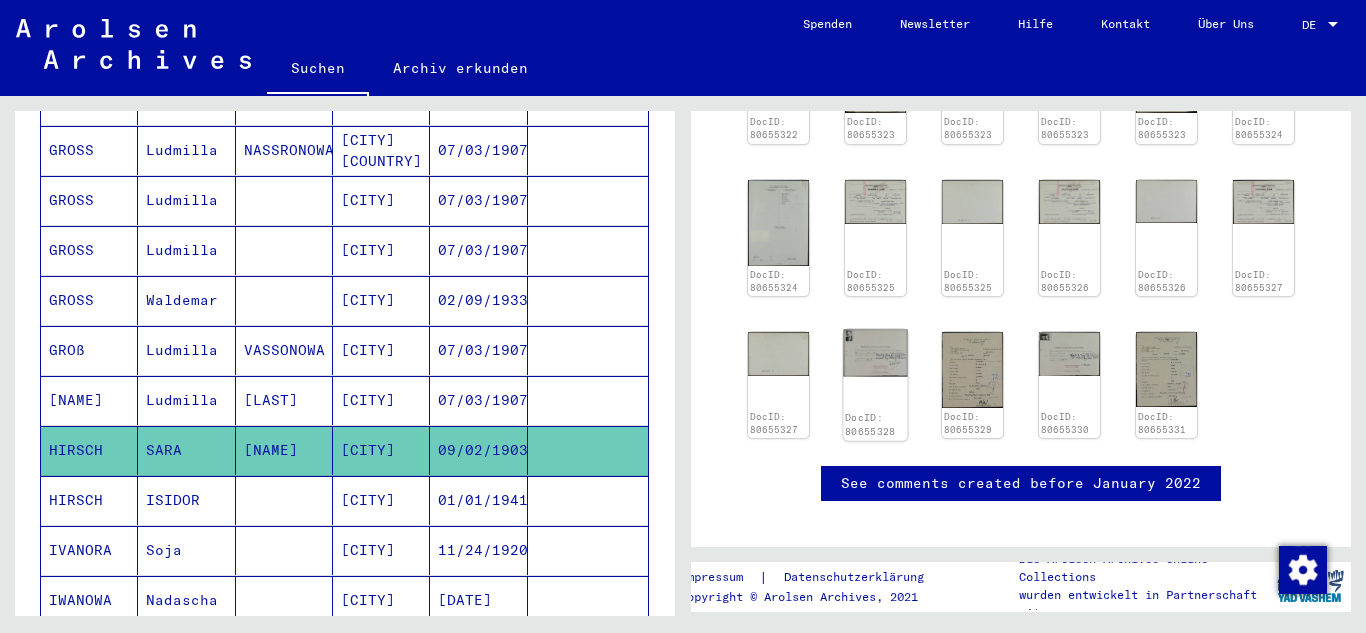 click 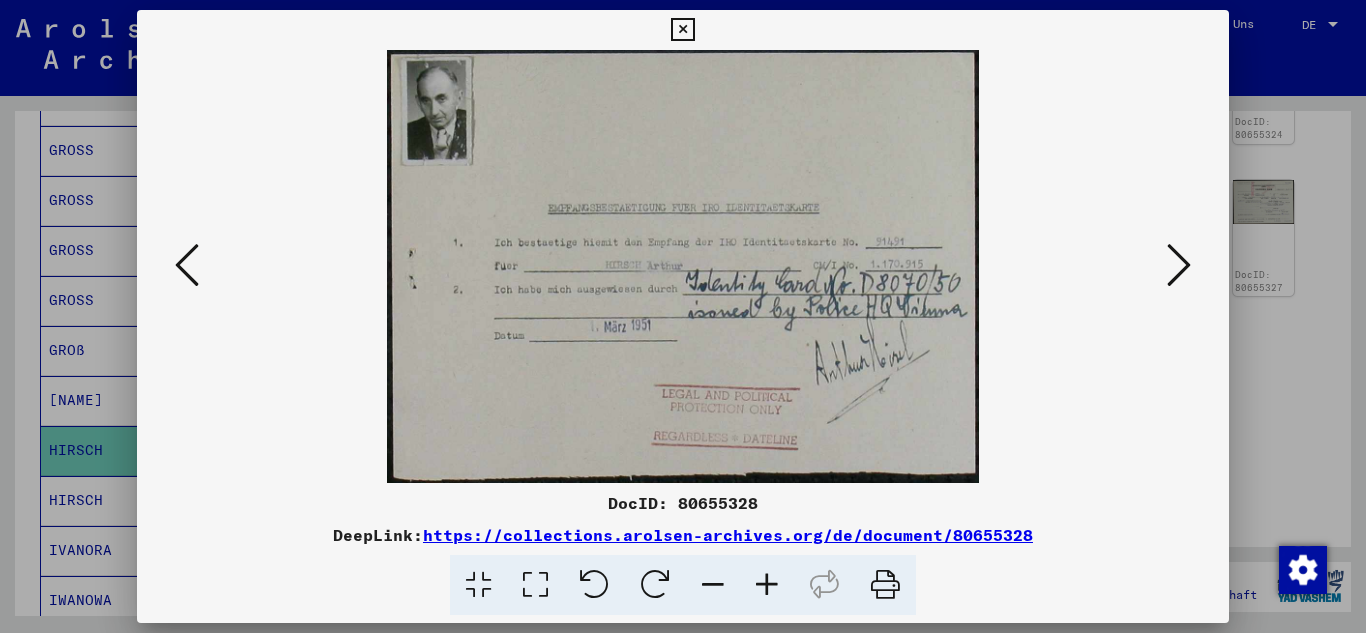click at bounding box center [682, 30] 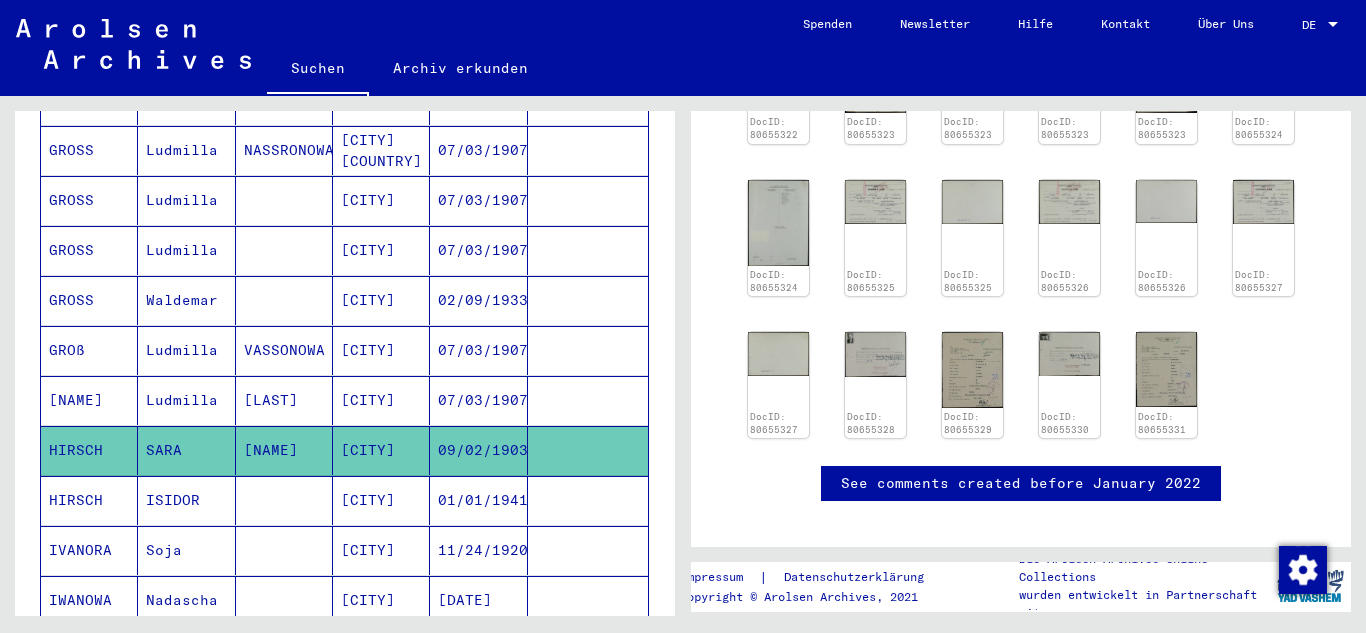 click on "HIRSCH" at bounding box center [89, 550] 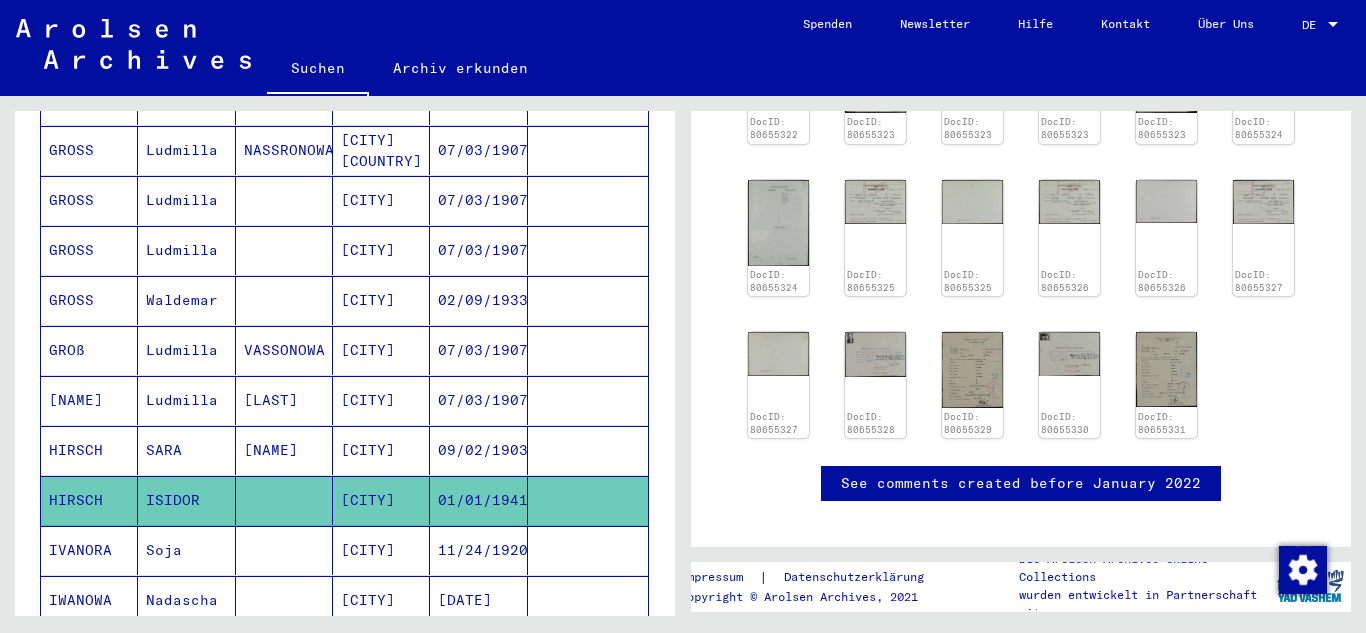 click 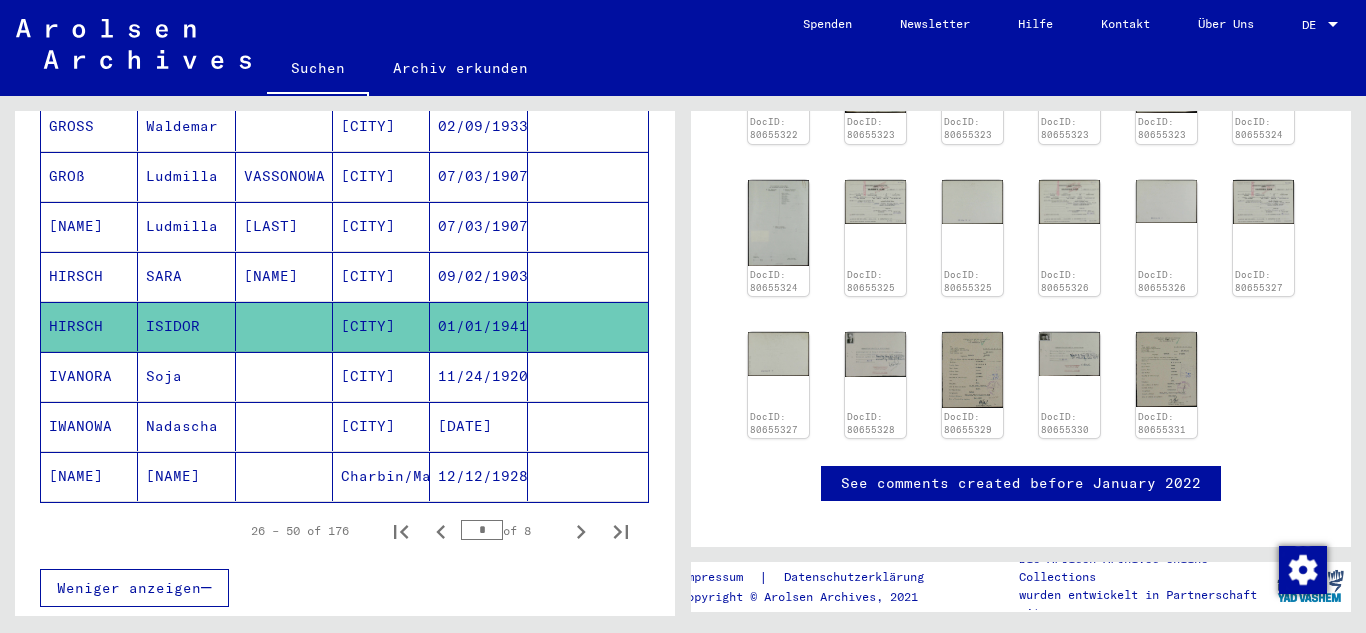 scroll, scrollTop: 1200, scrollLeft: 0, axis: vertical 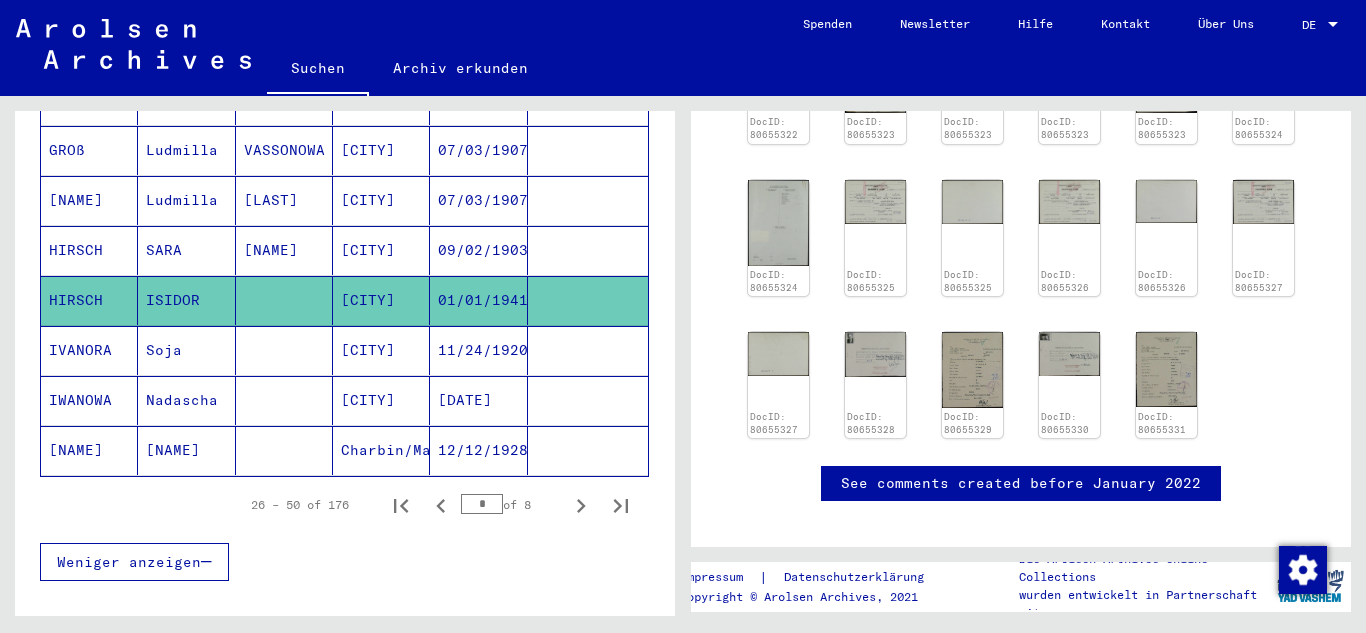 click on "IWANOWA" at bounding box center (89, 450) 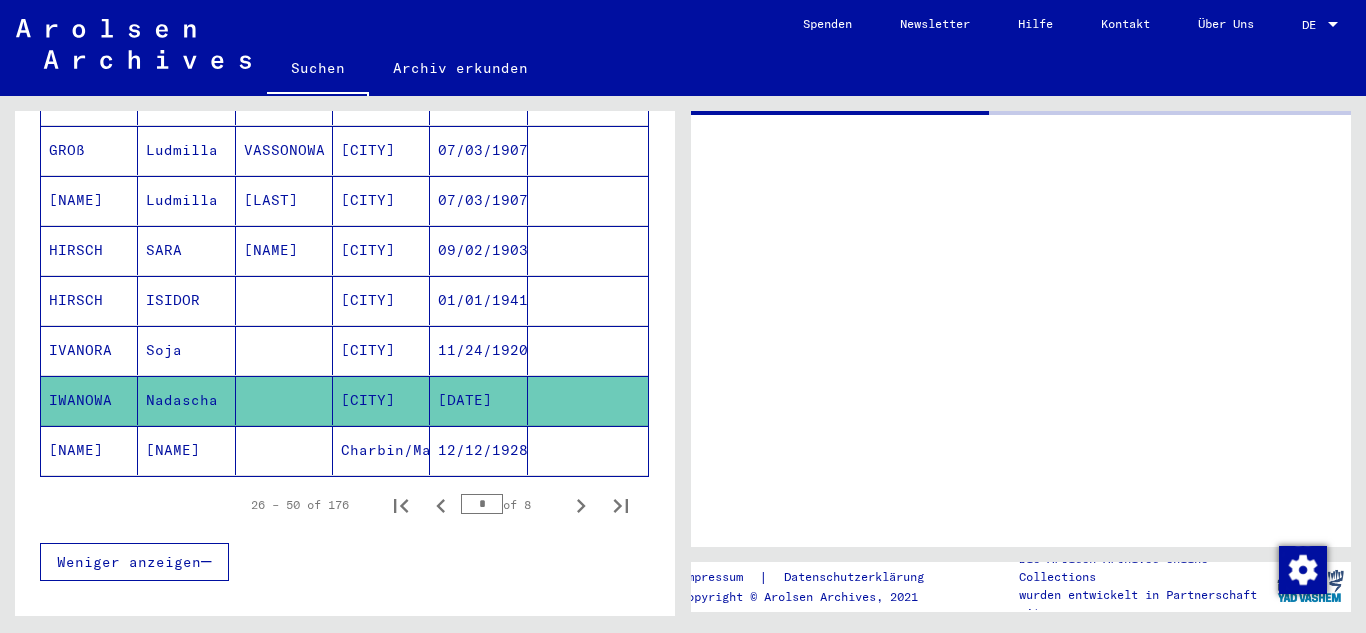 scroll, scrollTop: 0, scrollLeft: 0, axis: both 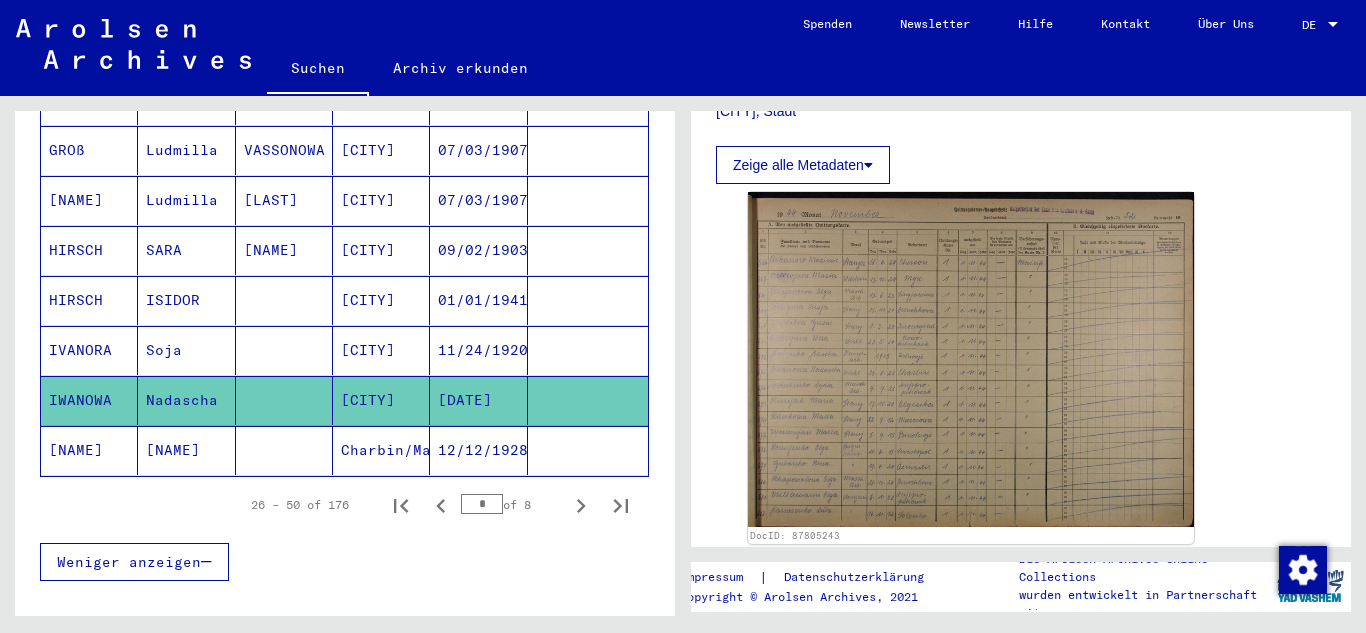 click on "[NAME]" 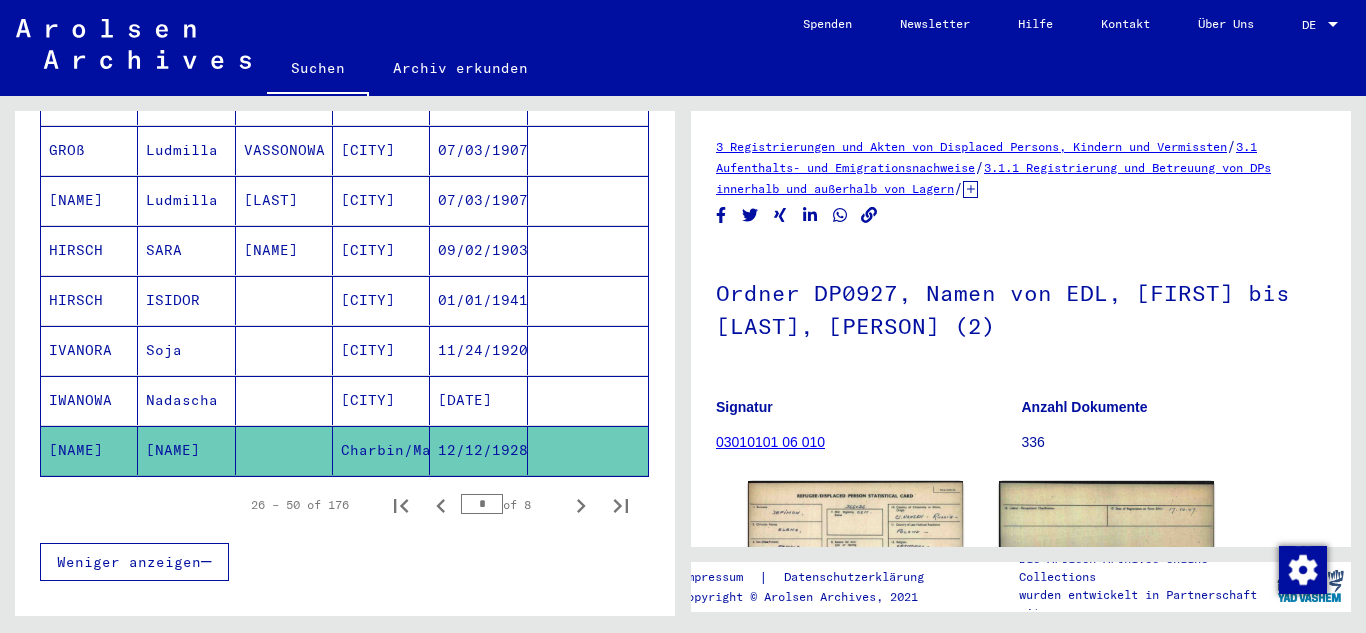 scroll, scrollTop: 0, scrollLeft: 0, axis: both 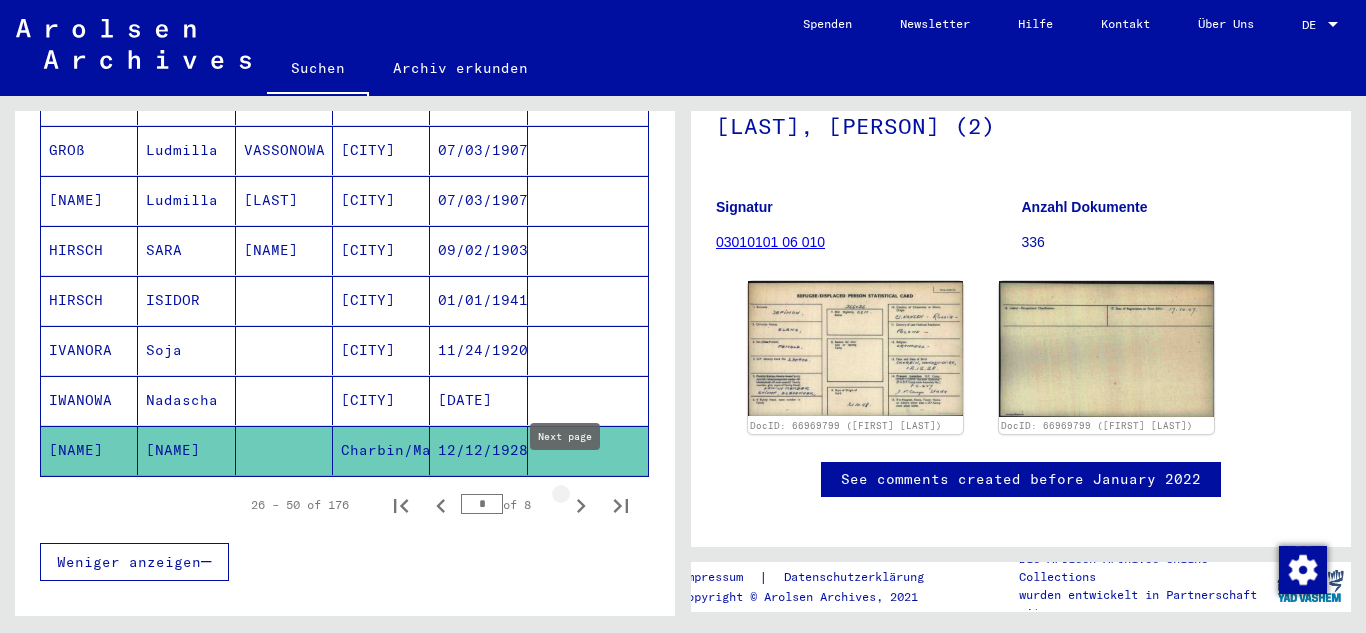 click 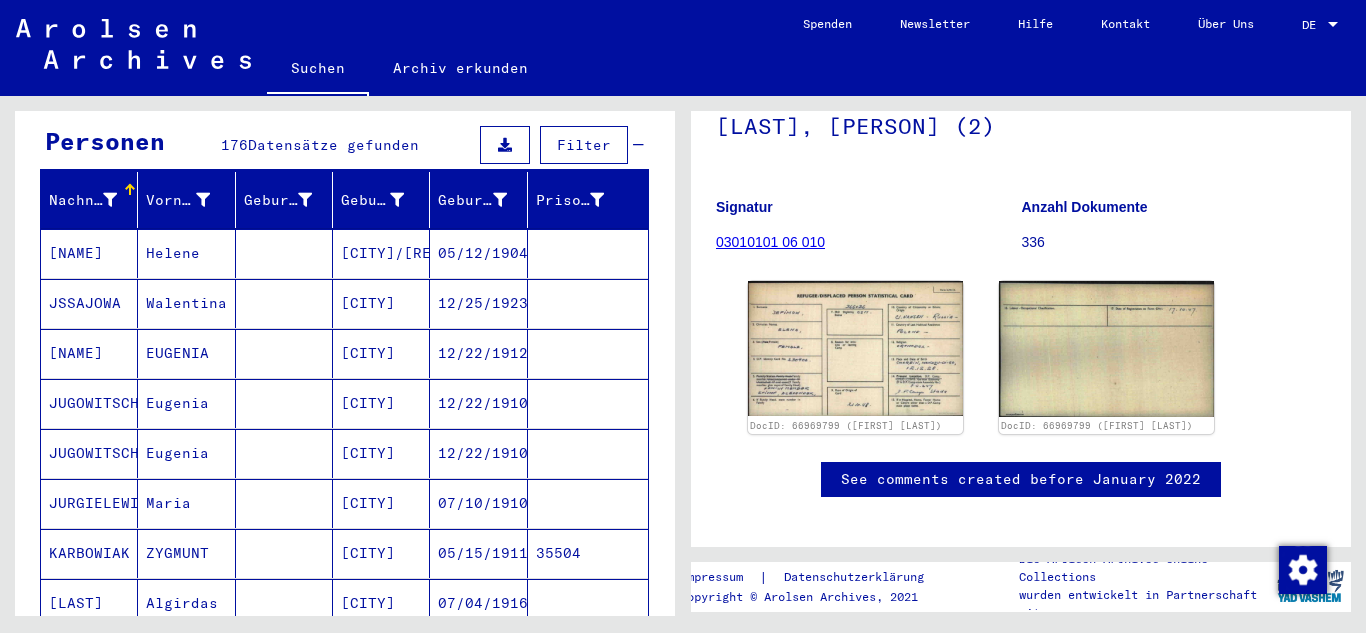 scroll, scrollTop: 200, scrollLeft: 0, axis: vertical 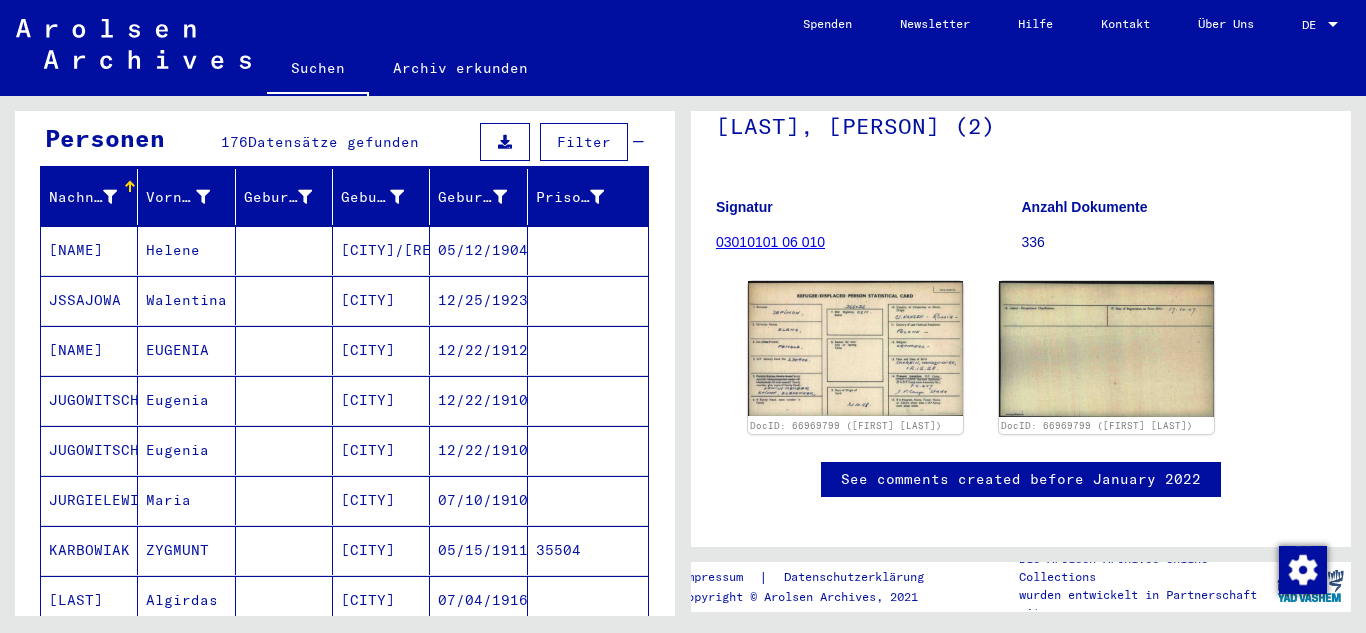 click on "[NAME]" at bounding box center (89, 300) 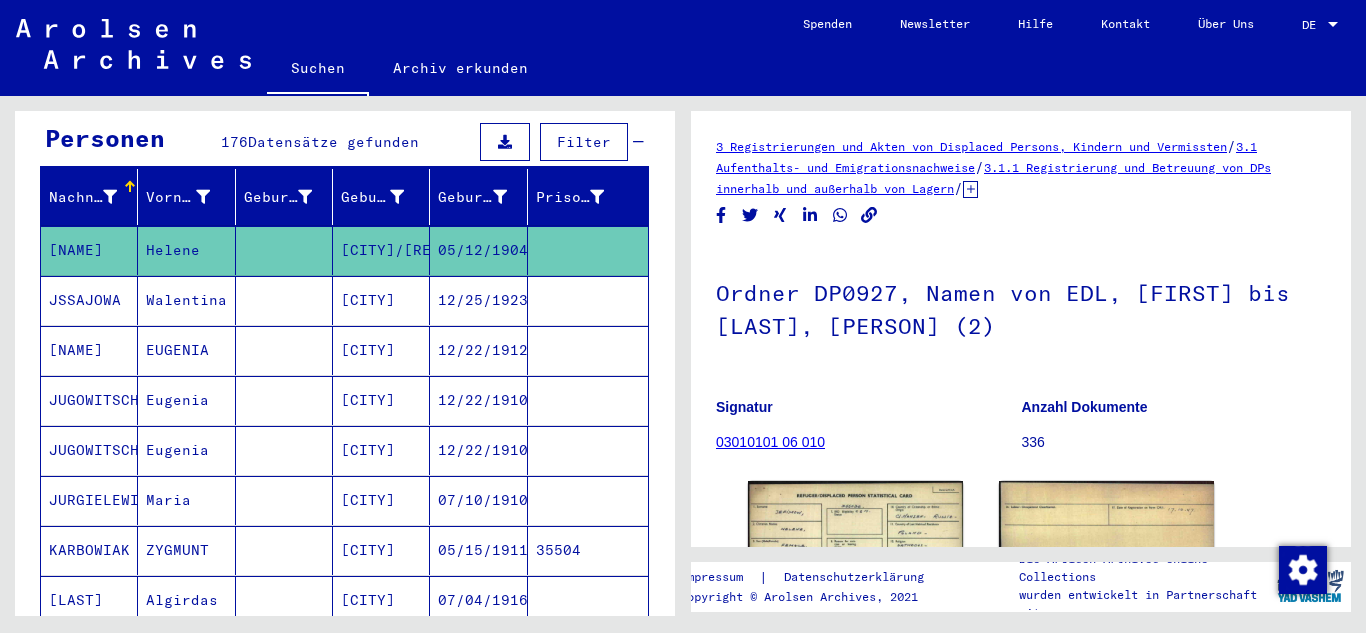 scroll, scrollTop: 0, scrollLeft: 0, axis: both 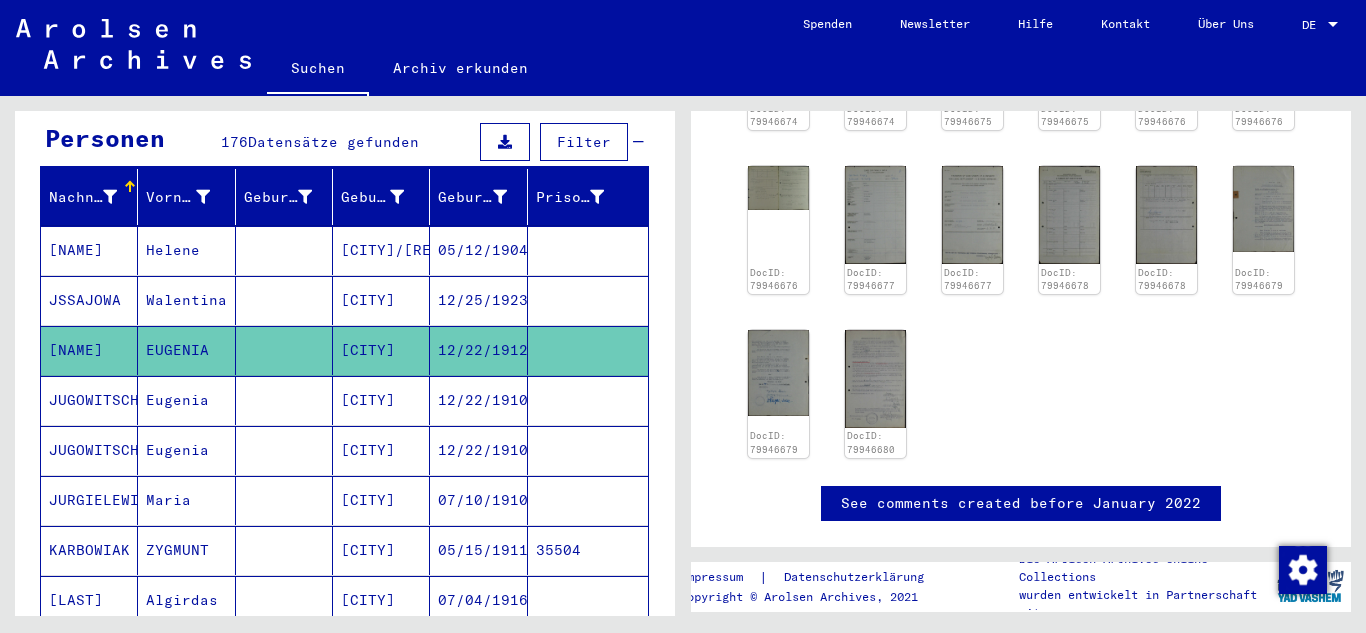 click on "JURGIELEWITZSCH" at bounding box center [89, 550] 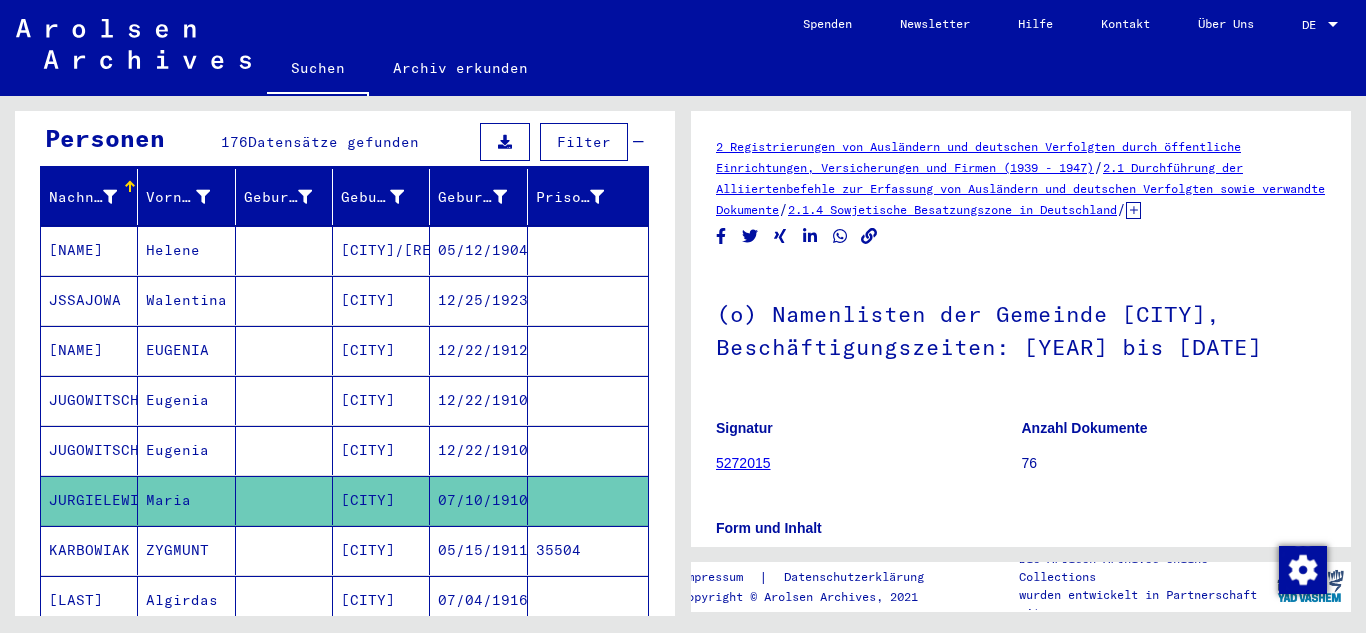 scroll, scrollTop: 0, scrollLeft: 0, axis: both 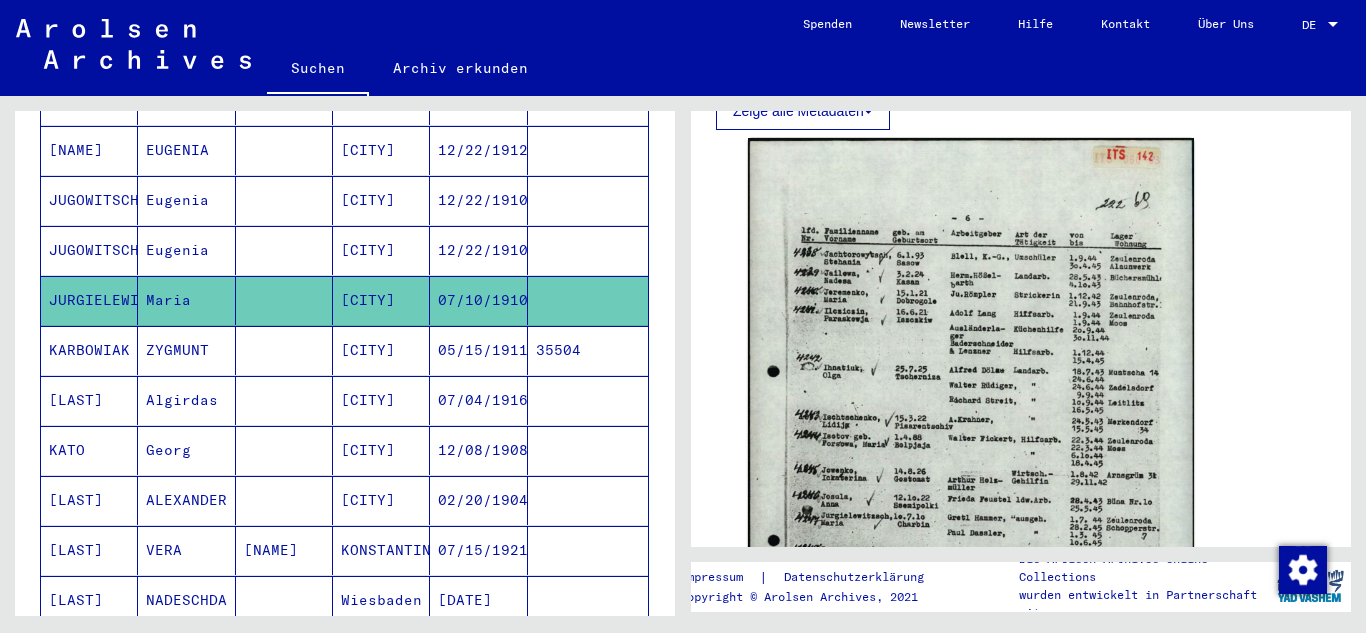 click on "KARBOWIAK" at bounding box center (89, 400) 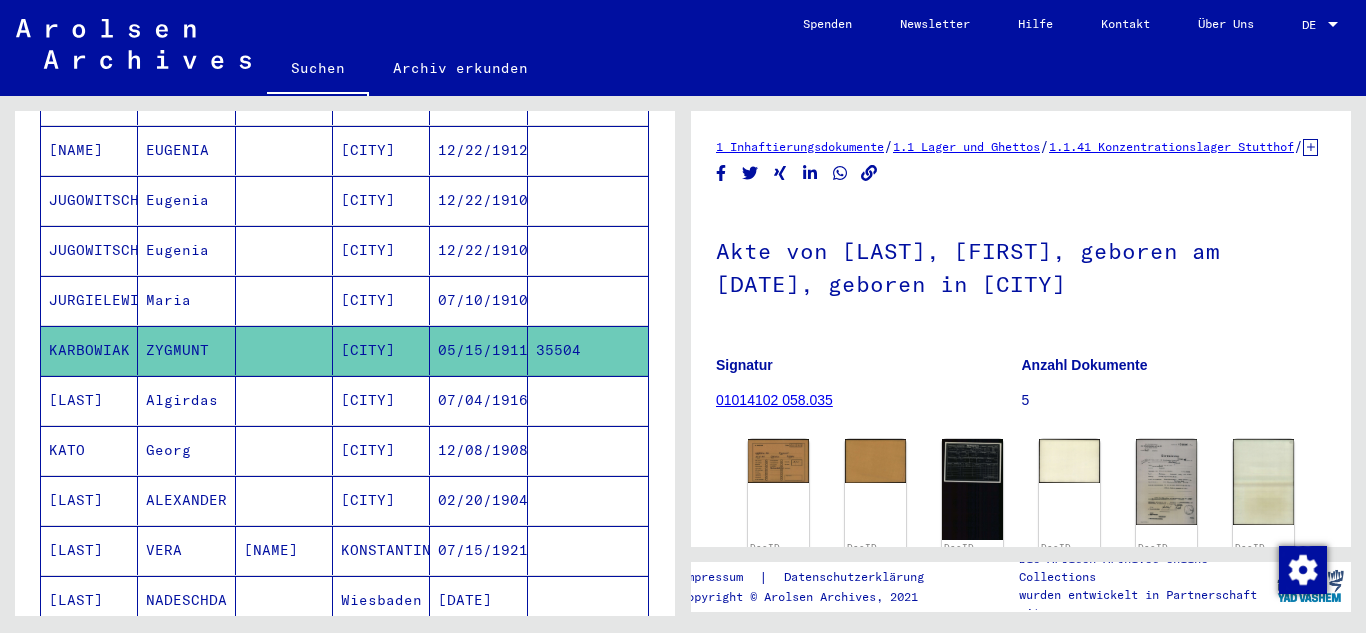 scroll, scrollTop: 0, scrollLeft: 0, axis: both 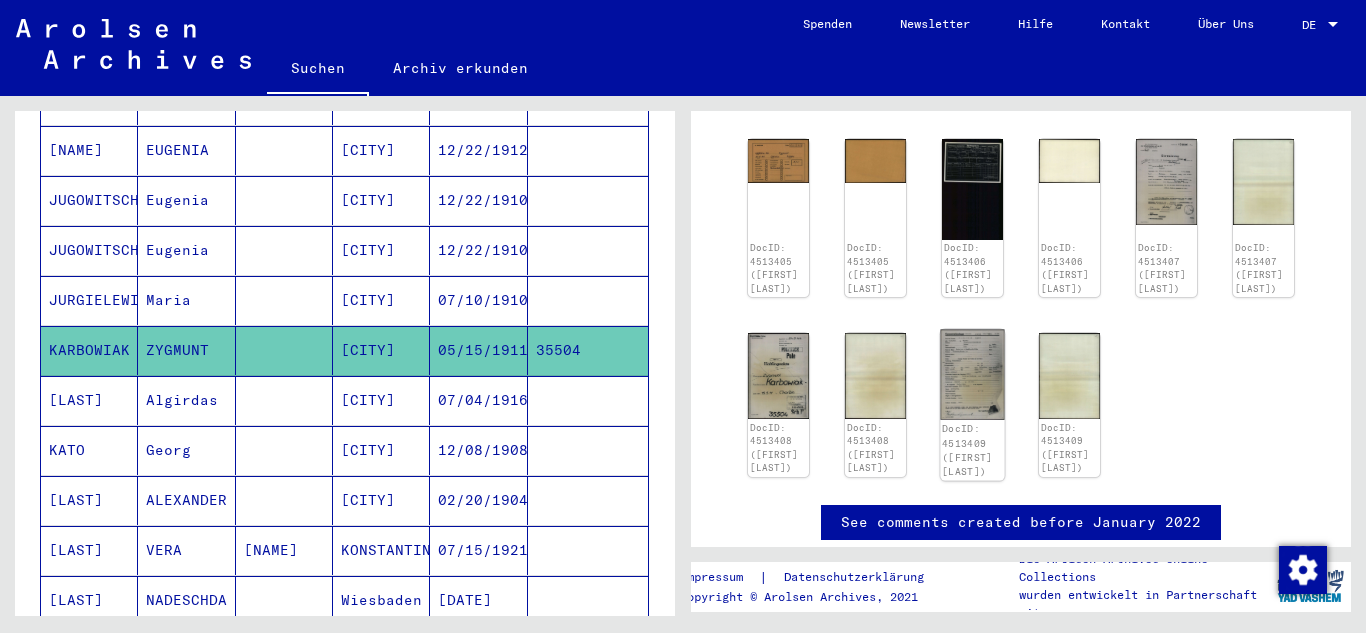 click 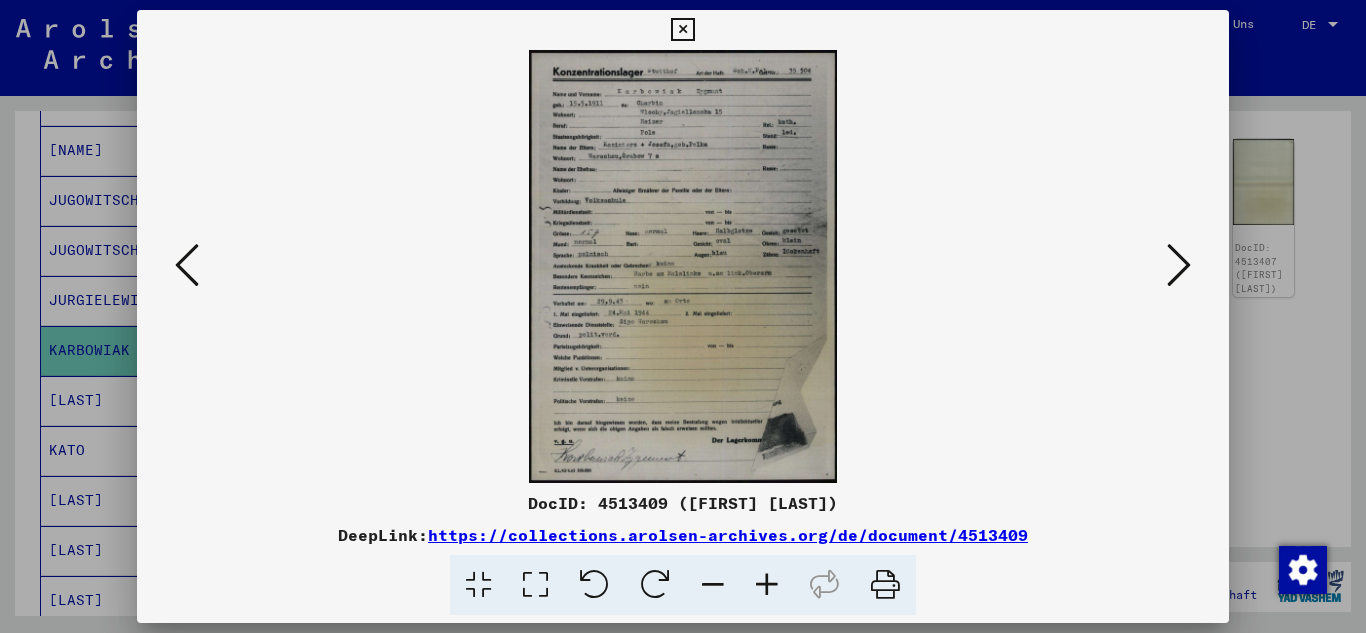 click at bounding box center (682, 30) 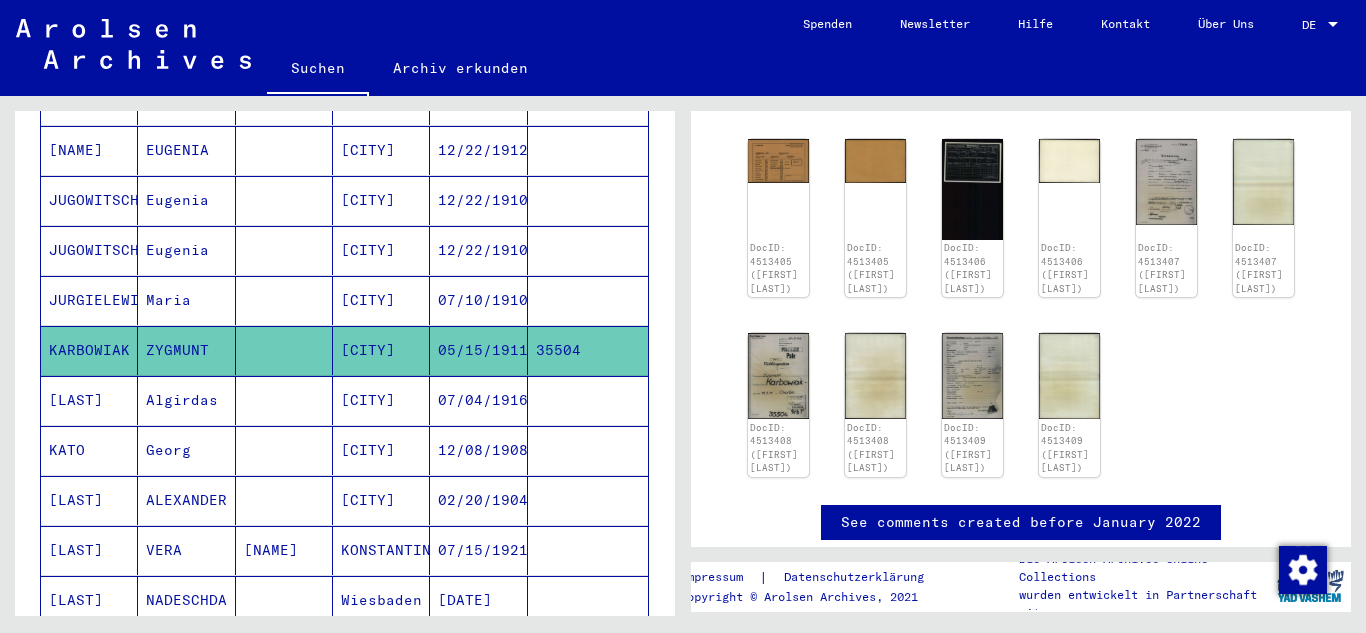 click on "[LAST]" at bounding box center (89, 450) 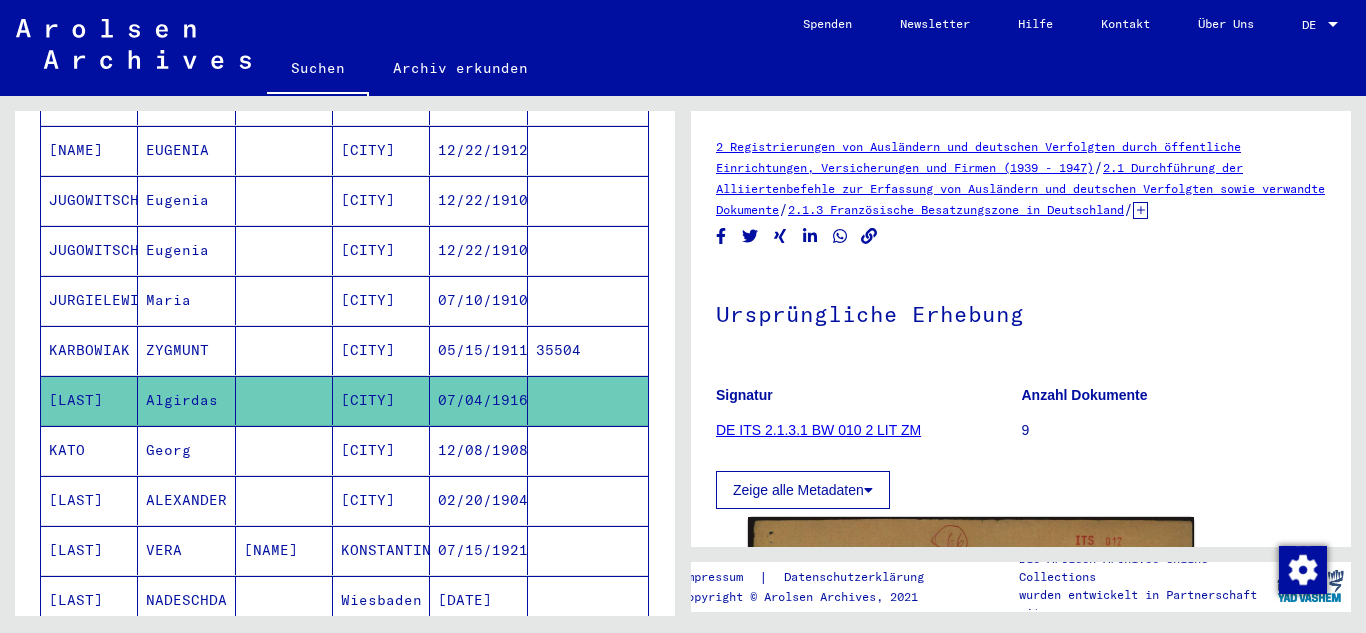scroll, scrollTop: 0, scrollLeft: 0, axis: both 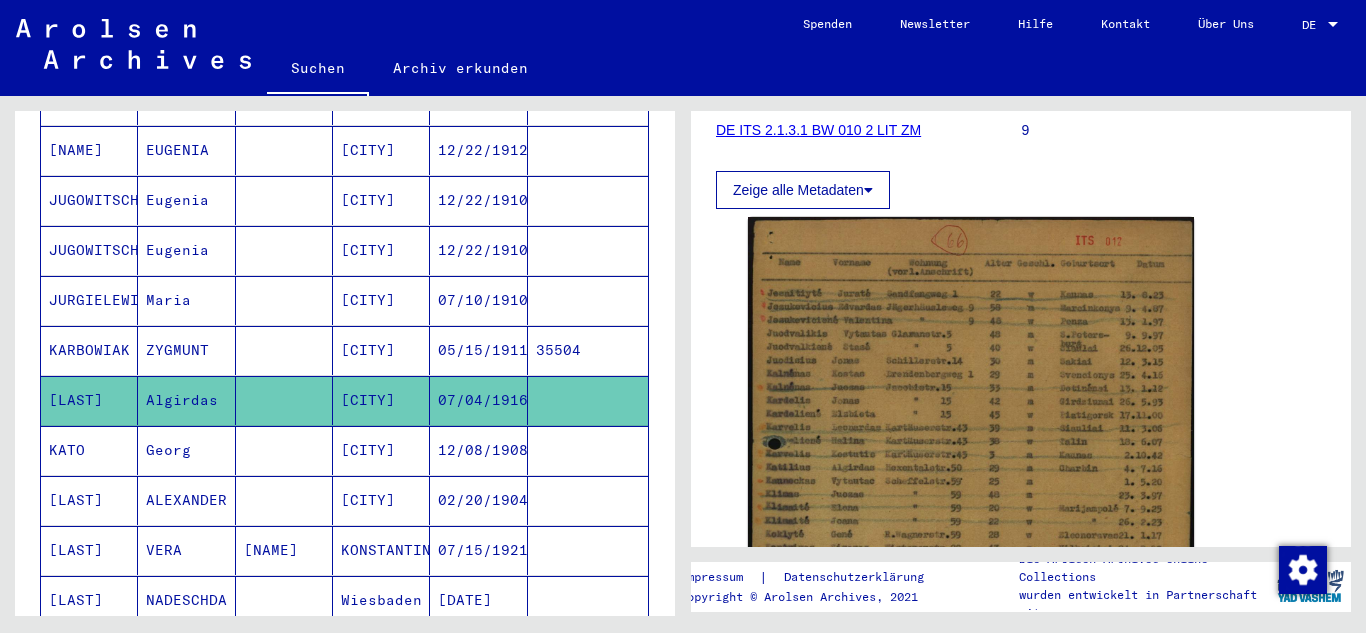 click on "KATO" at bounding box center [89, 500] 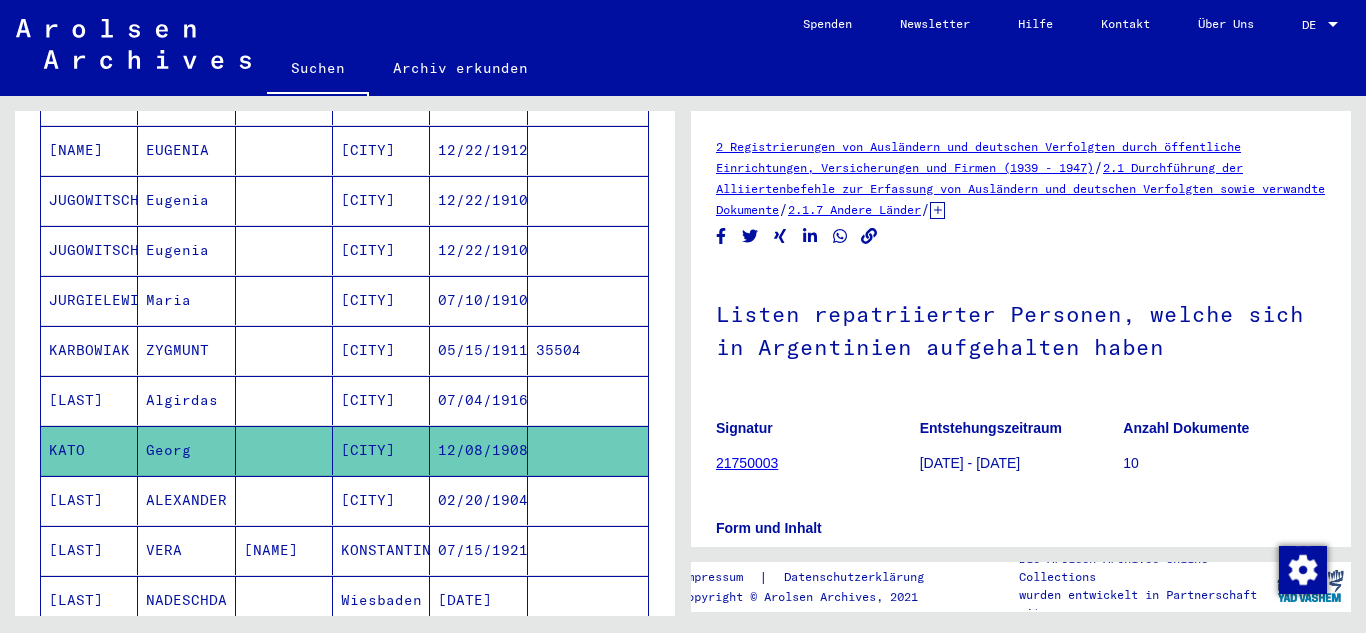 scroll, scrollTop: 0, scrollLeft: 0, axis: both 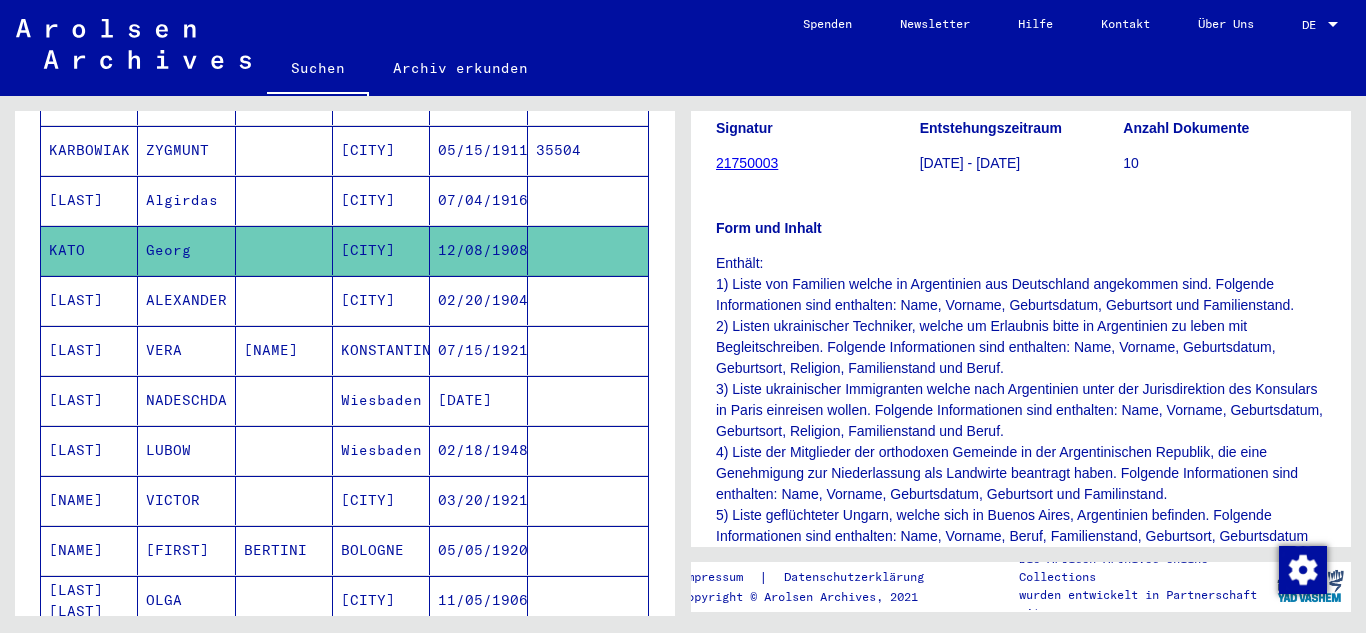 click on "[LAST]" at bounding box center (89, 350) 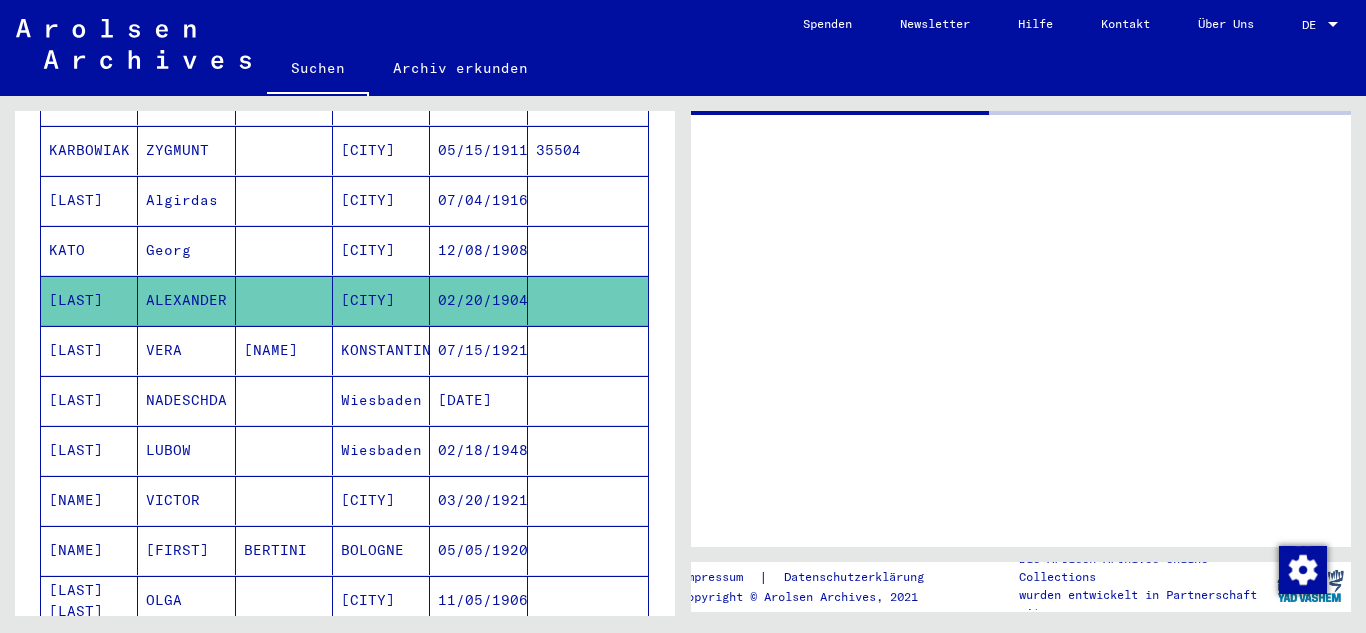 scroll, scrollTop: 0, scrollLeft: 0, axis: both 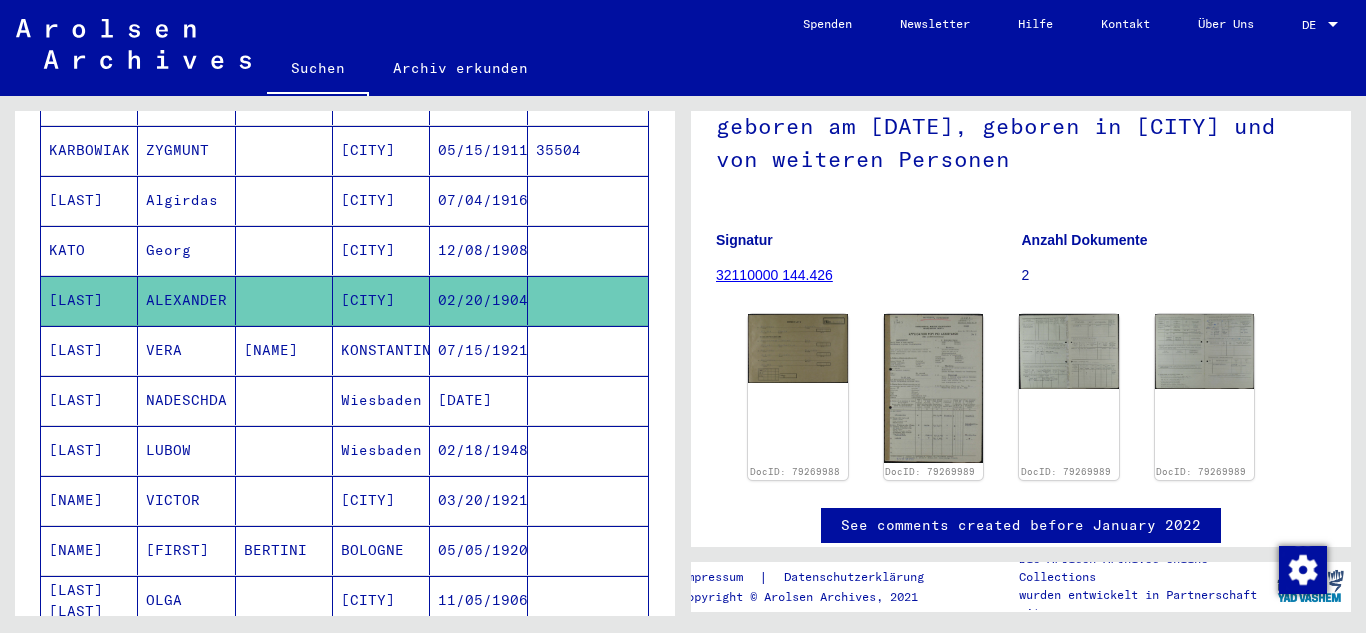 click on "[LAST]" at bounding box center [89, 400] 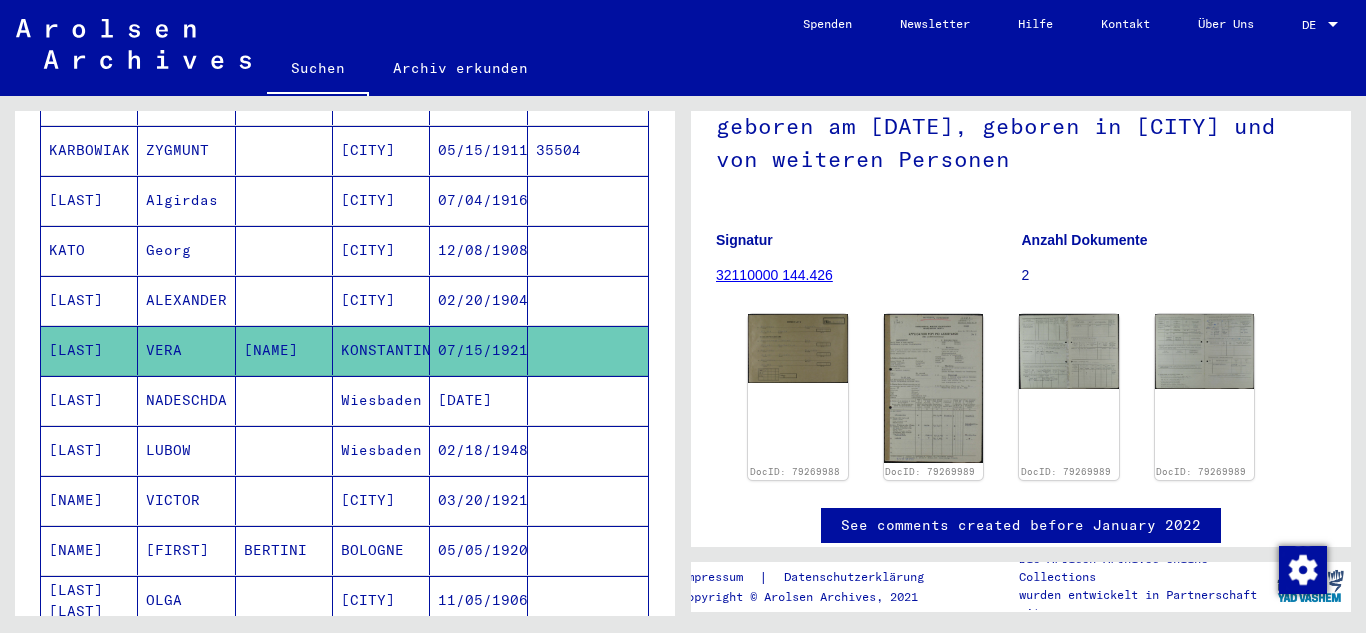 click on "[LAST]" at bounding box center (89, 450) 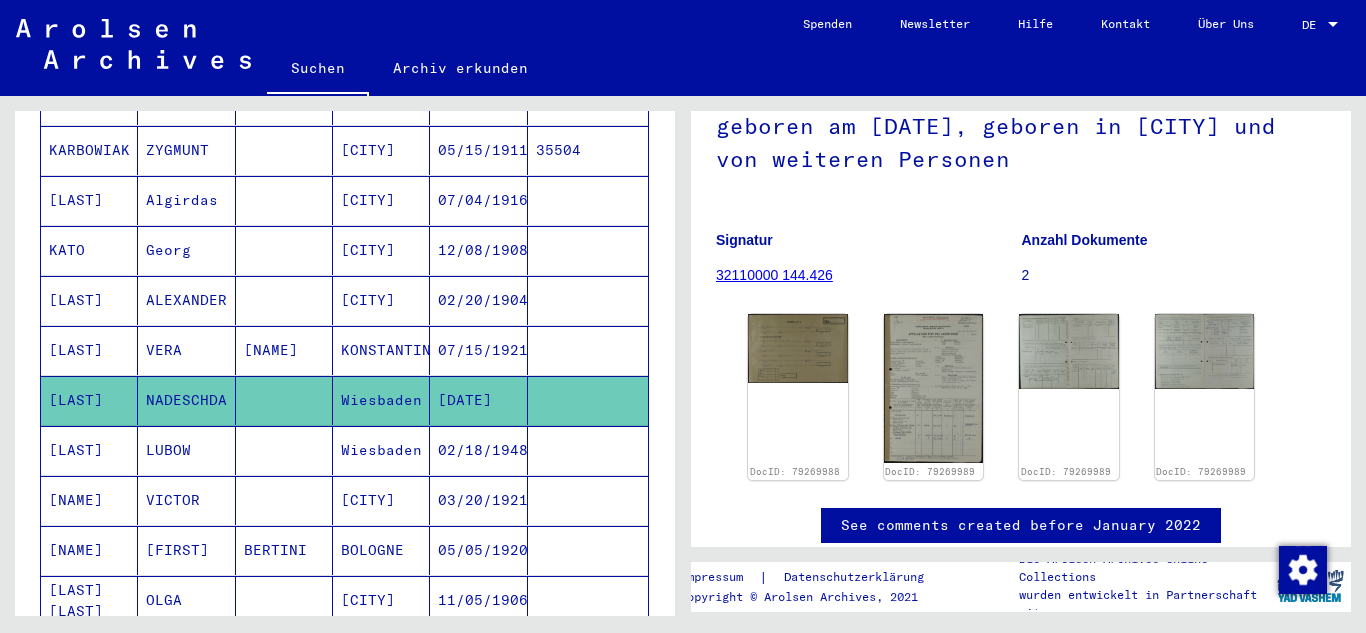 click on "[LAST]" at bounding box center [89, 500] 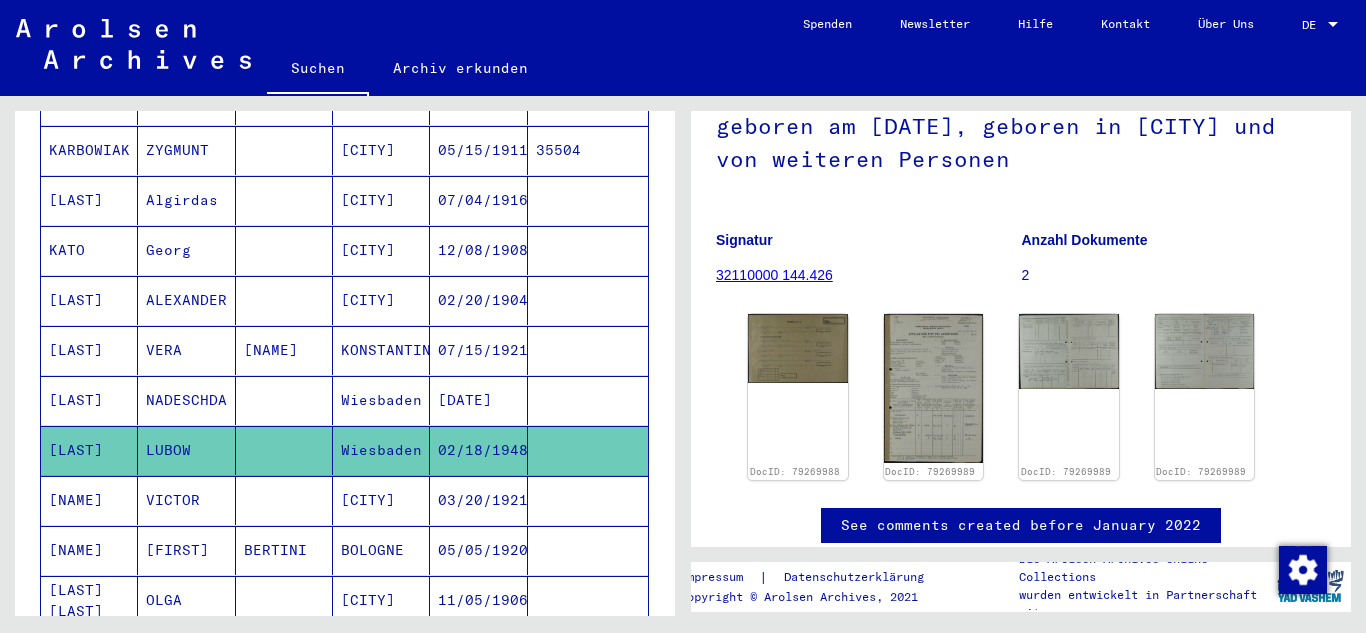 click on "[NAME]" at bounding box center [89, 550] 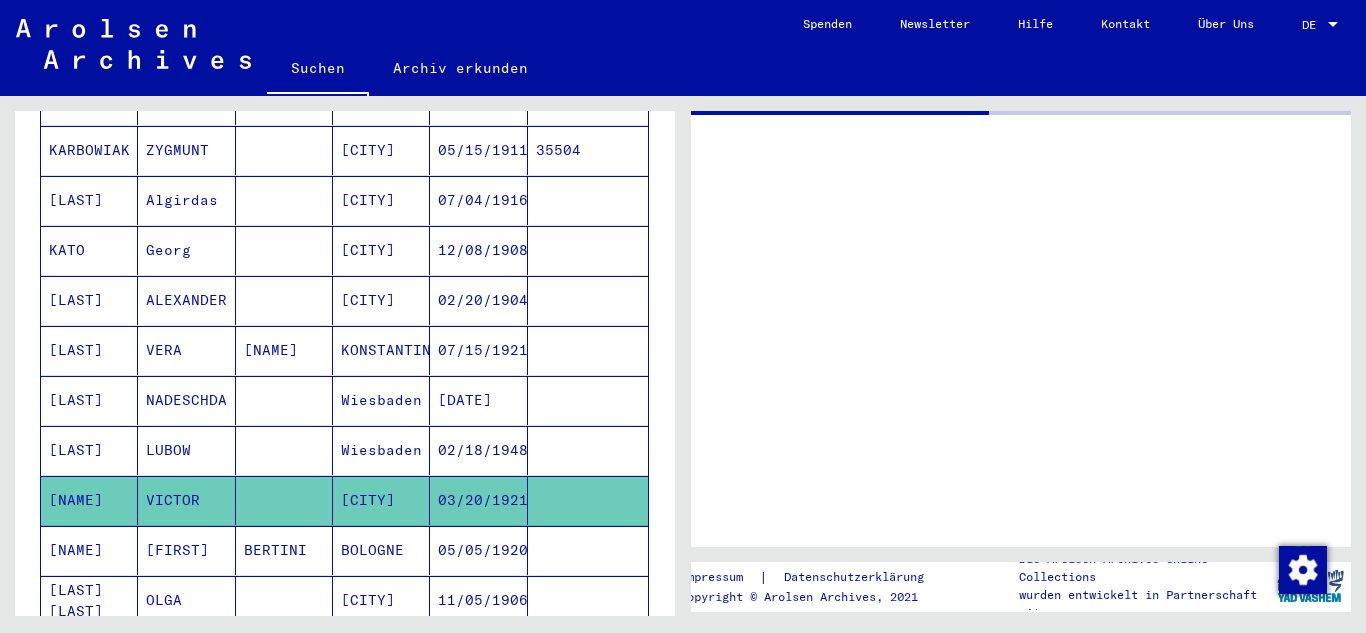 scroll, scrollTop: 0, scrollLeft: 0, axis: both 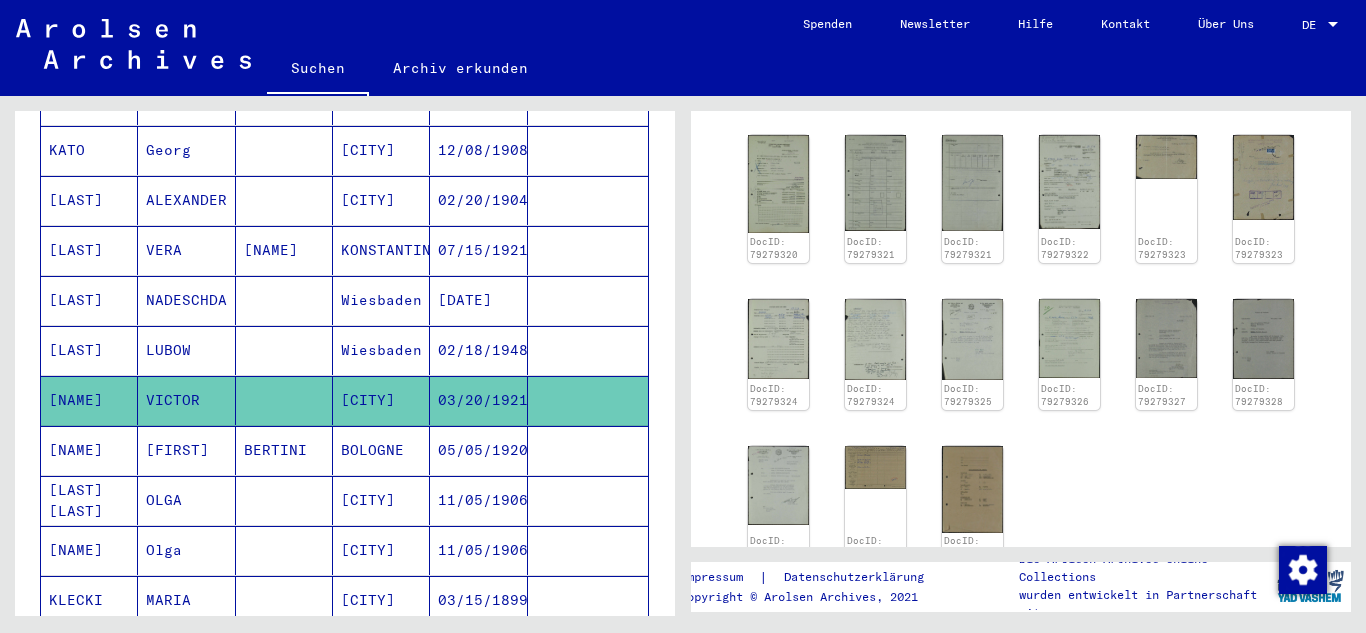 click on "[FIRST]" at bounding box center [186, 500] 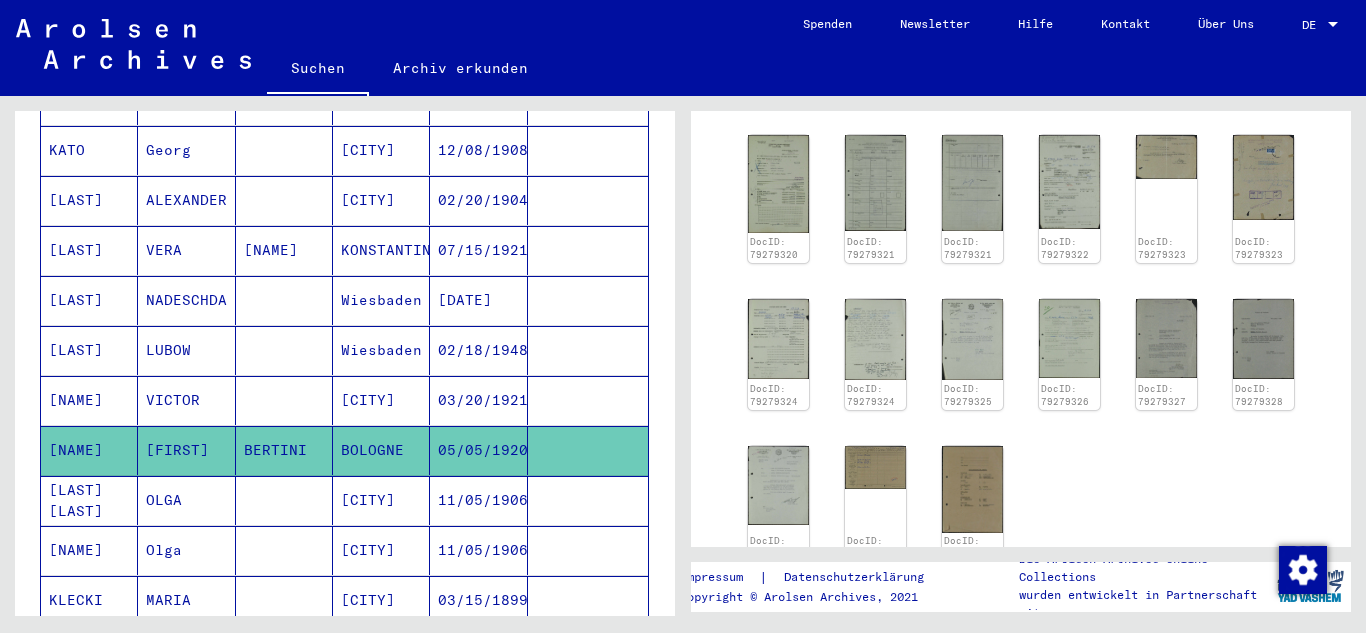 click on "[LAST] [LAST]" at bounding box center [89, 550] 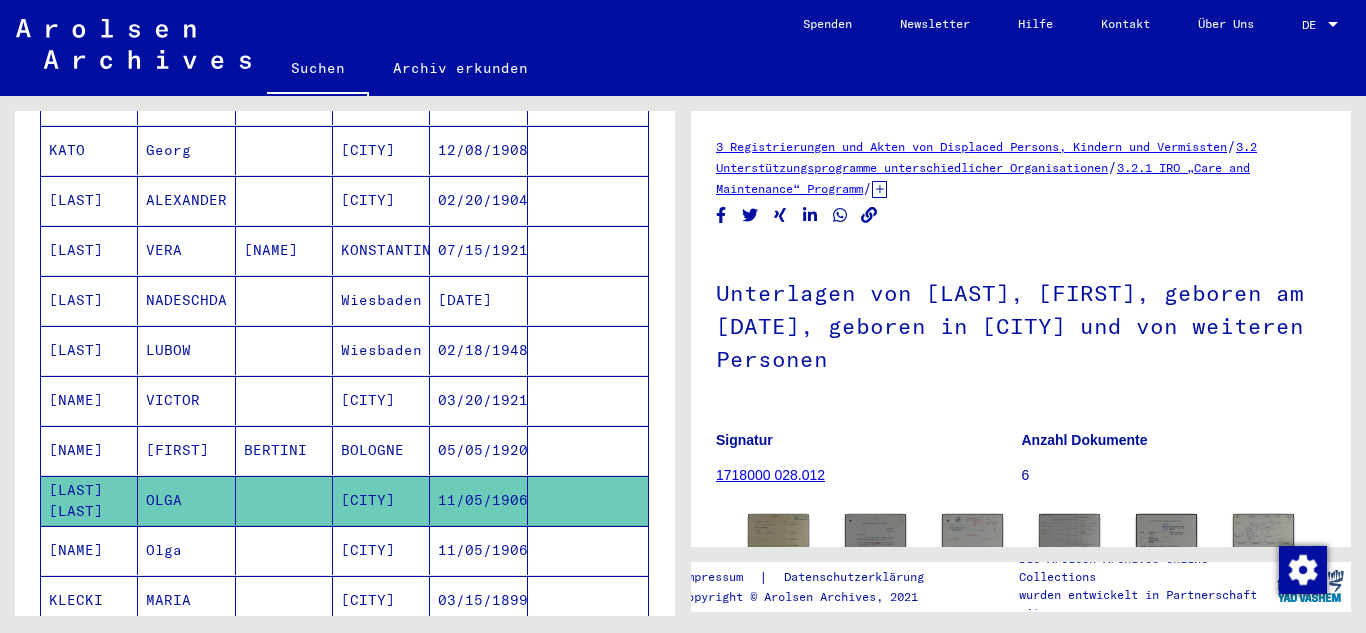 scroll, scrollTop: 300, scrollLeft: 0, axis: vertical 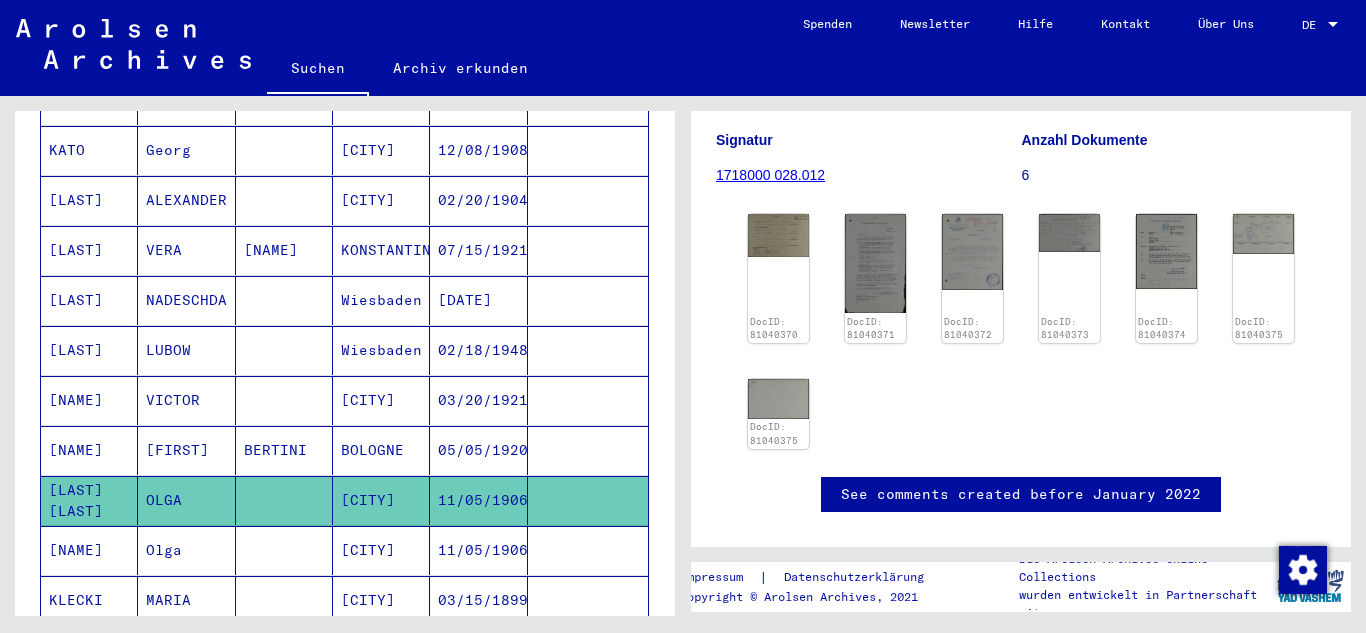 click 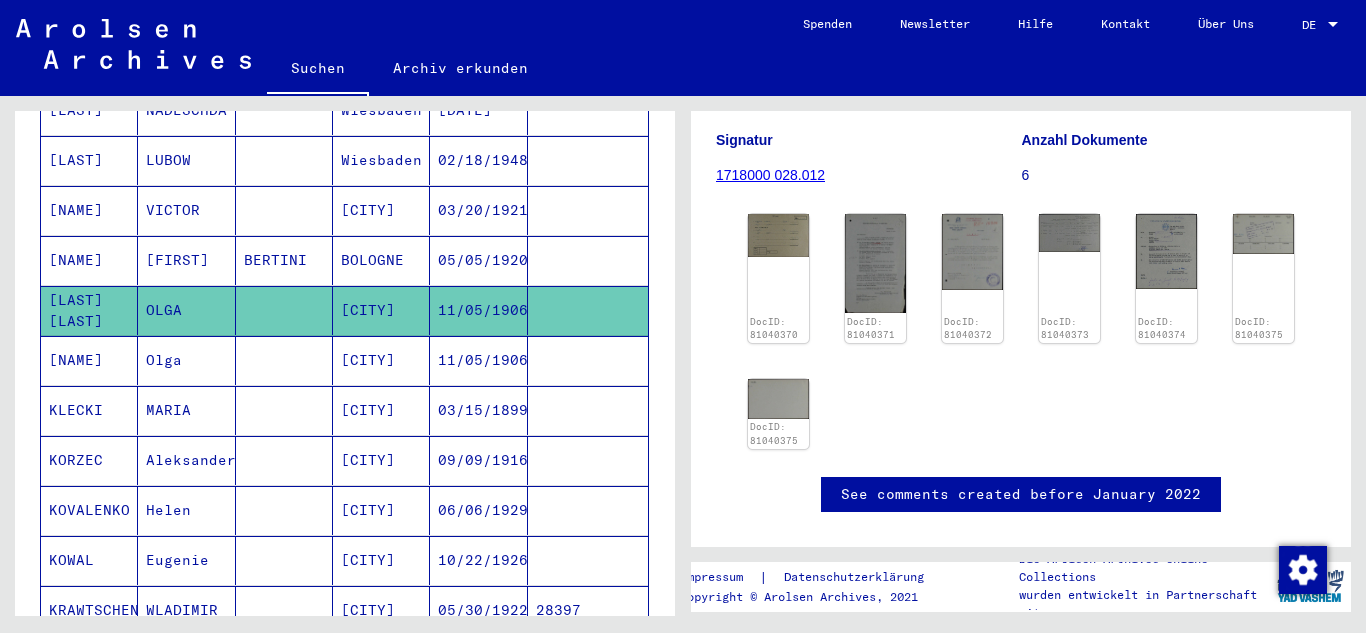 scroll, scrollTop: 900, scrollLeft: 0, axis: vertical 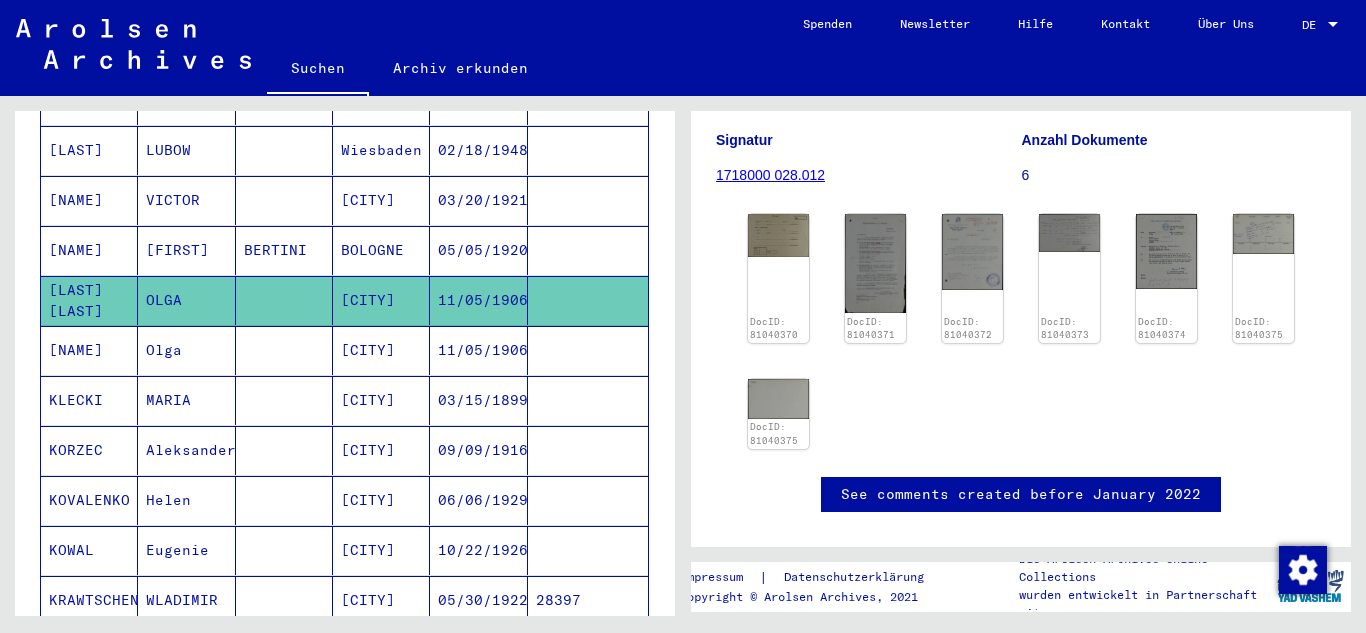 click on "KLECKI" at bounding box center [89, 450] 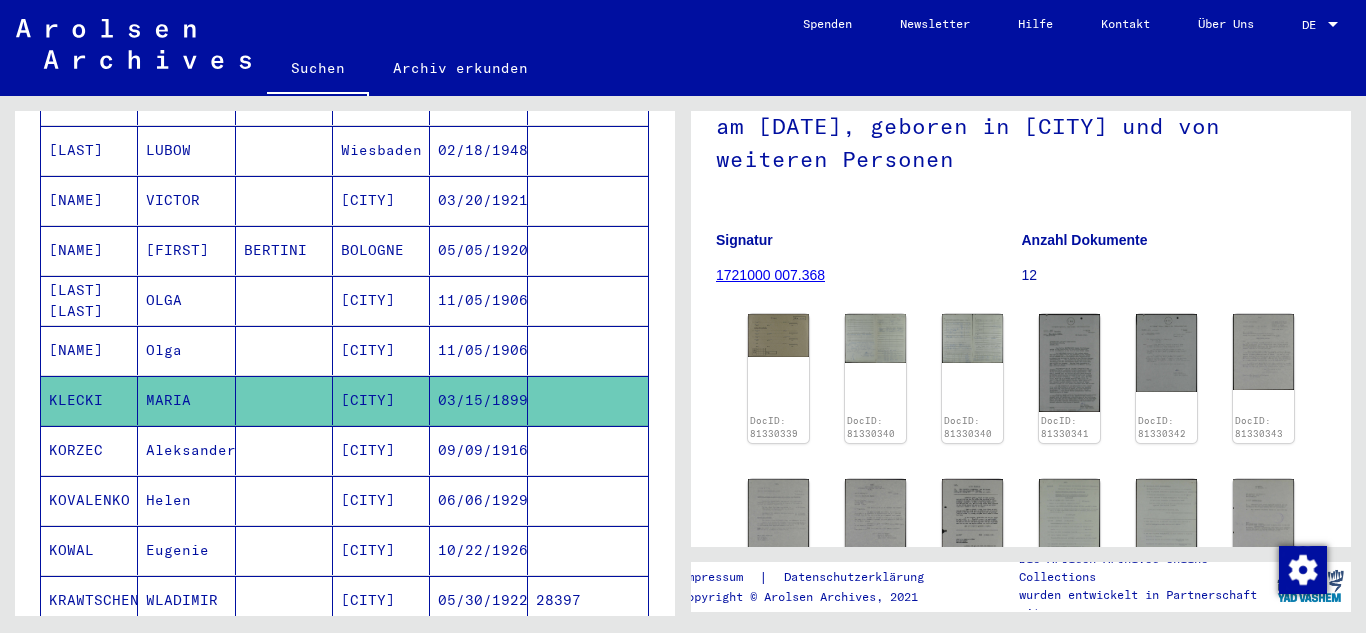 scroll, scrollTop: 400, scrollLeft: 0, axis: vertical 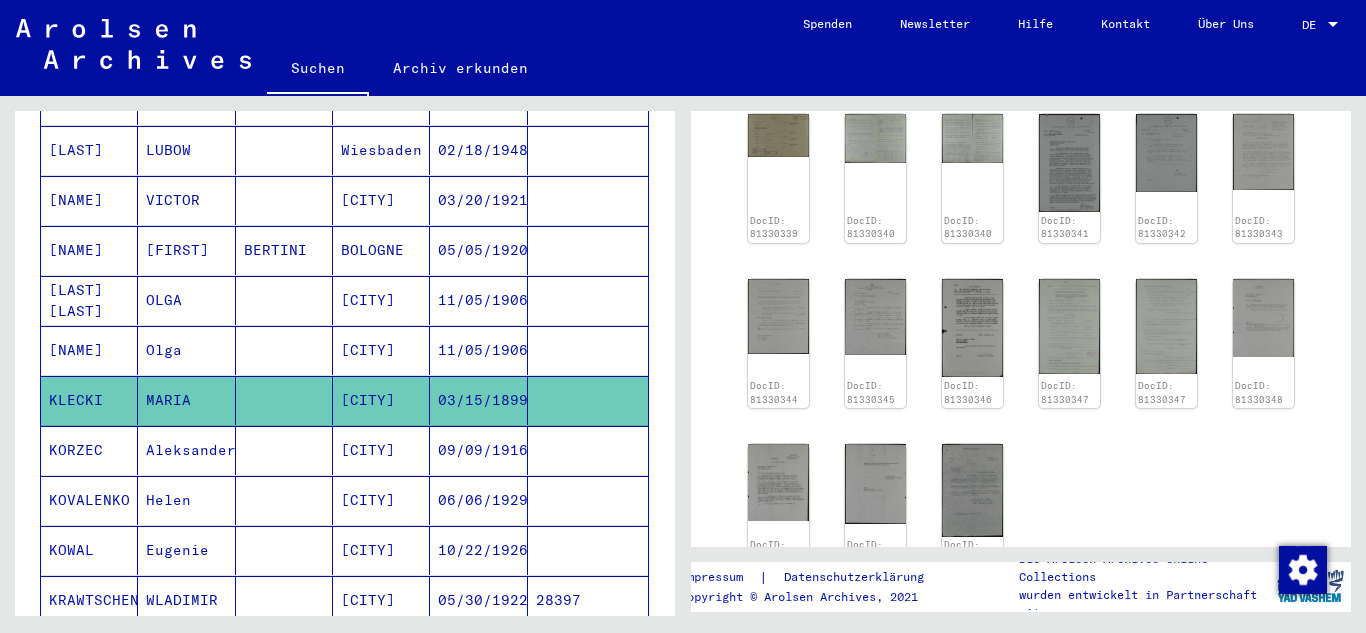 click on "KORZEC" at bounding box center [89, 500] 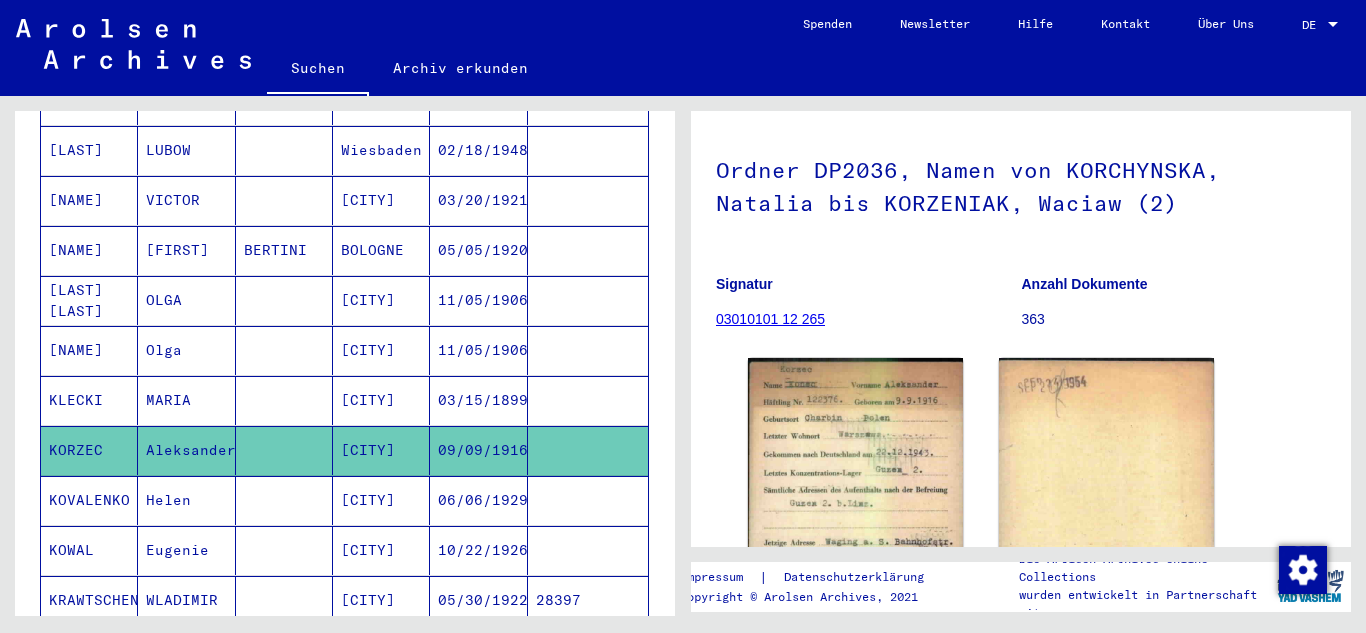 scroll, scrollTop: 200, scrollLeft: 0, axis: vertical 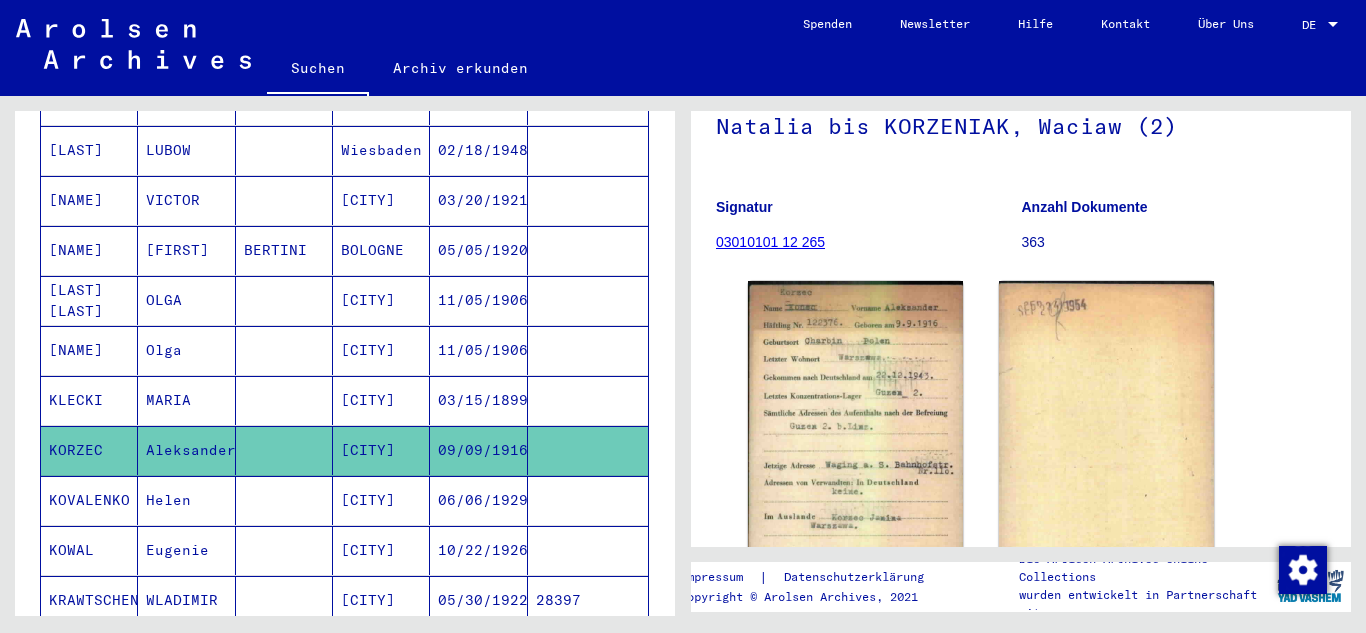 click on "KOVALENKO" at bounding box center [89, 550] 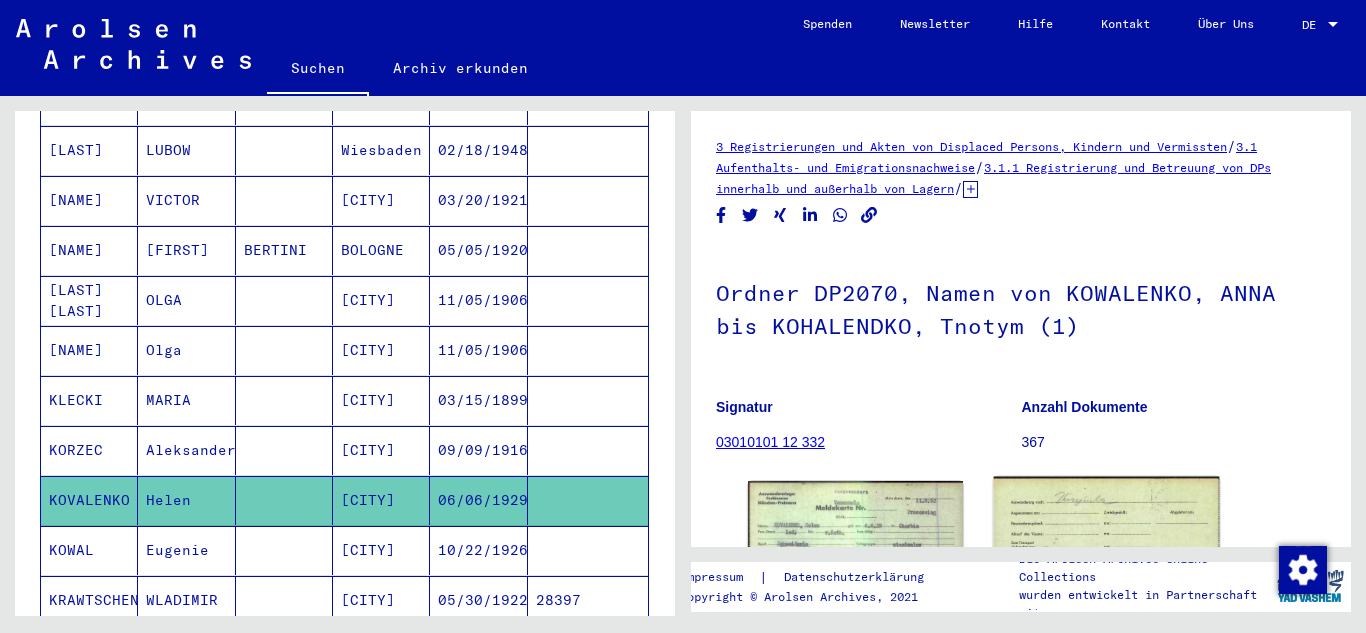 scroll, scrollTop: 272, scrollLeft: 0, axis: vertical 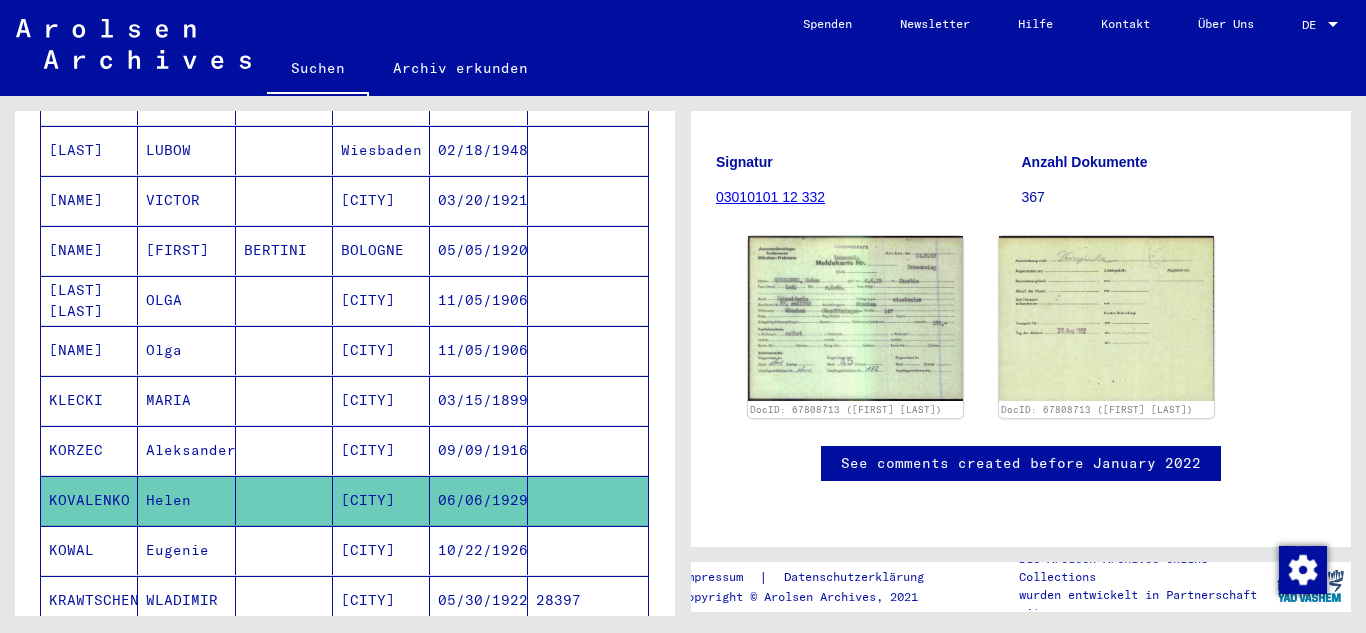 click 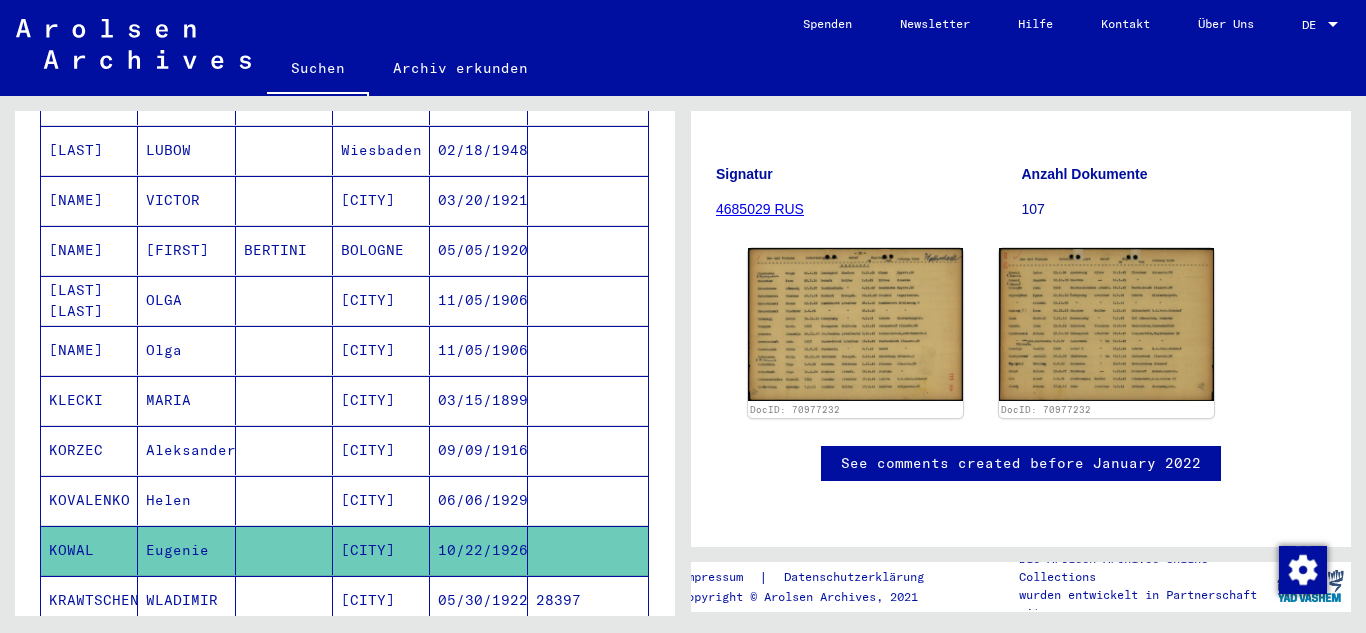 scroll, scrollTop: 282, scrollLeft: 0, axis: vertical 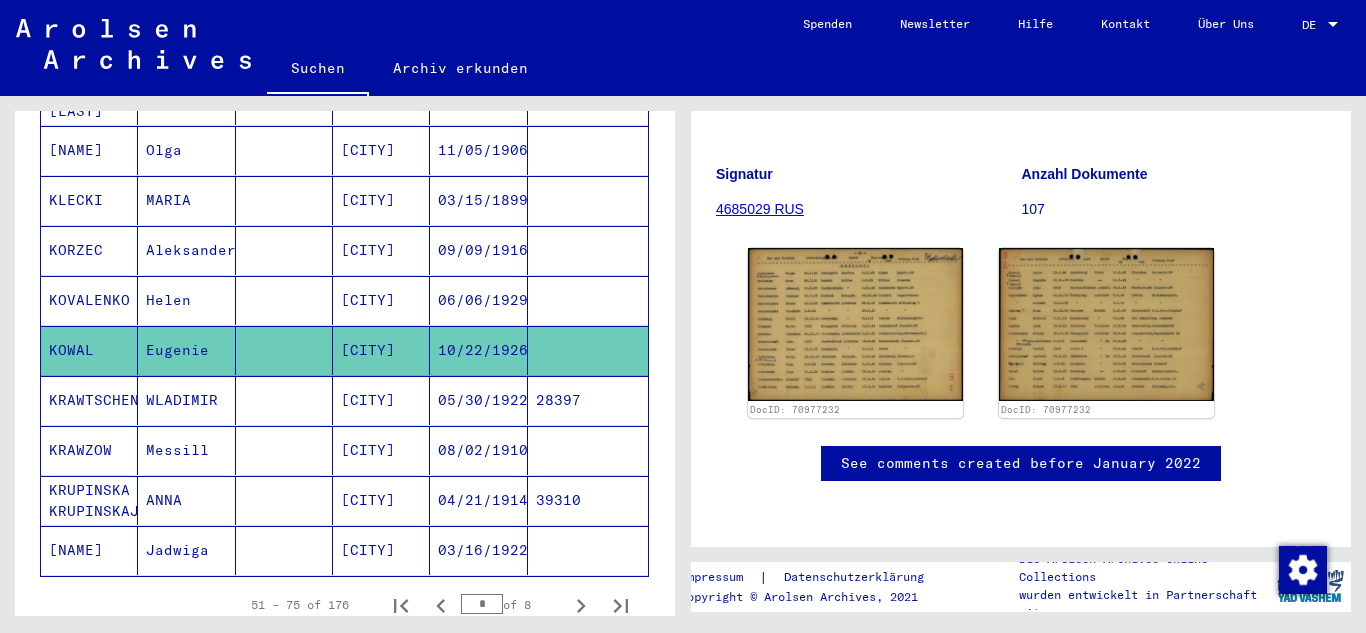 click on "KRAWTSCHENKO" at bounding box center (89, 450) 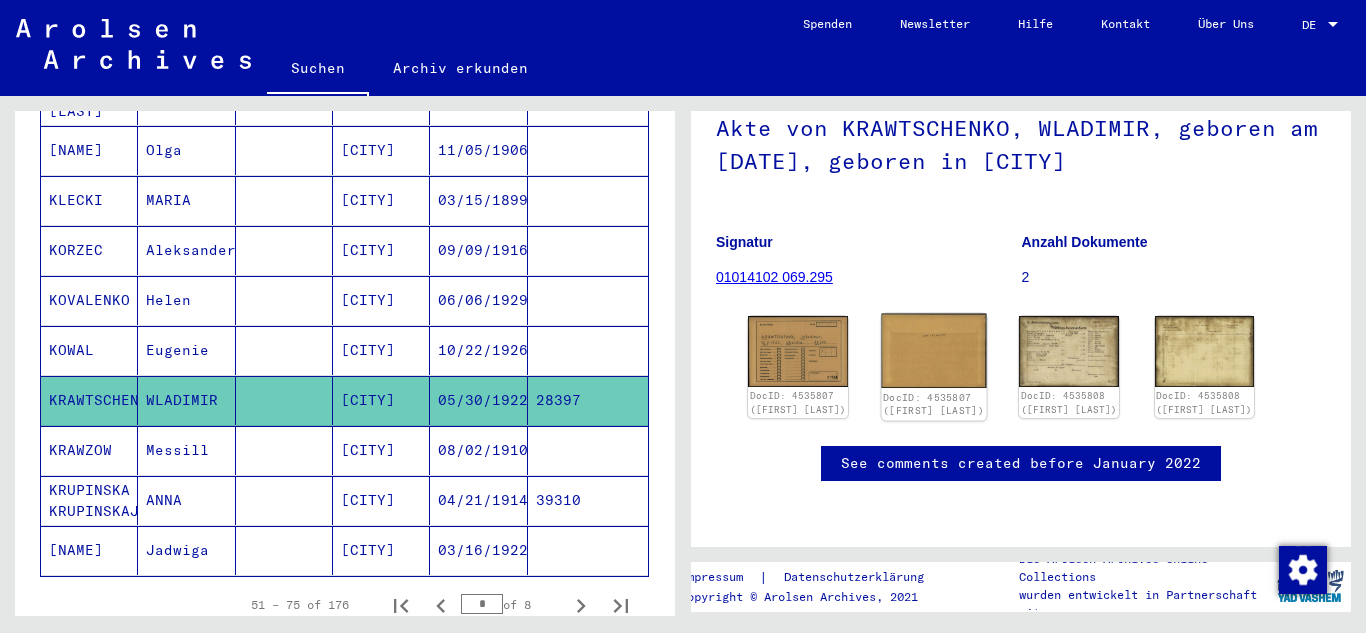 scroll, scrollTop: 188, scrollLeft: 0, axis: vertical 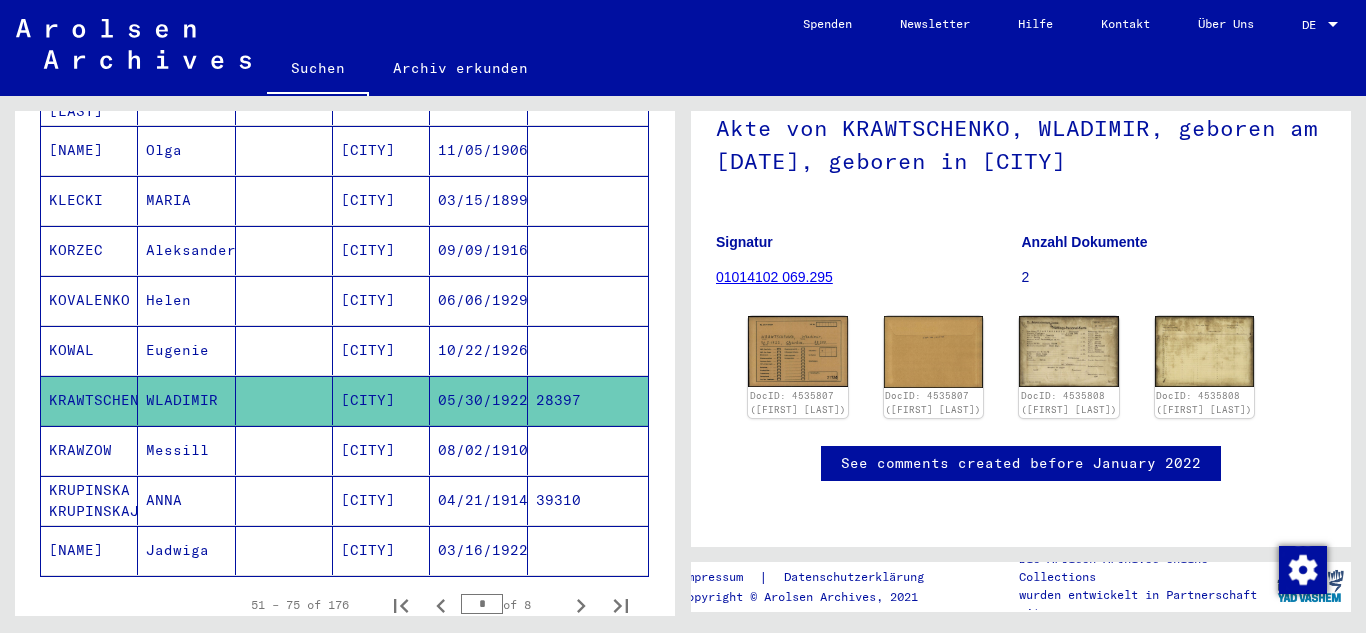 click on "KRAWZOW" at bounding box center [89, 500] 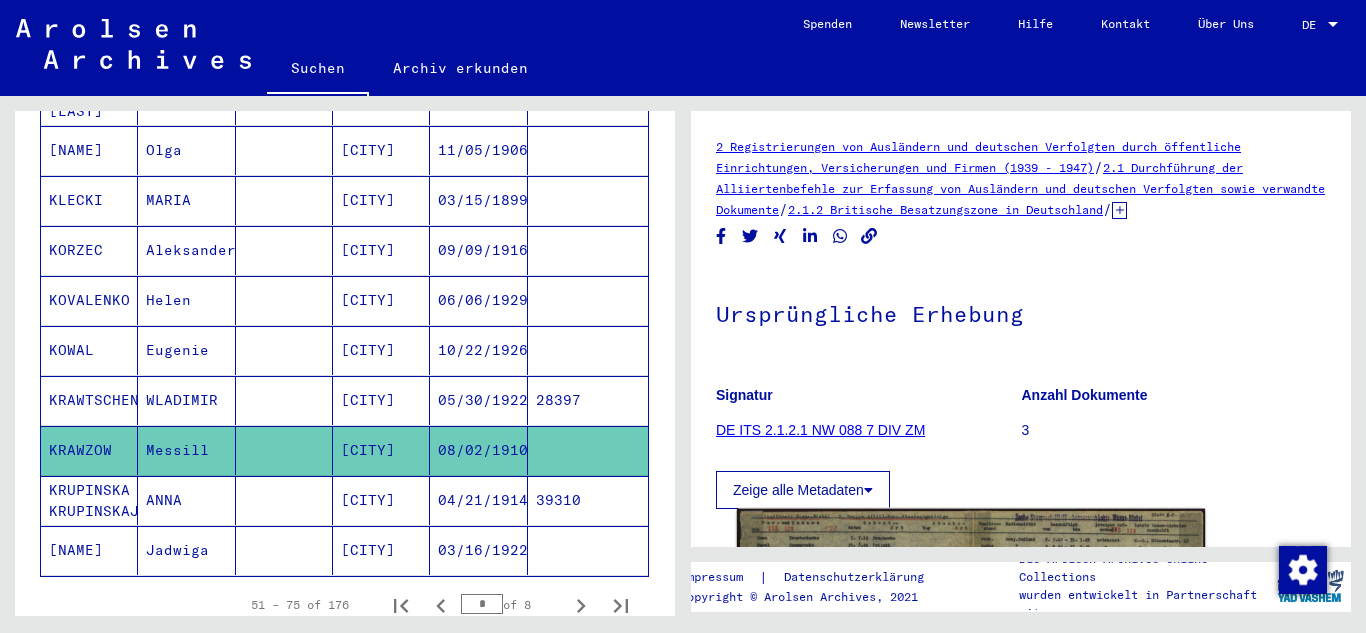 scroll, scrollTop: 300, scrollLeft: 0, axis: vertical 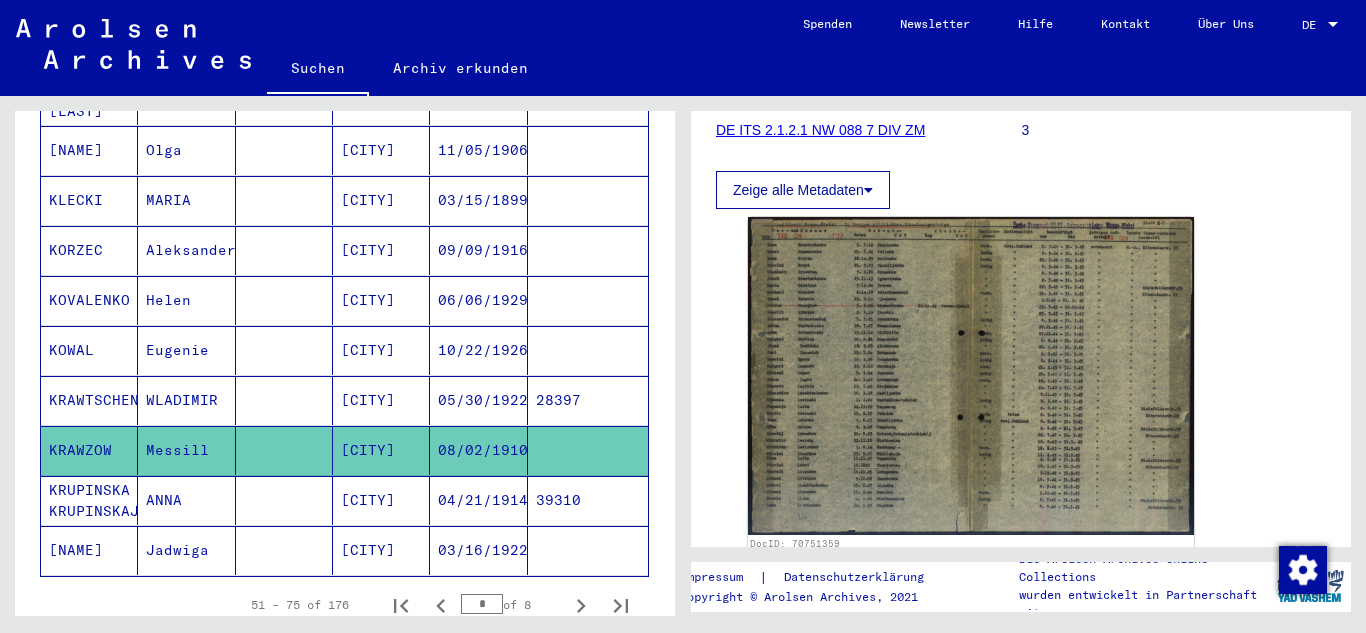 click on "KRUPINSKA KRUPINSKAJA" at bounding box center (89, 550) 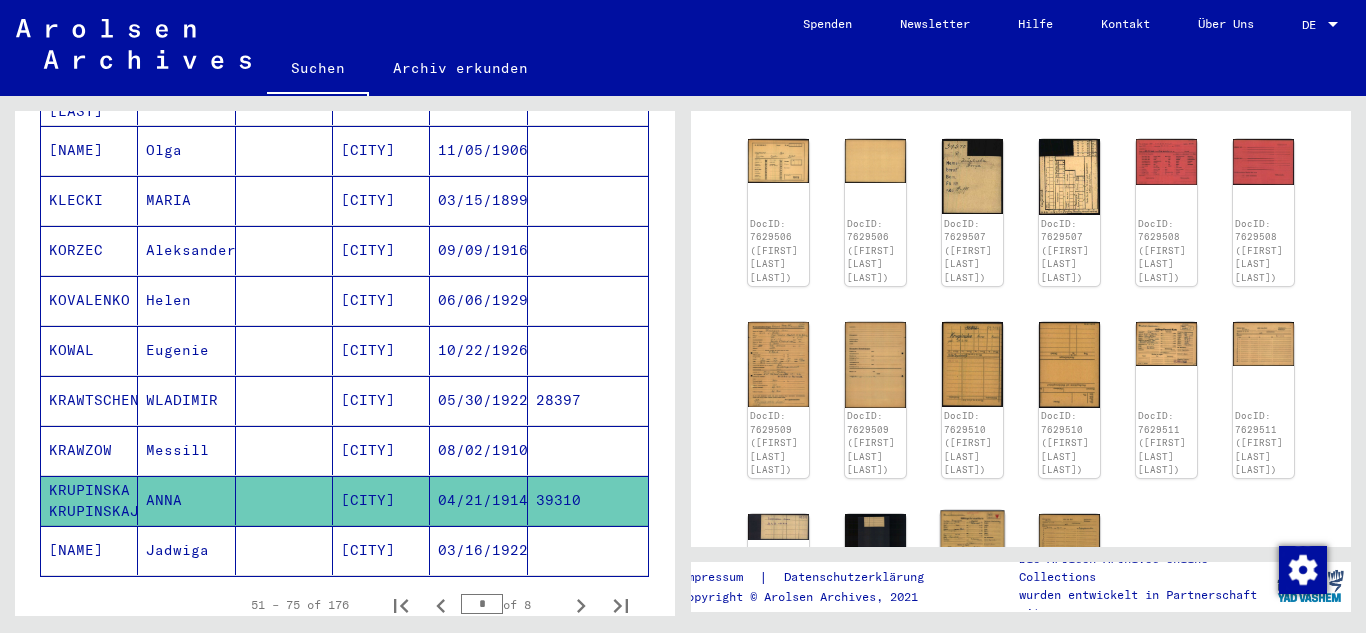 scroll, scrollTop: 200, scrollLeft: 0, axis: vertical 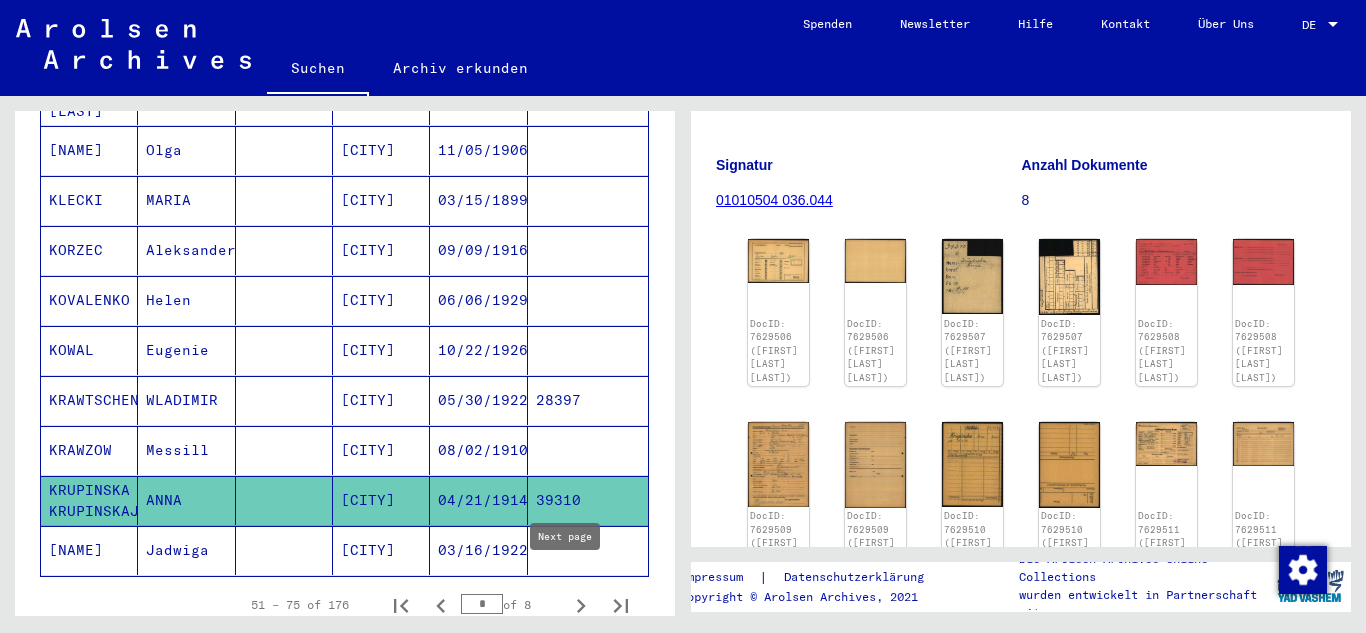 click 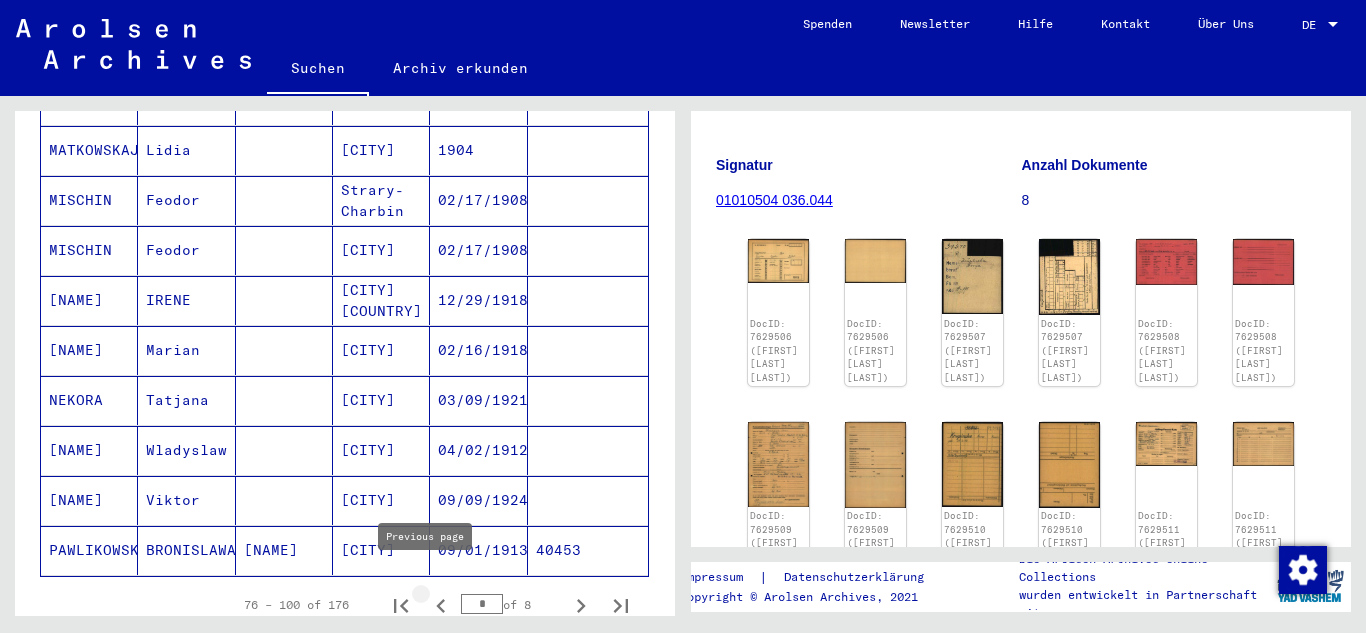 click 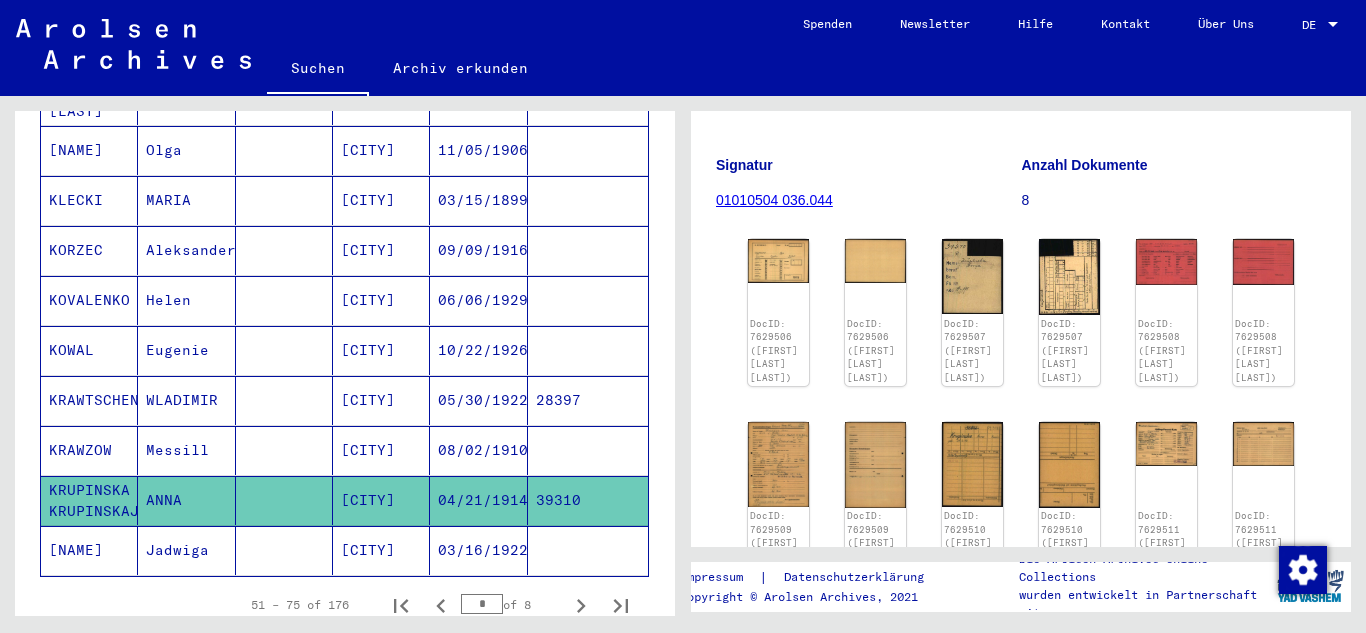 click on "[CITY]" 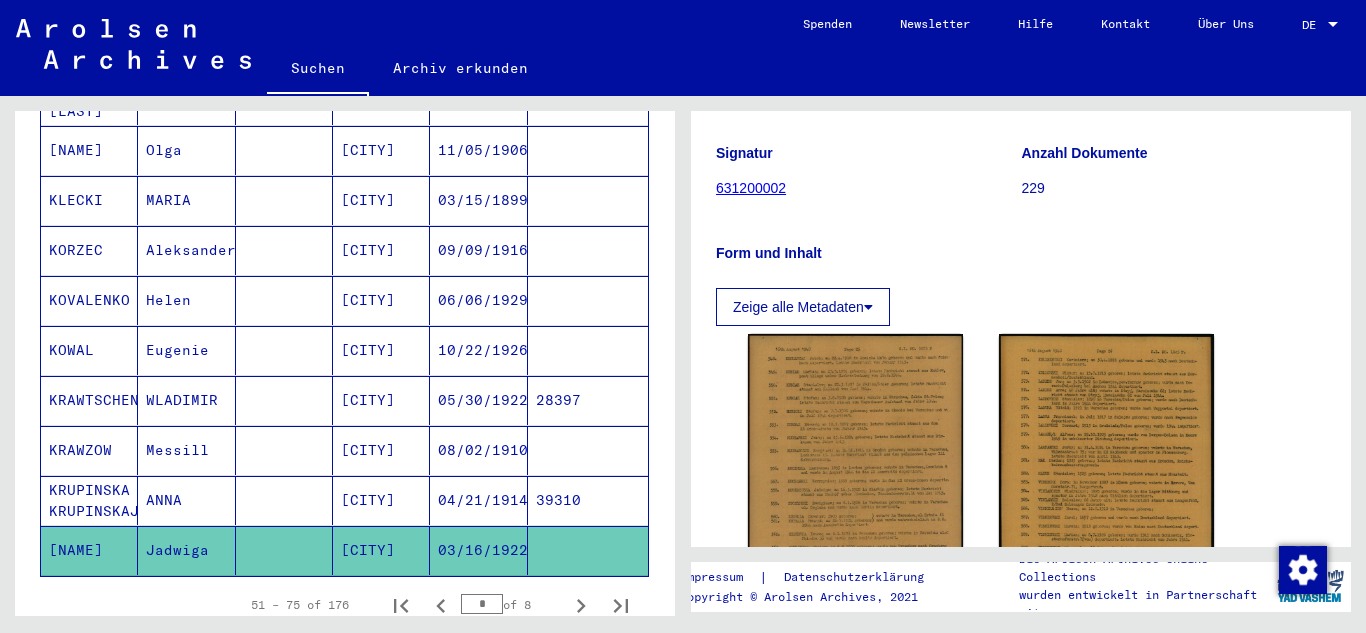 scroll, scrollTop: 400, scrollLeft: 0, axis: vertical 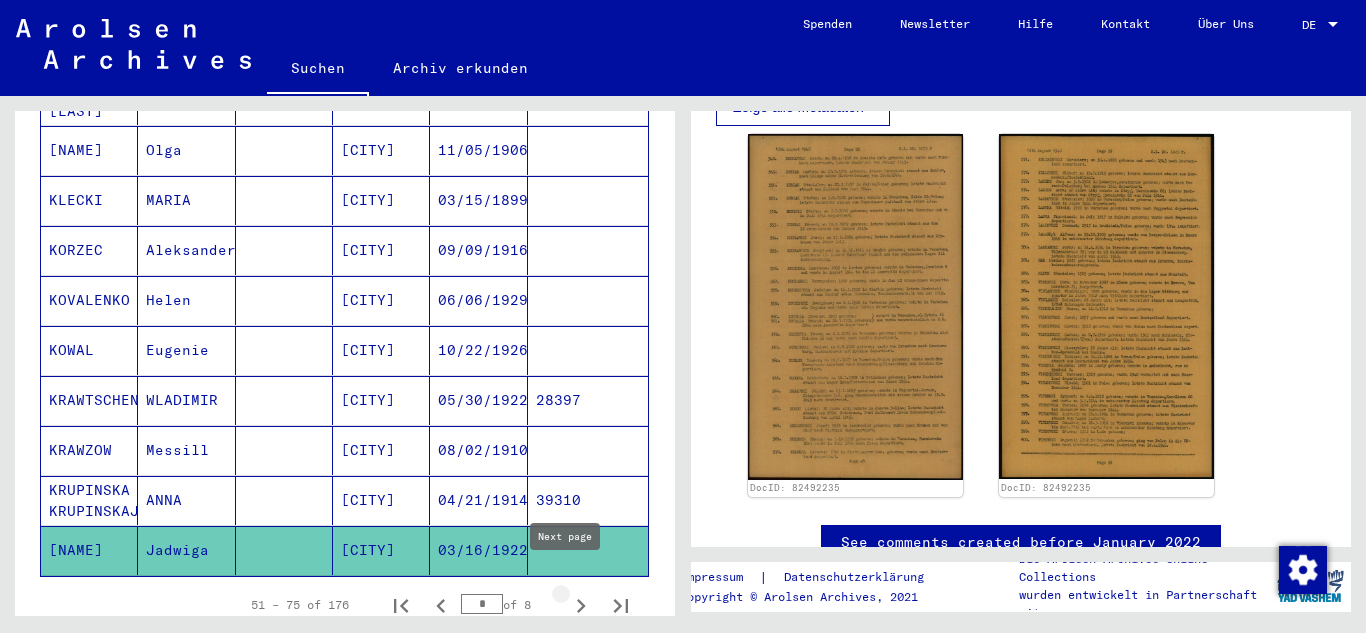 click 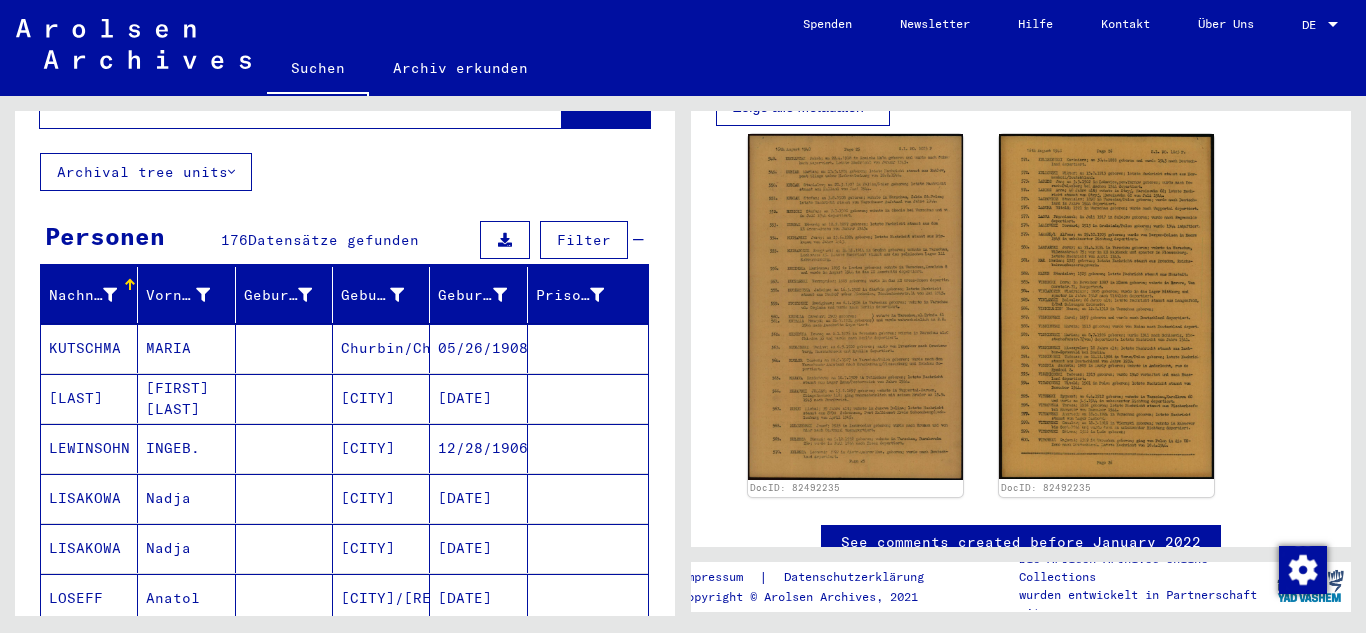 scroll, scrollTop: 100, scrollLeft: 0, axis: vertical 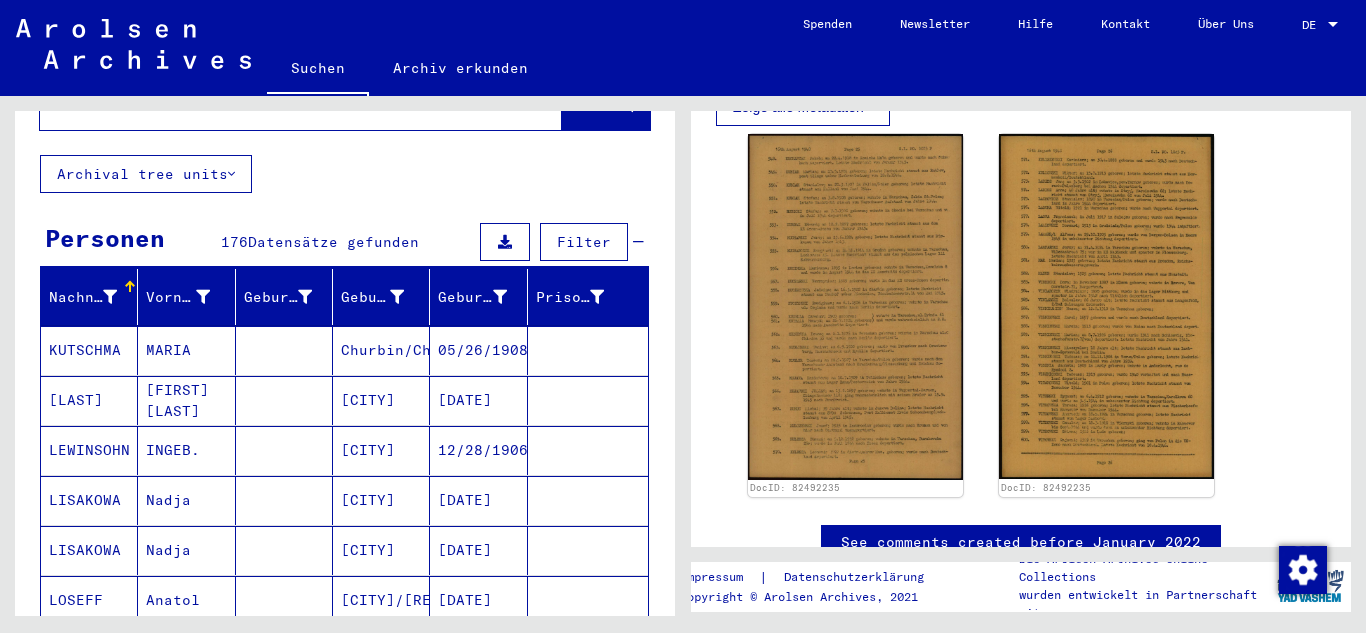 click on "KUTSCHMA" at bounding box center (89, 400) 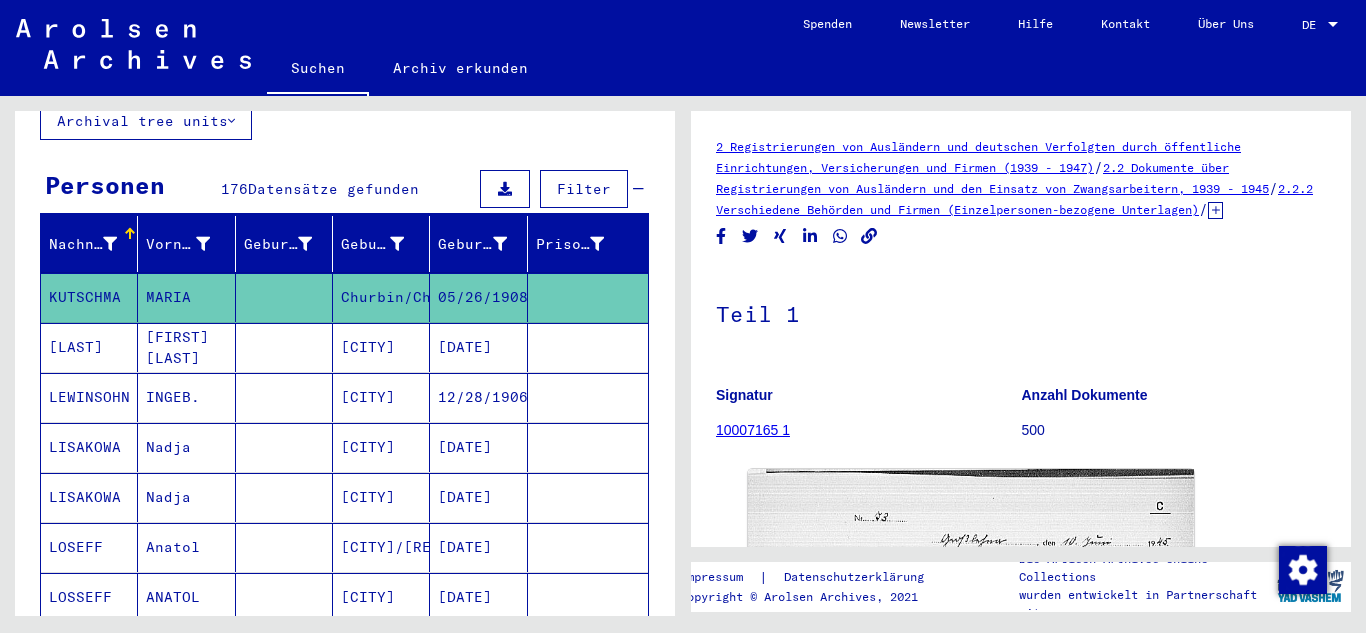 scroll, scrollTop: 200, scrollLeft: 0, axis: vertical 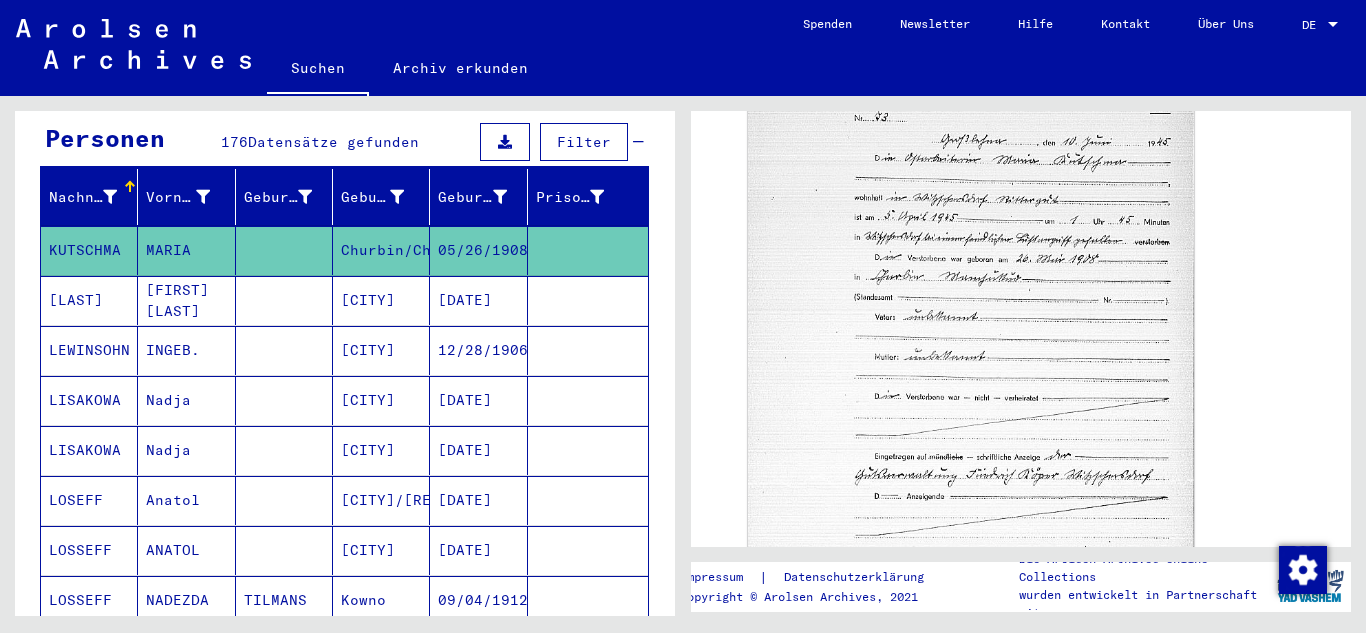 click on "[LAST]" at bounding box center (89, 350) 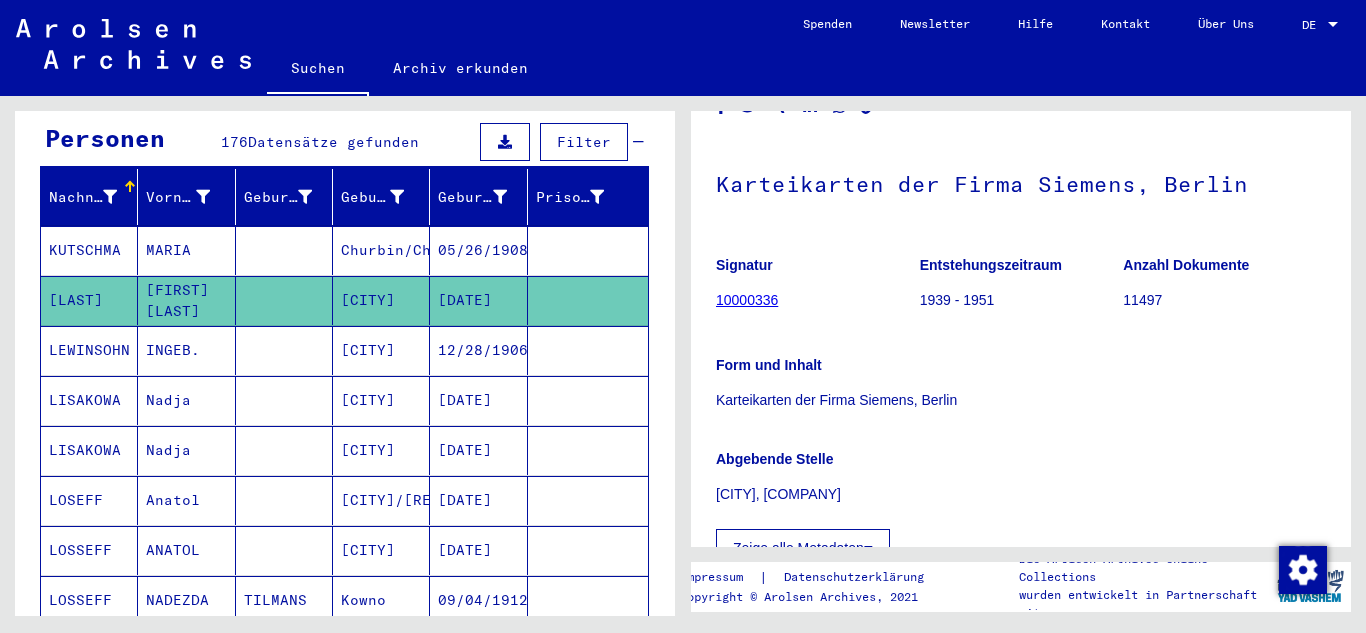 scroll, scrollTop: 25, scrollLeft: 0, axis: vertical 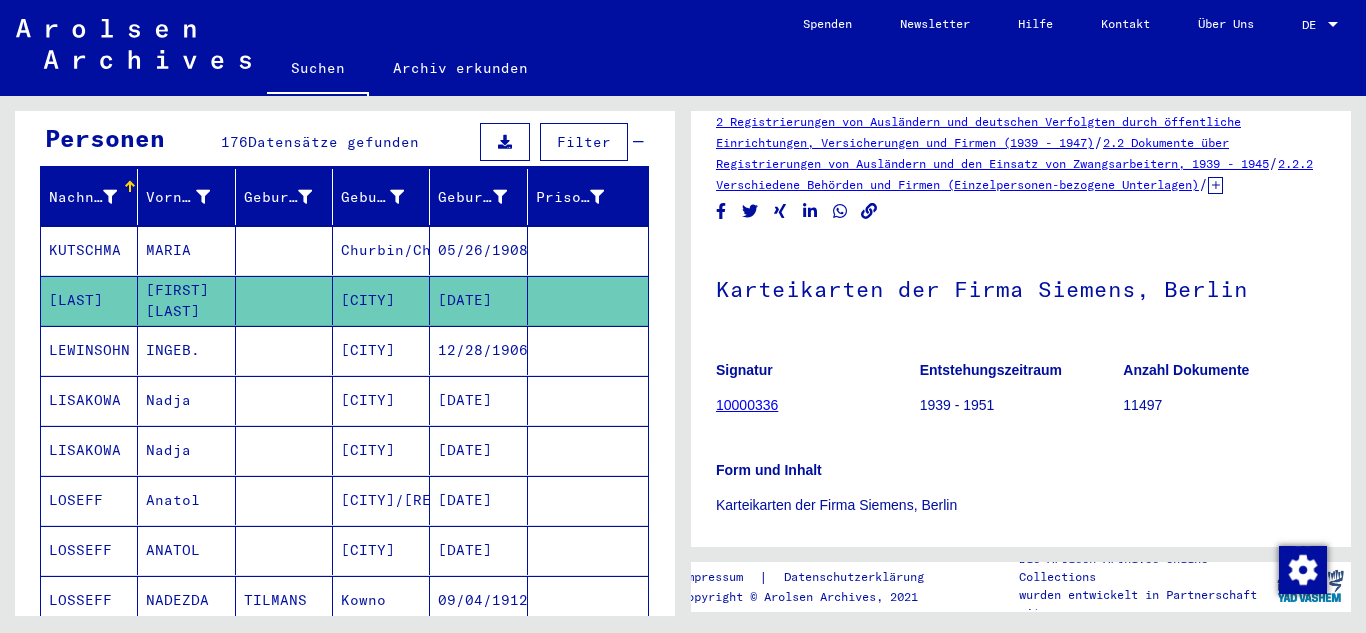 click on "LEWINSOHN" at bounding box center [89, 400] 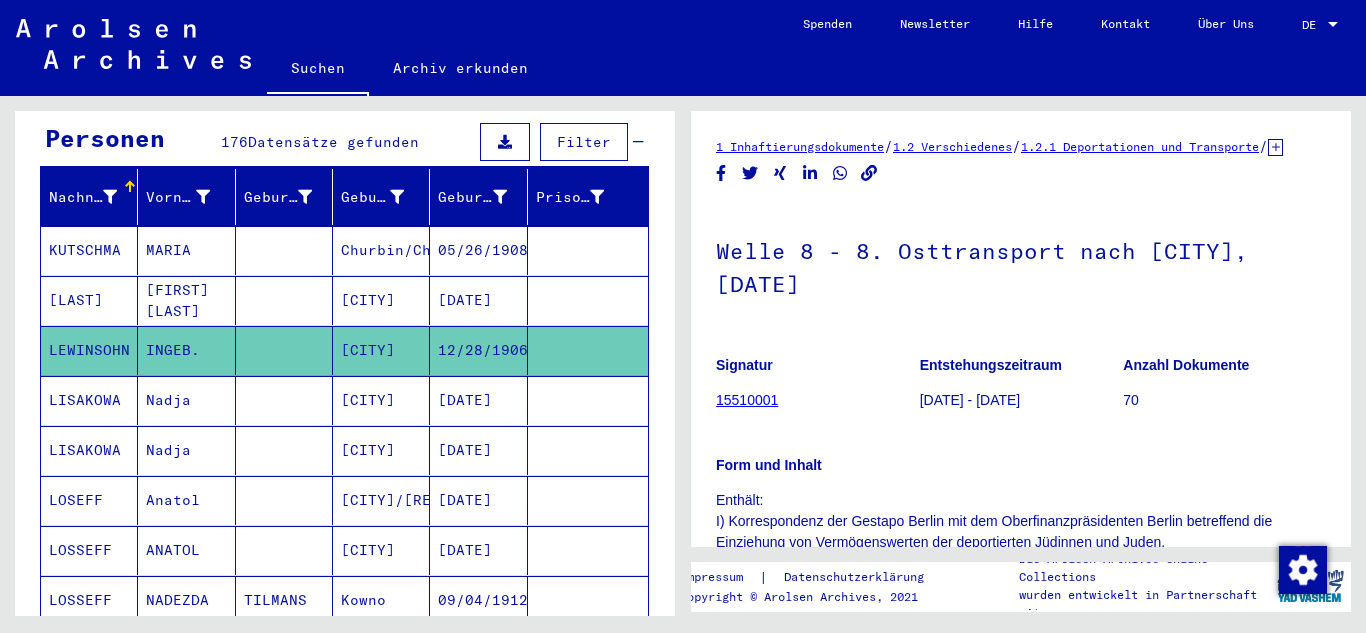 scroll, scrollTop: 300, scrollLeft: 0, axis: vertical 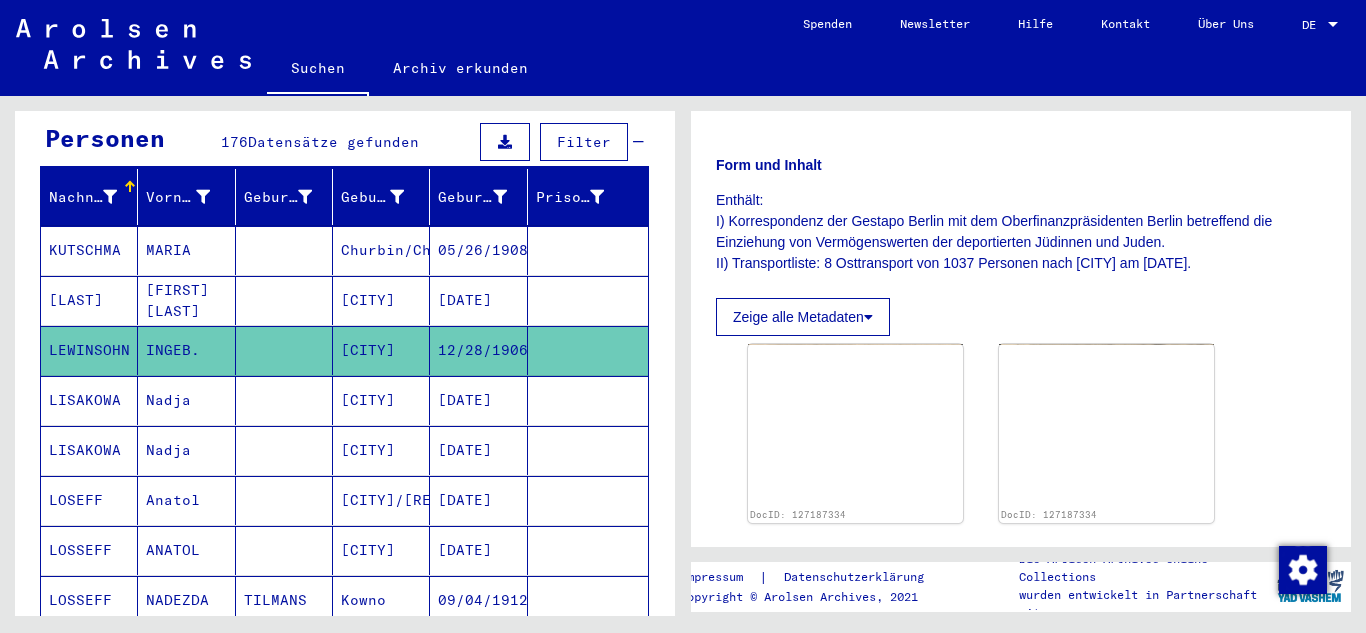 click on "LISAKOWA" at bounding box center [89, 450] 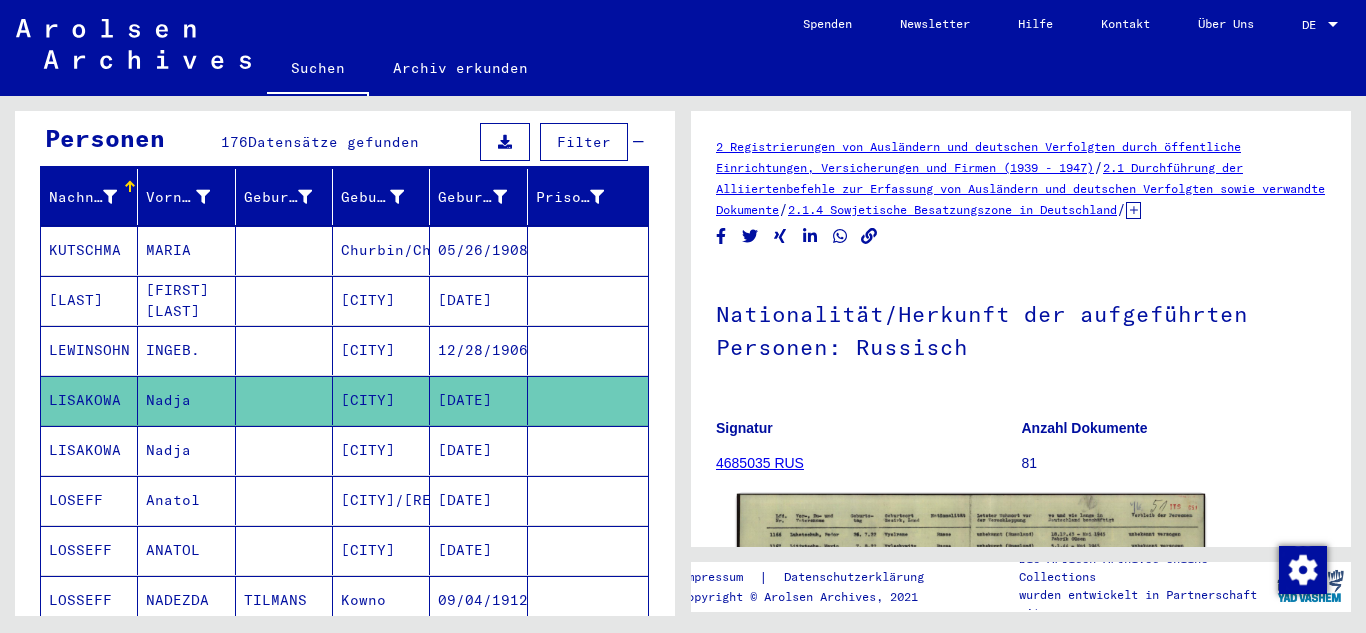 scroll, scrollTop: 300, scrollLeft: 0, axis: vertical 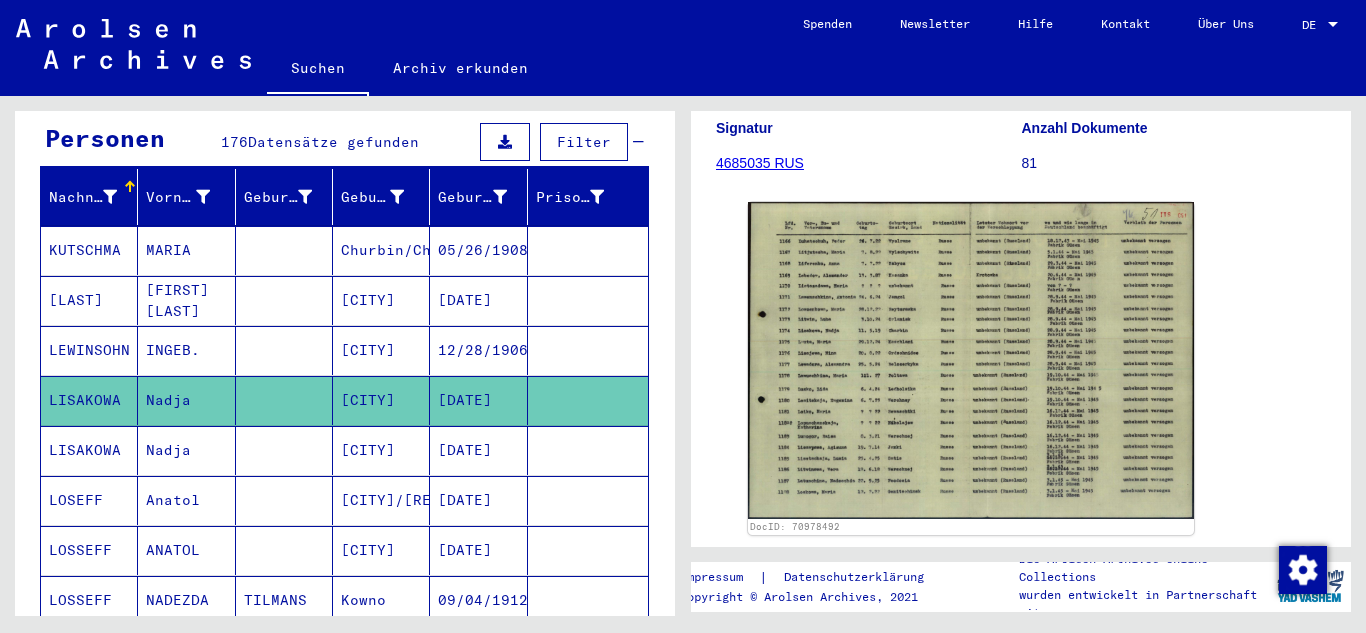 click on "LOSEFF" at bounding box center (89, 550) 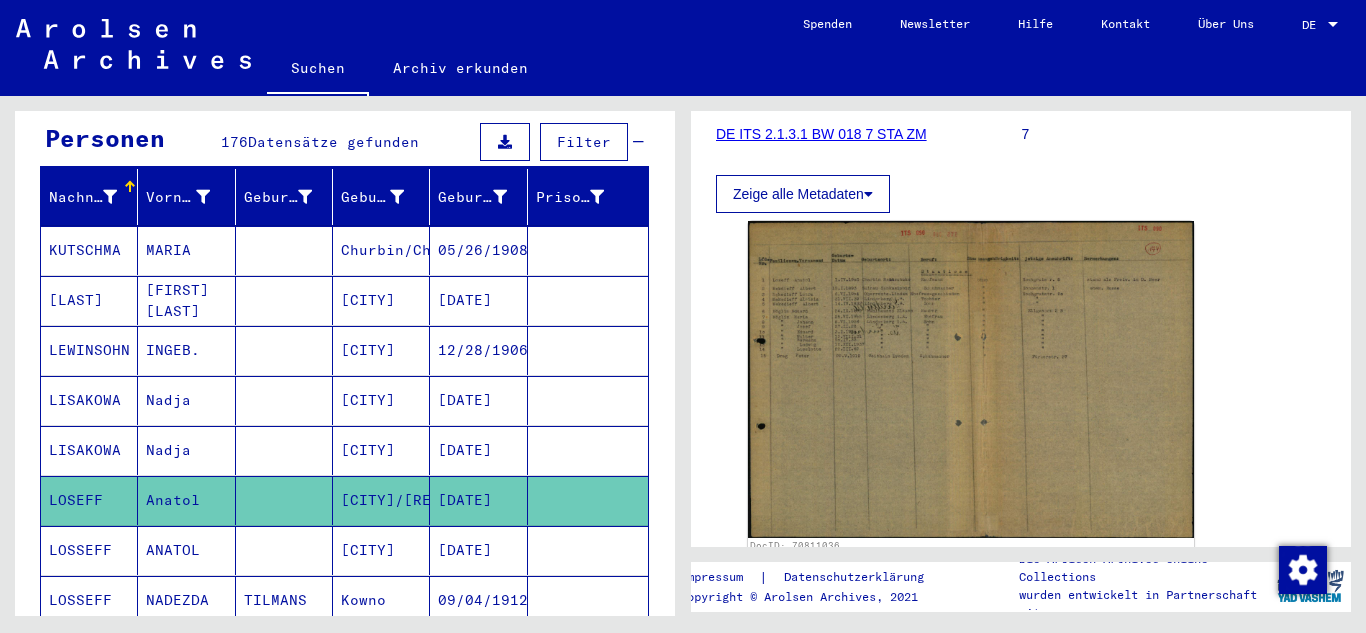 scroll, scrollTop: 300, scrollLeft: 0, axis: vertical 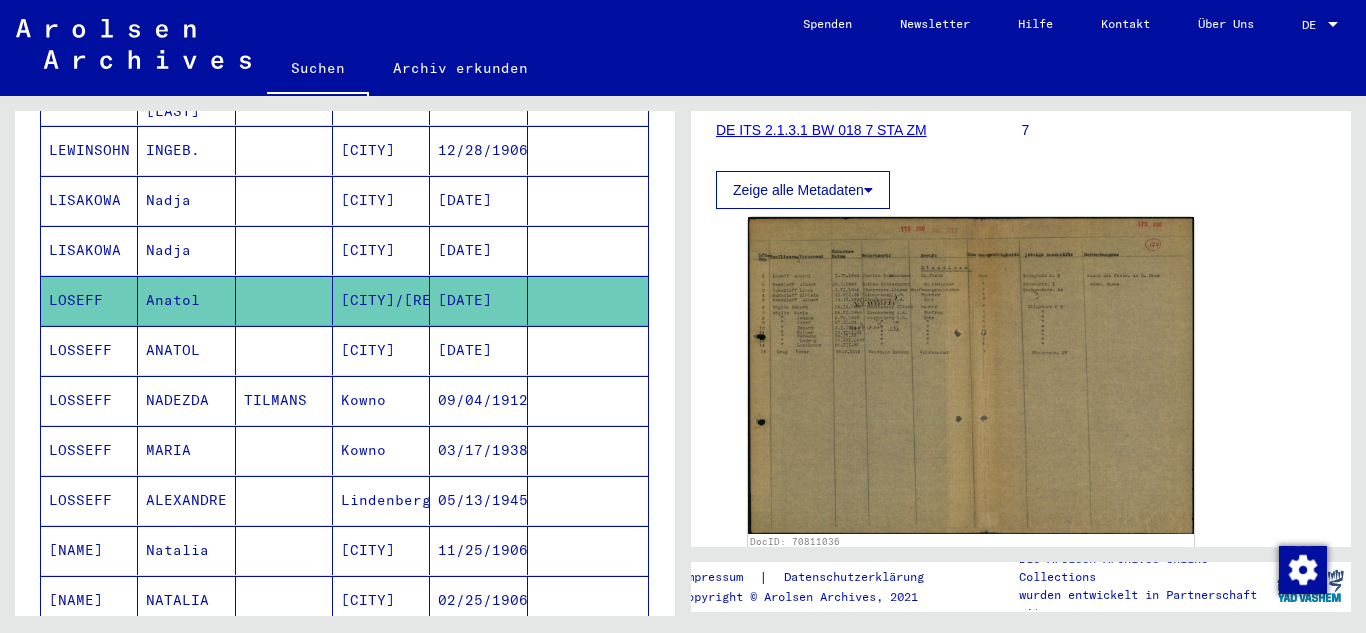 click 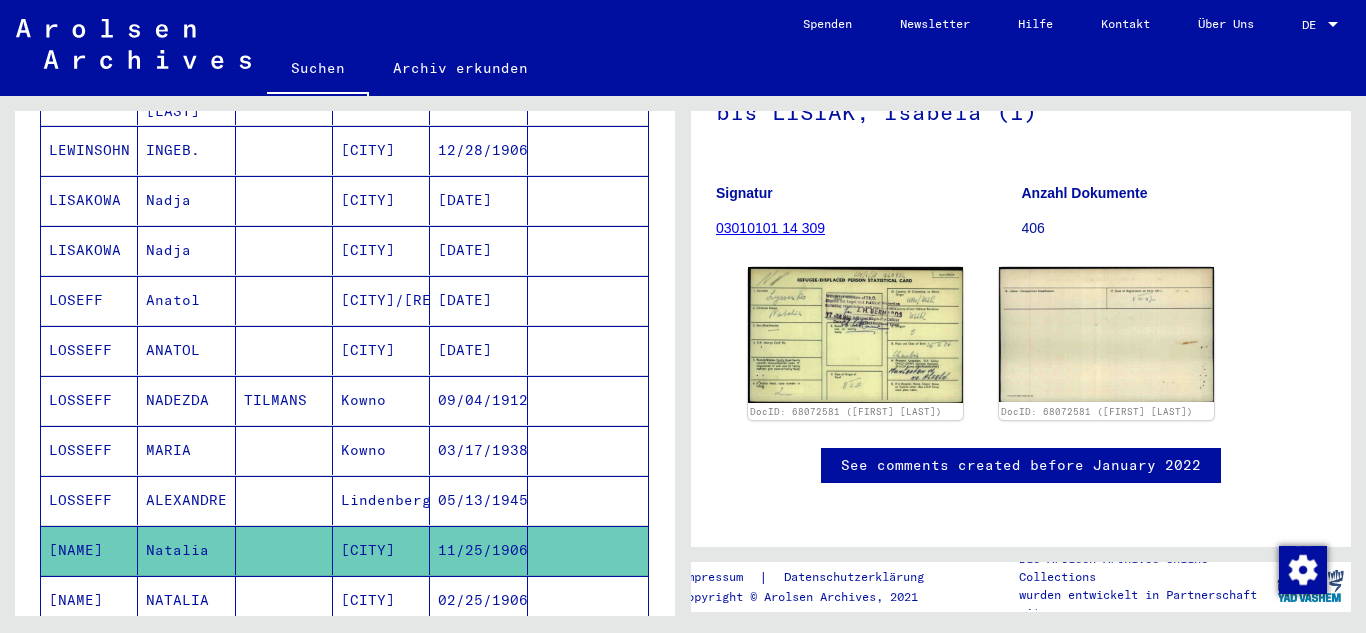 scroll, scrollTop: 244, scrollLeft: 0, axis: vertical 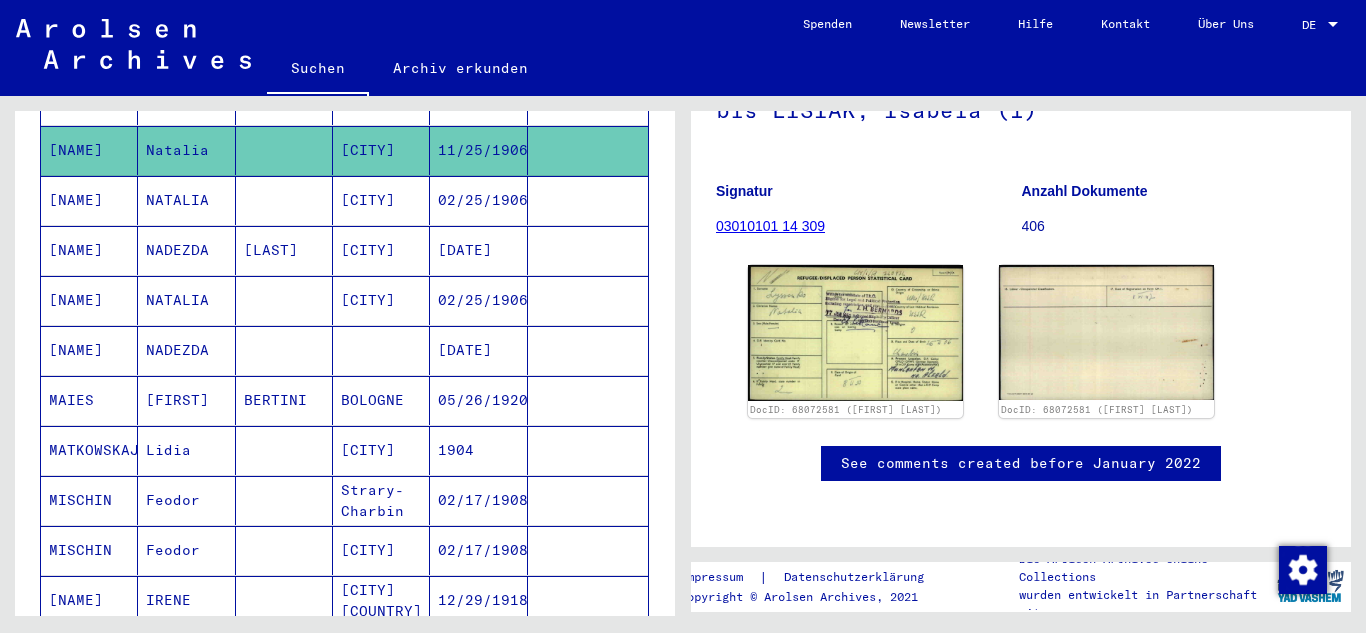 click on "[NAME]" at bounding box center [89, 400] 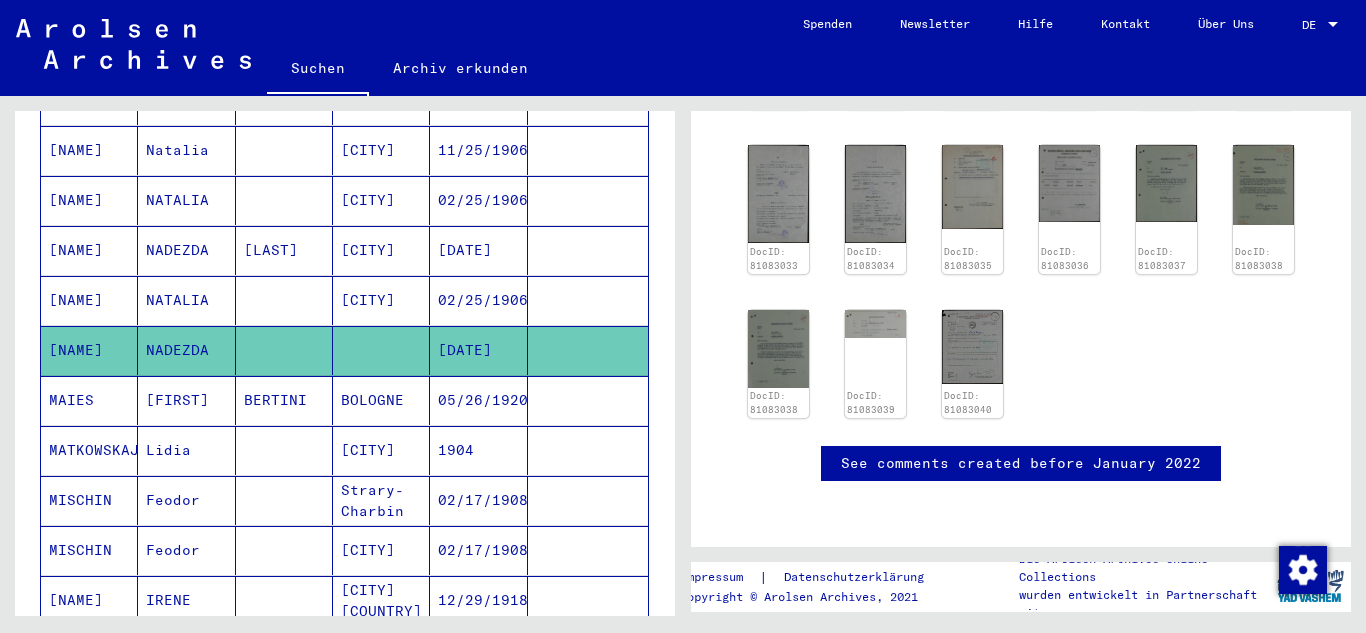 scroll, scrollTop: 400, scrollLeft: 0, axis: vertical 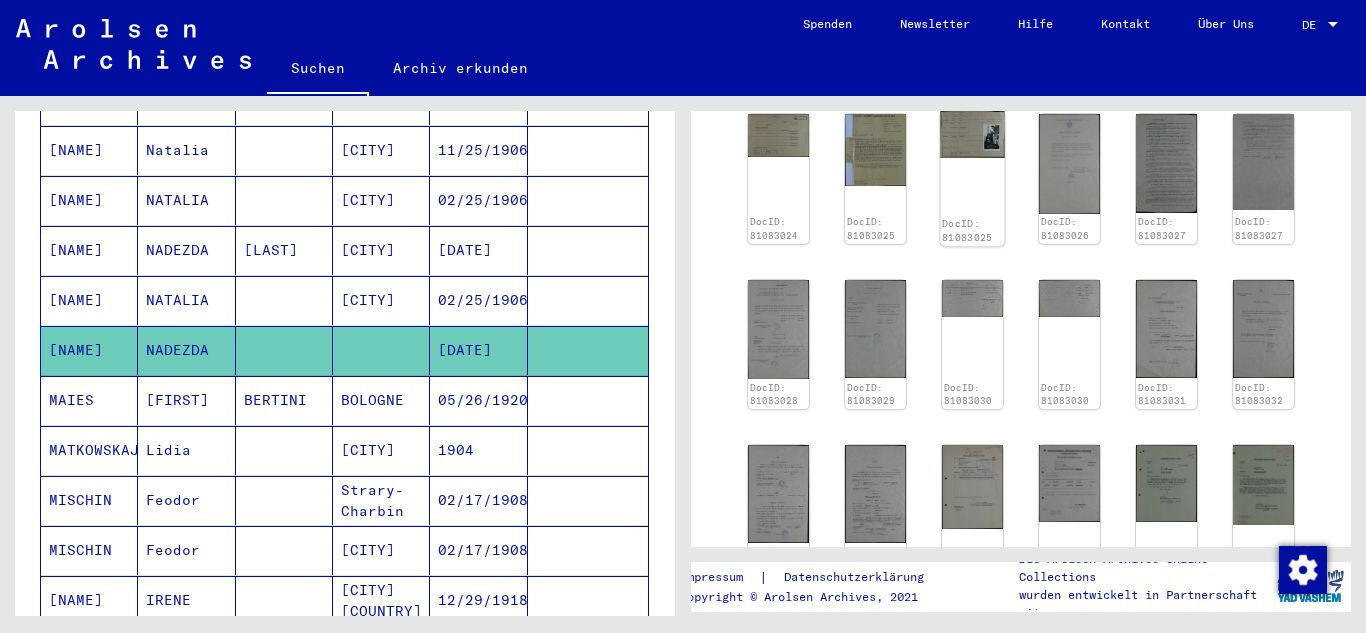 click 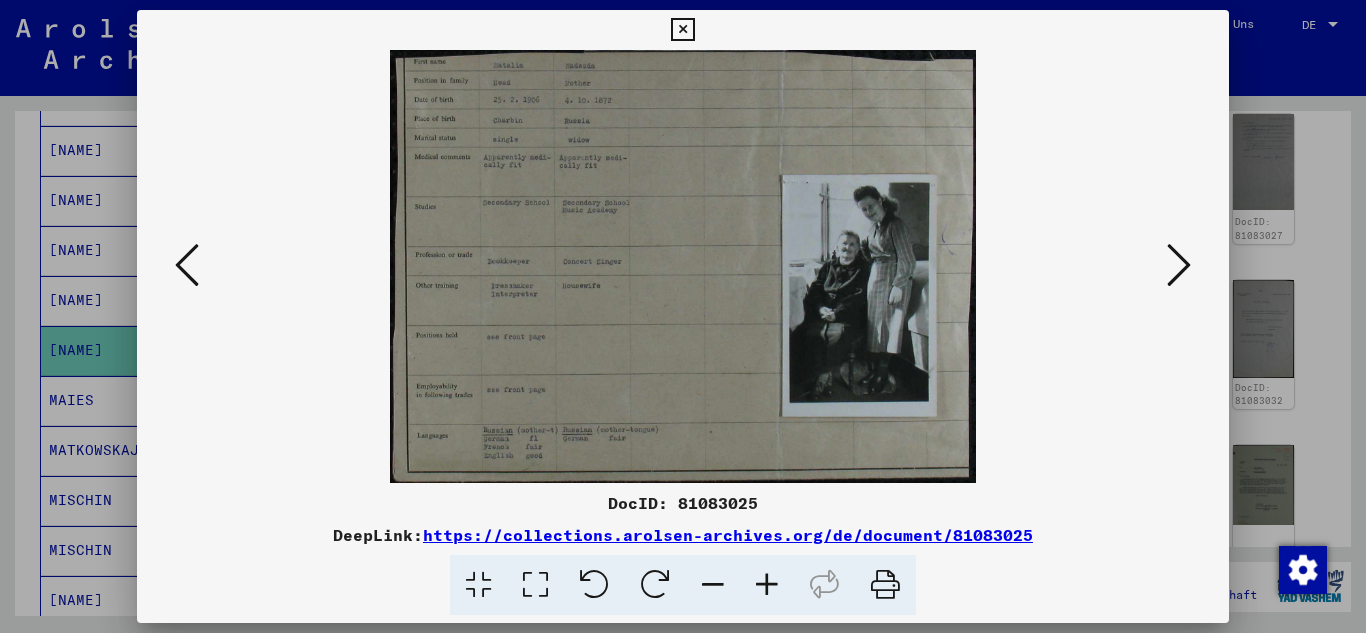 click at bounding box center [767, 585] 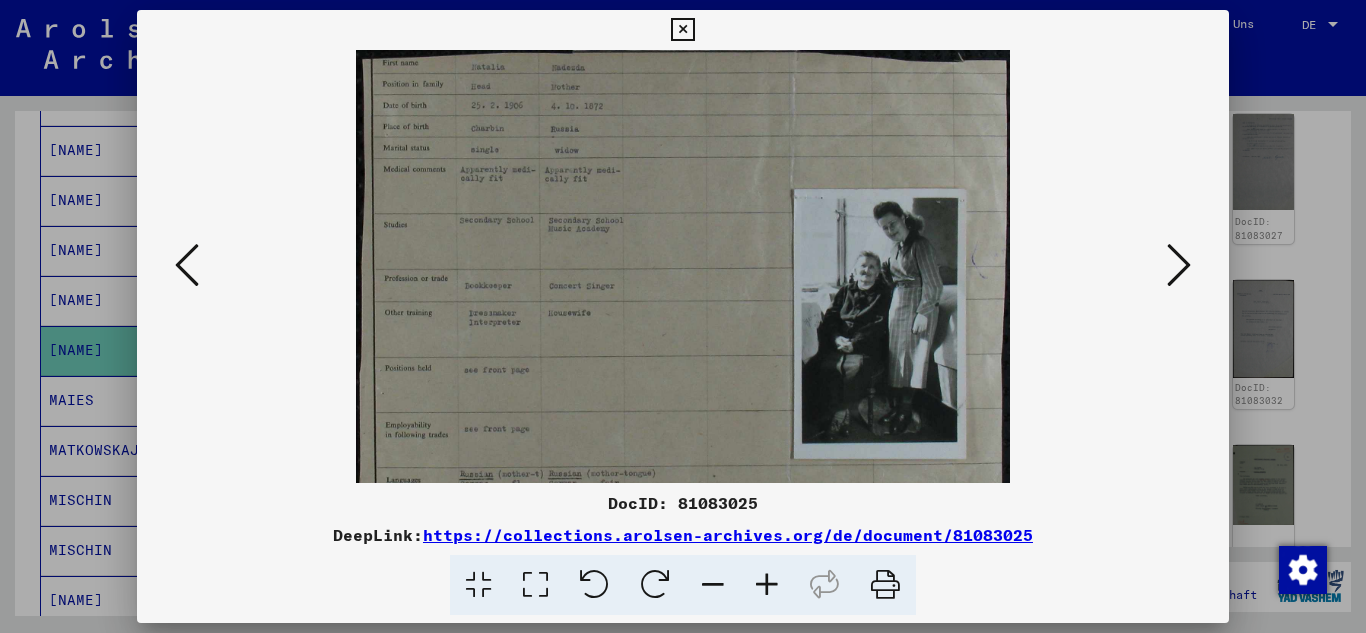 click at bounding box center [767, 585] 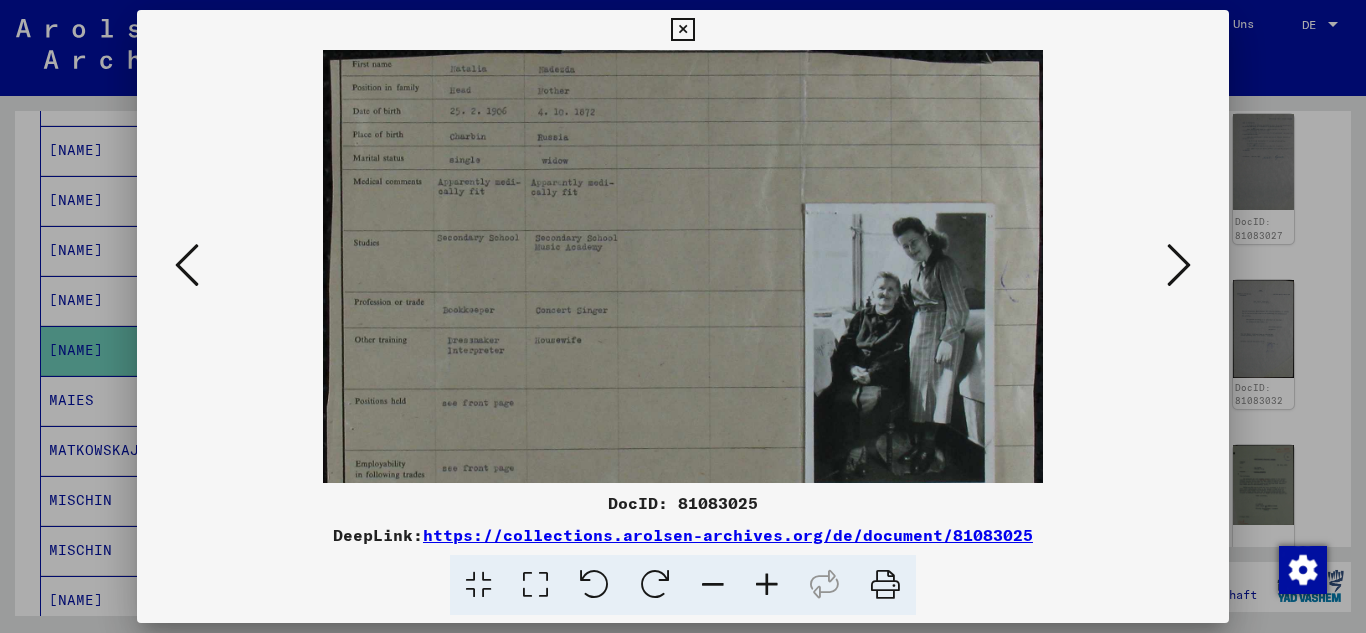 click at bounding box center (767, 585) 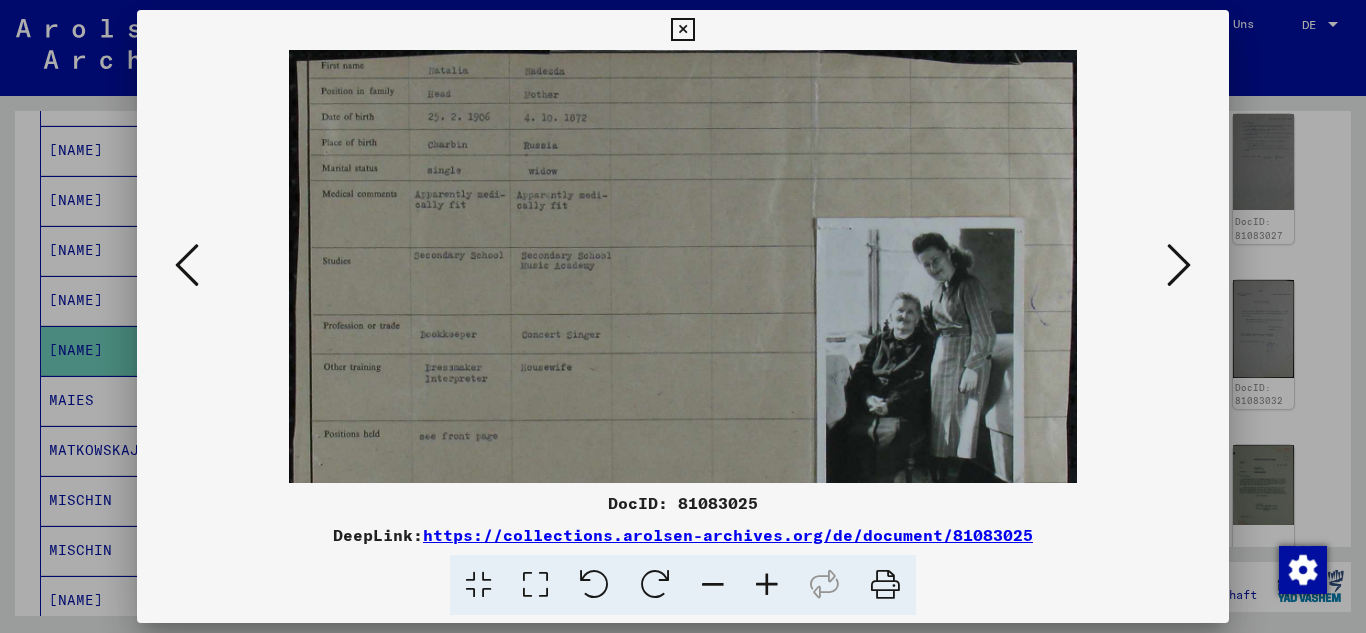 click at bounding box center [767, 585] 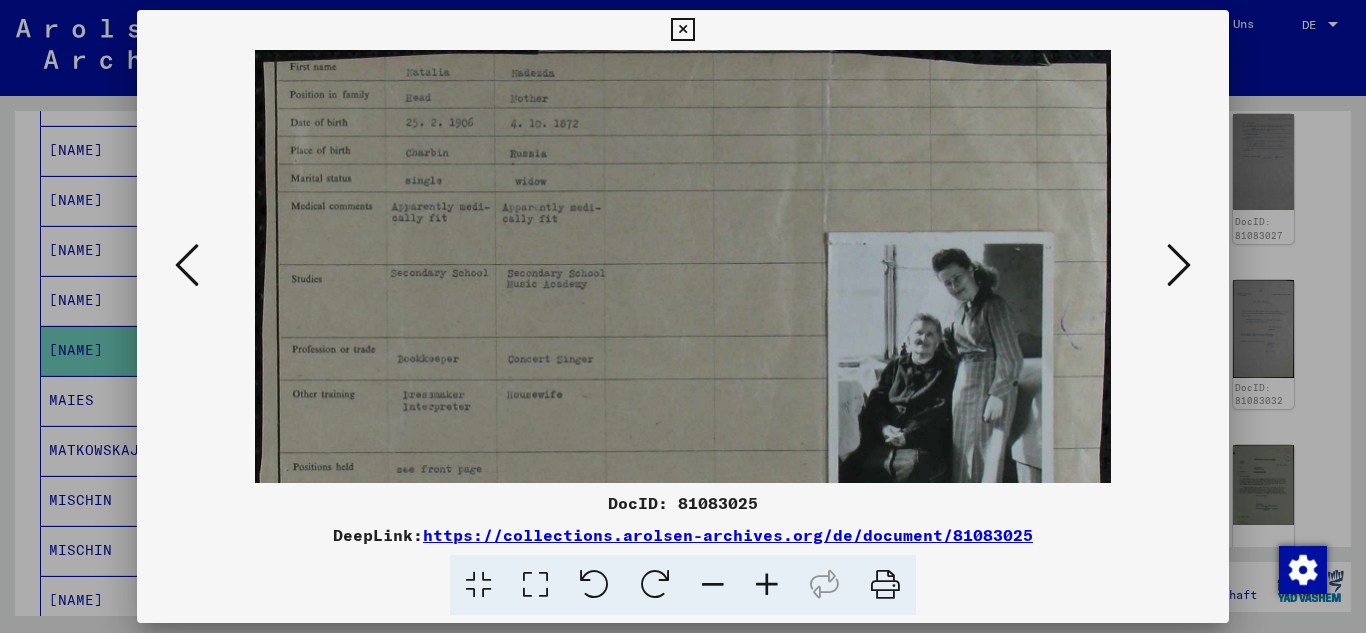 click at bounding box center [767, 585] 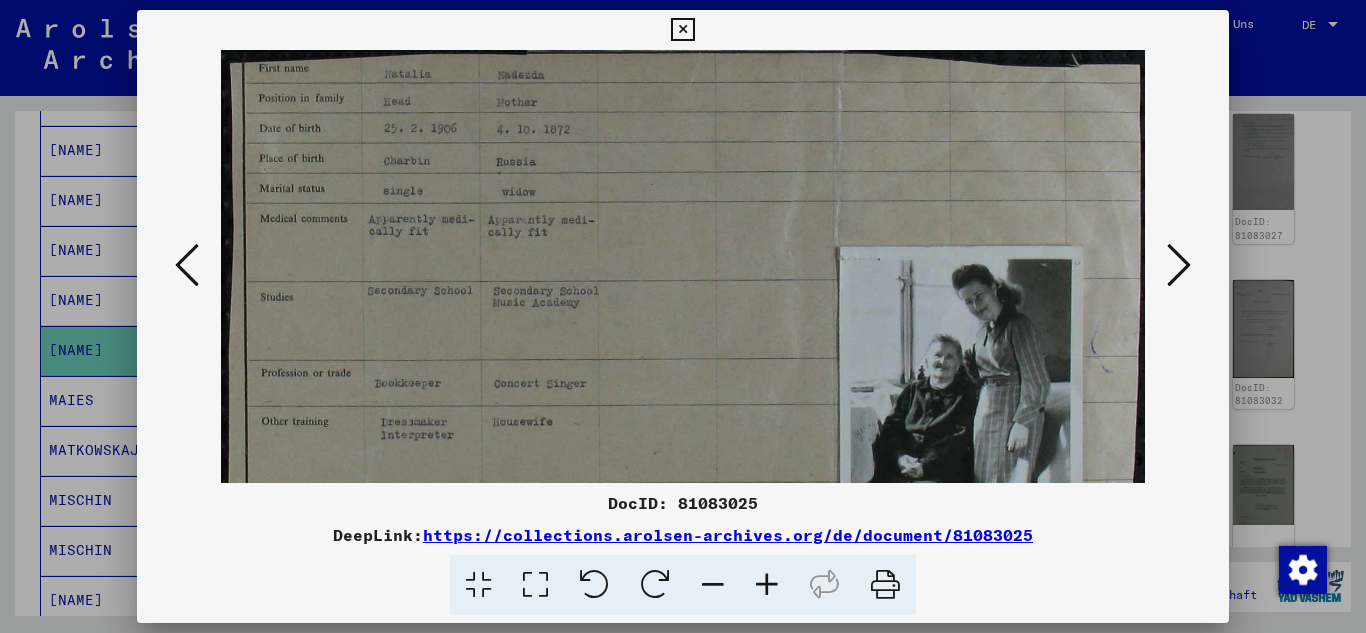 click at bounding box center [767, 585] 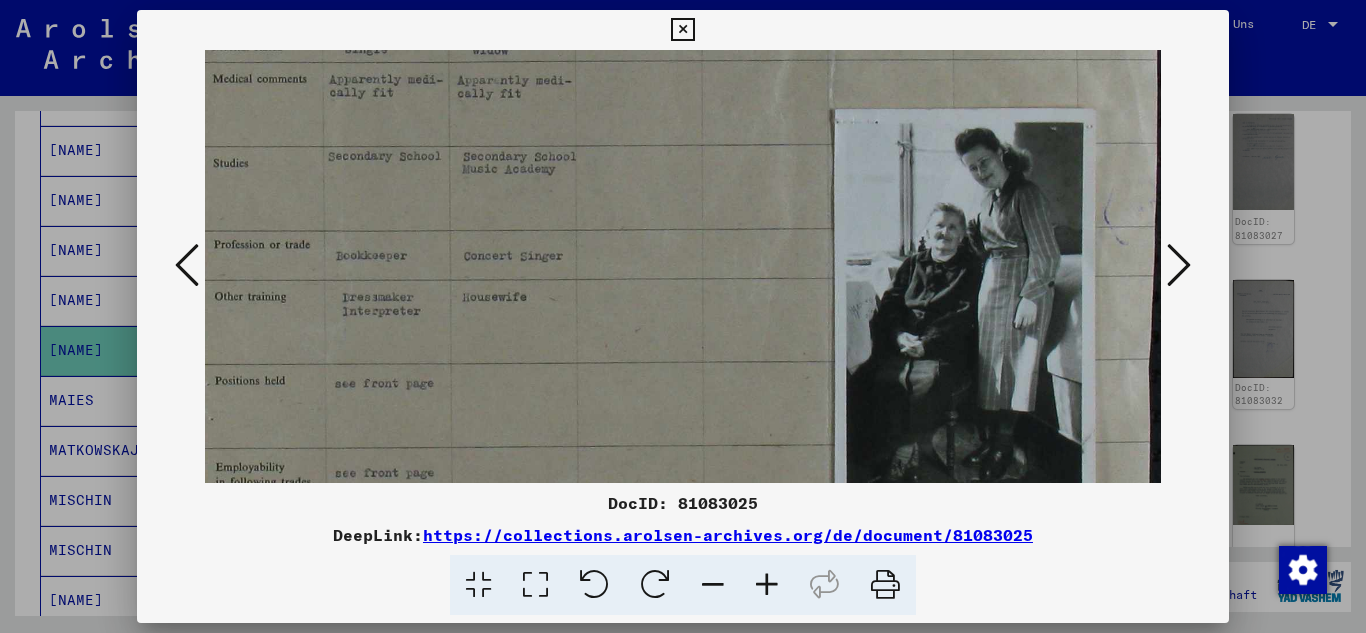 scroll, scrollTop: 170, scrollLeft: 34, axis: both 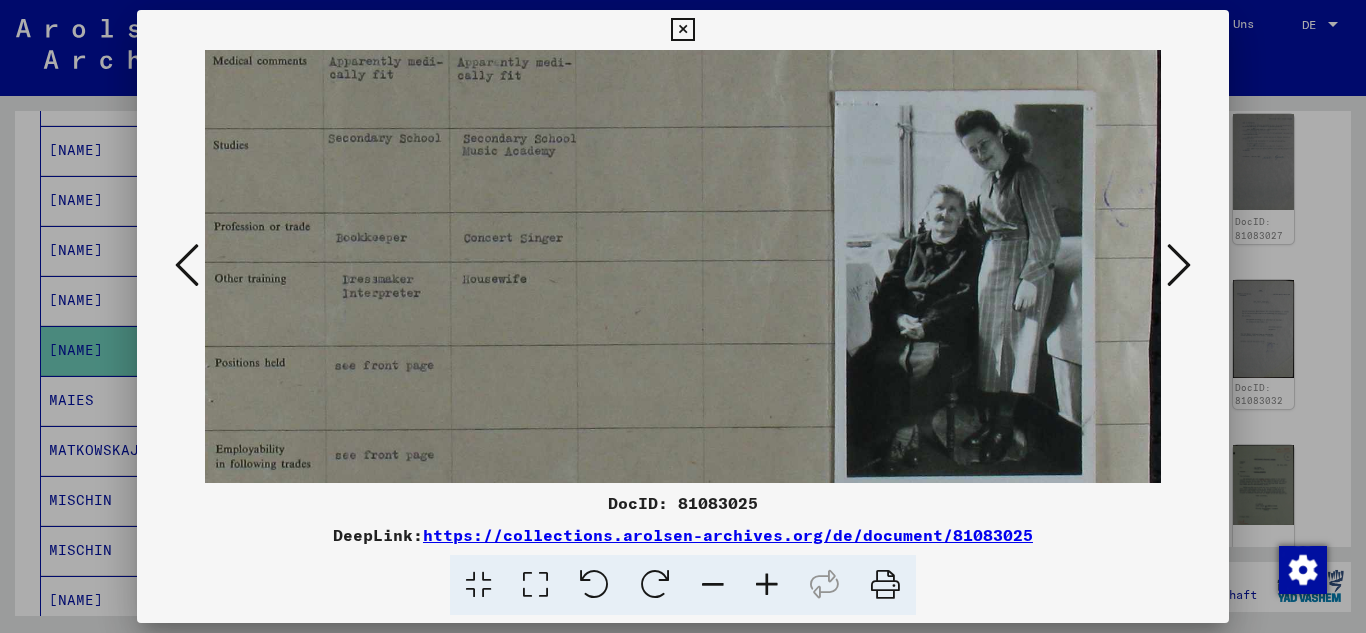 drag, startPoint x: 775, startPoint y: 239, endPoint x: 628, endPoint y: 140, distance: 177.22867 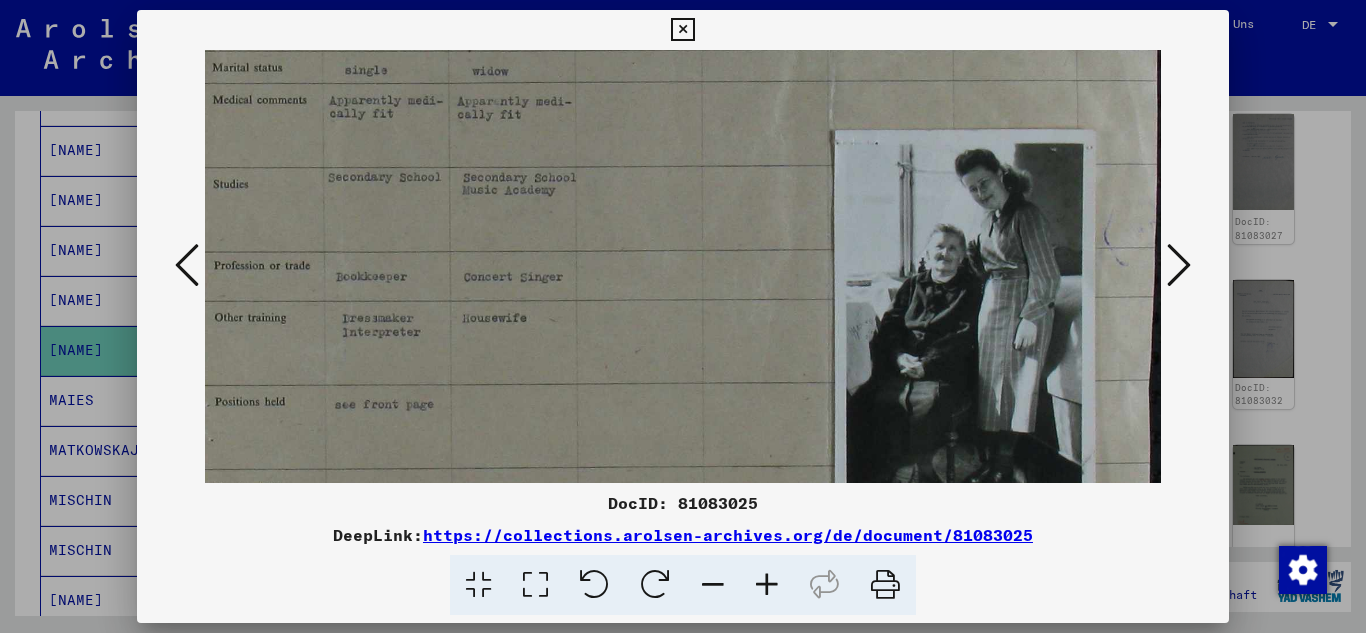 scroll, scrollTop: 126, scrollLeft: 33, axis: both 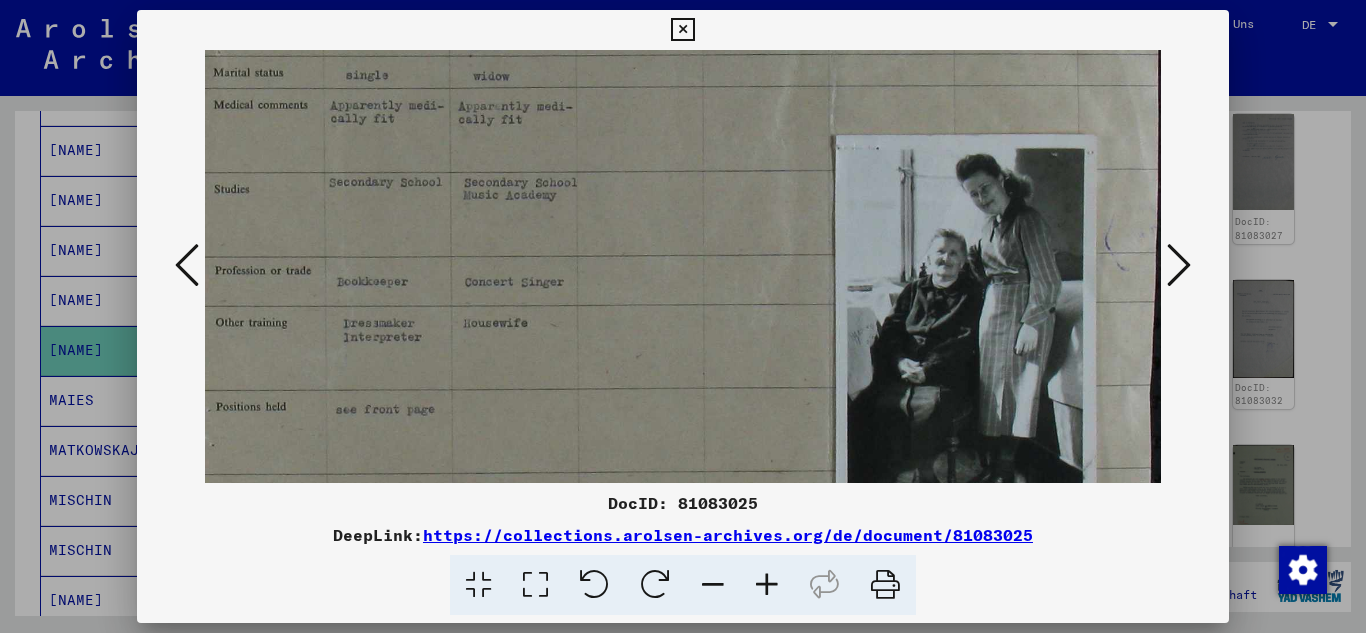 drag, startPoint x: 645, startPoint y: 158, endPoint x: 644, endPoint y: 202, distance: 44.011364 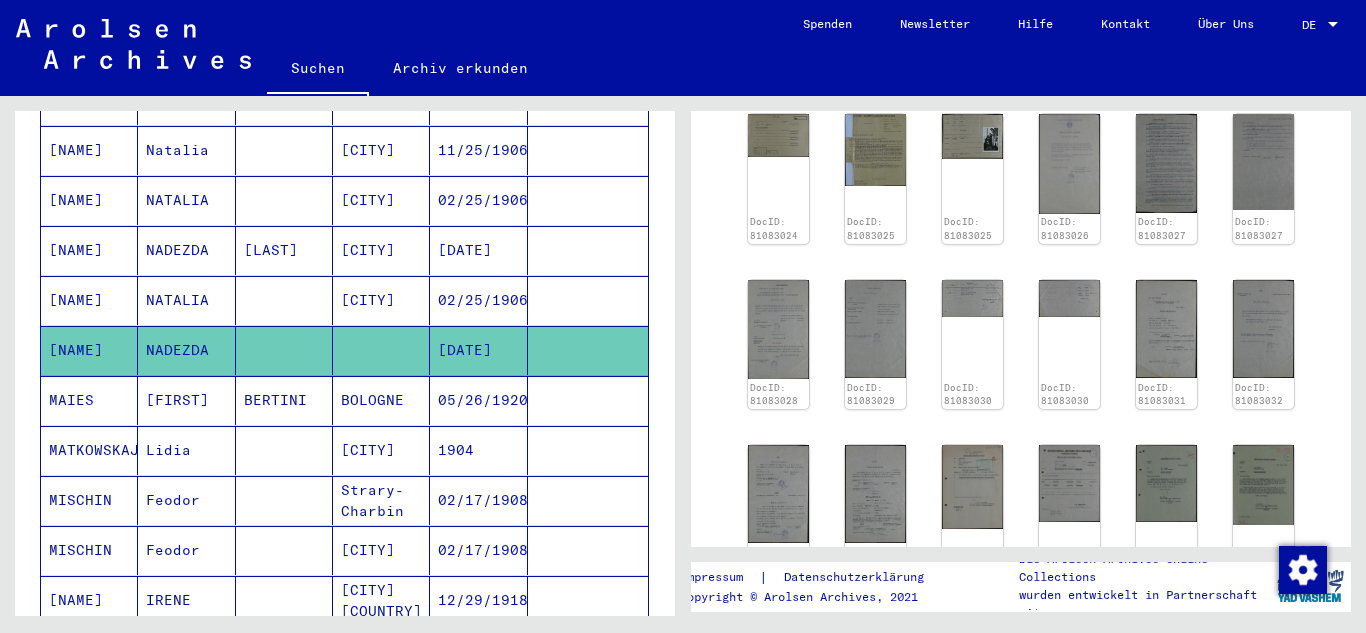 click on "MAIES" at bounding box center (89, 450) 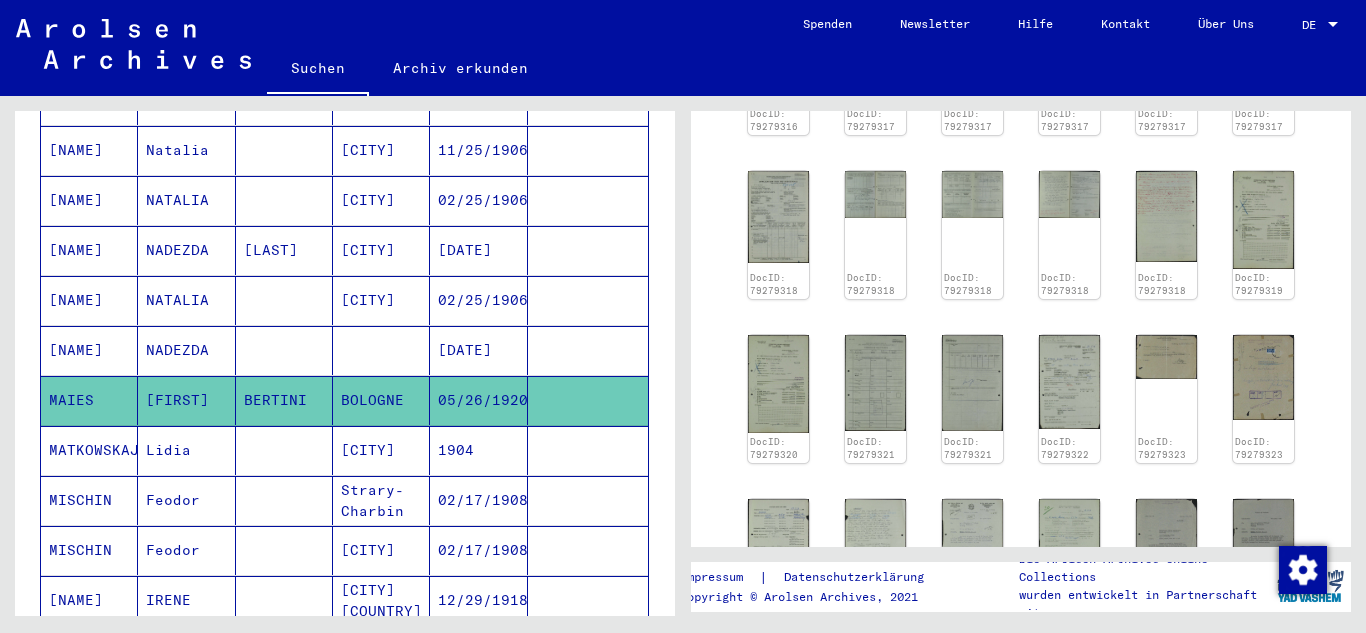 scroll, scrollTop: 700, scrollLeft: 0, axis: vertical 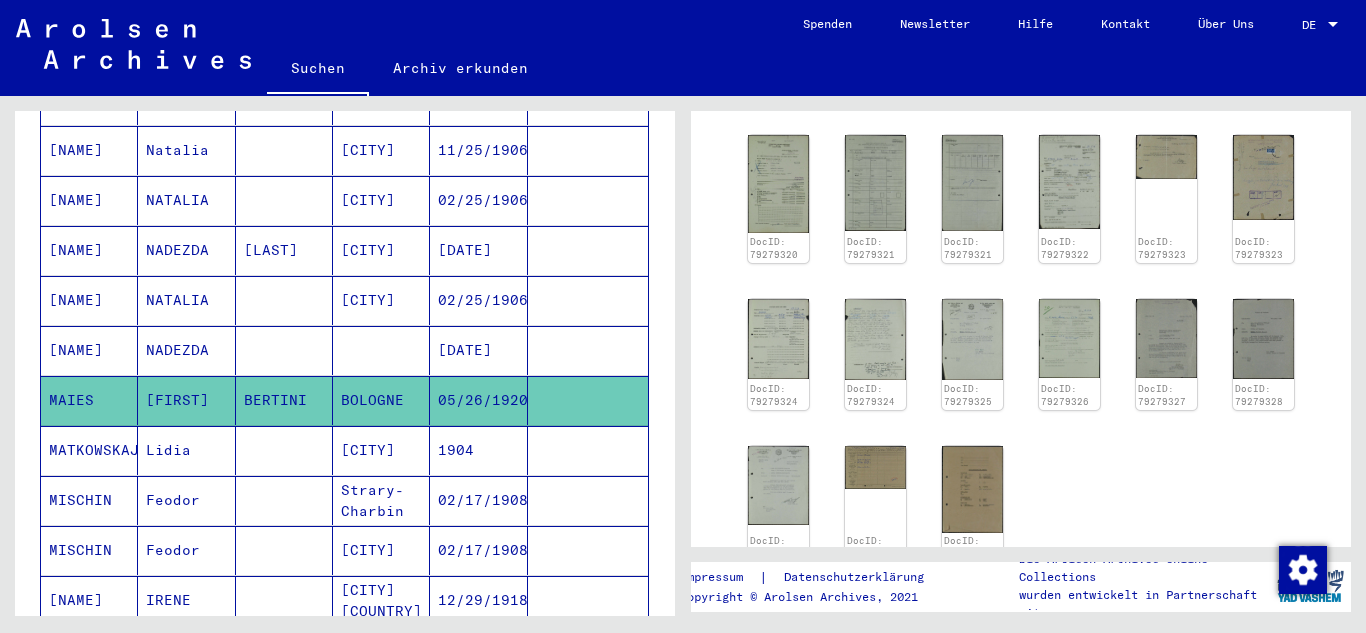 click on "MATKOWSKAJA" at bounding box center (89, 500) 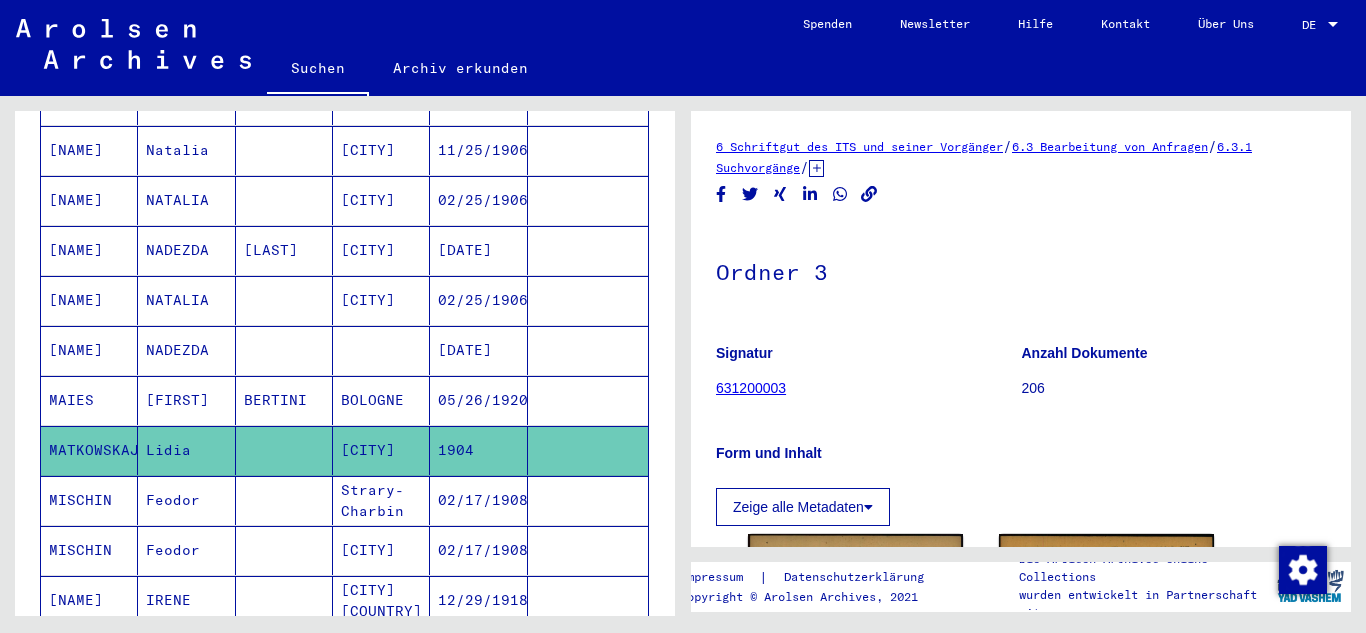 scroll, scrollTop: 200, scrollLeft: 0, axis: vertical 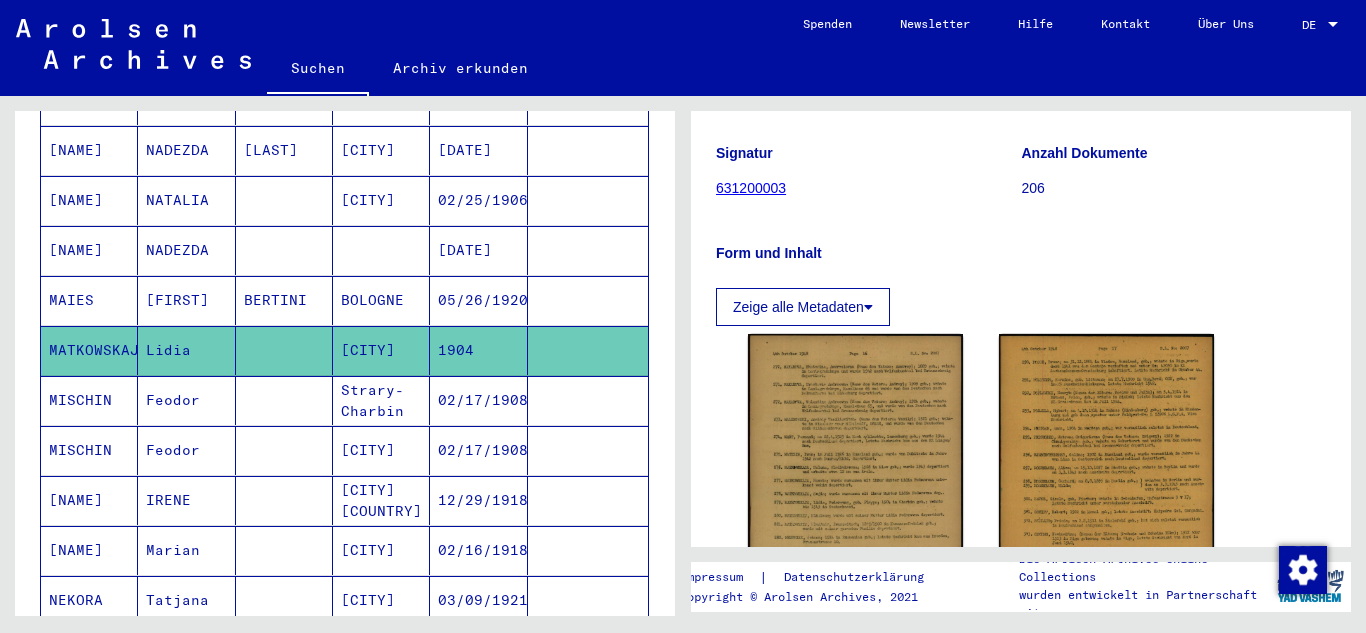 click on "MISCHIN" at bounding box center (89, 450) 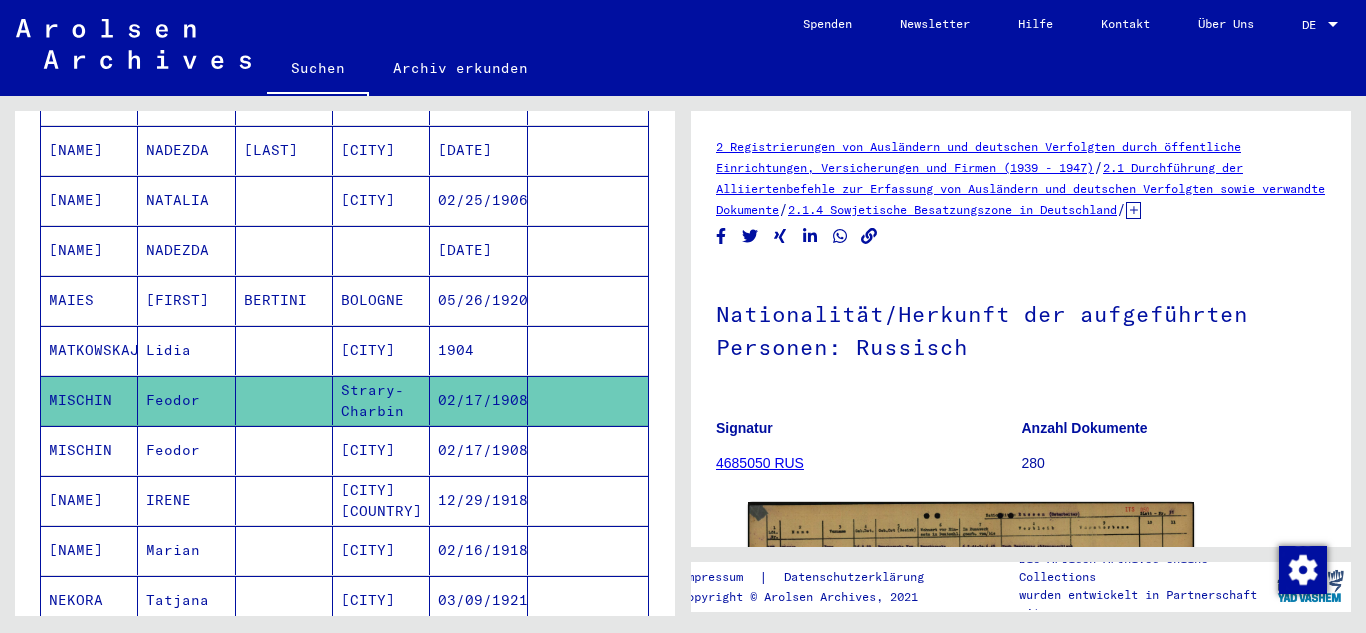 scroll, scrollTop: 200, scrollLeft: 0, axis: vertical 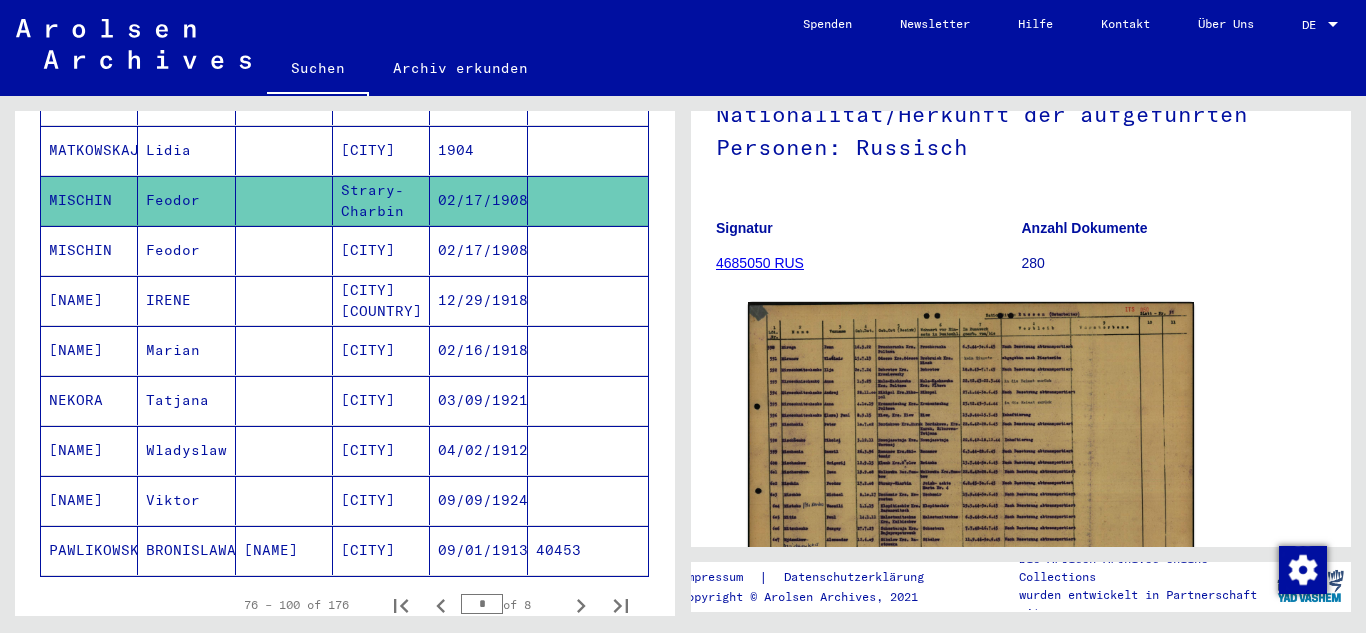 click on "[NAME]" at bounding box center (89, 350) 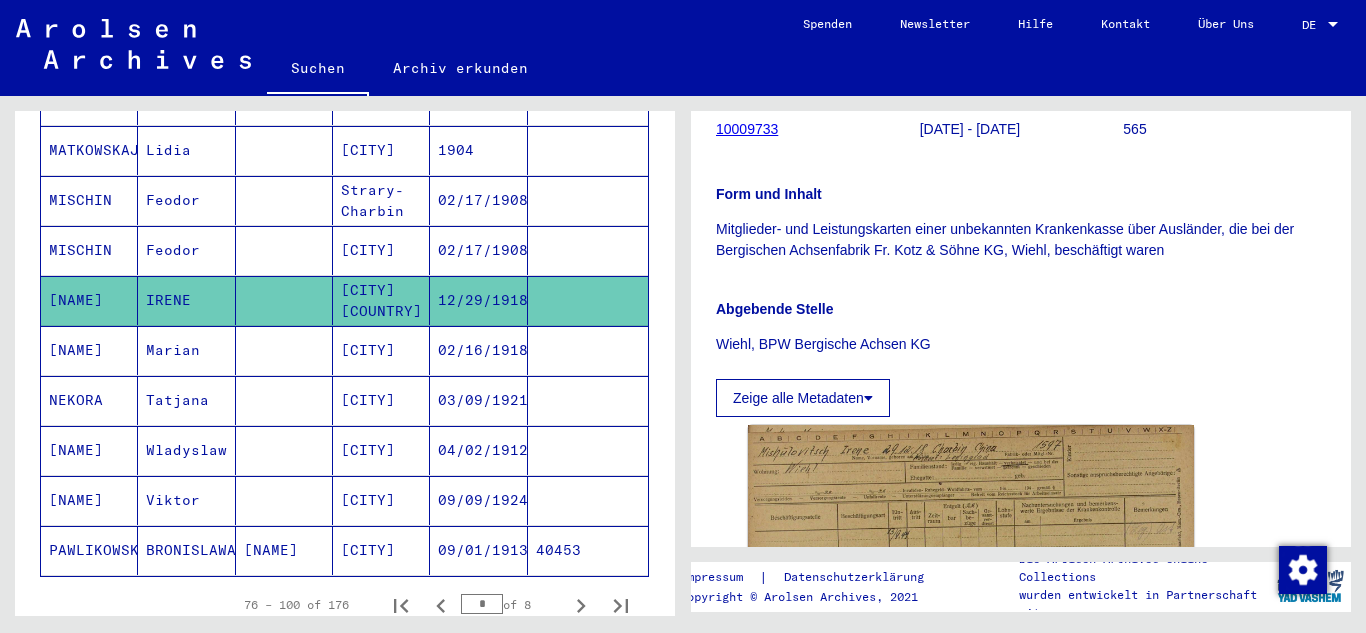 scroll, scrollTop: 600, scrollLeft: 0, axis: vertical 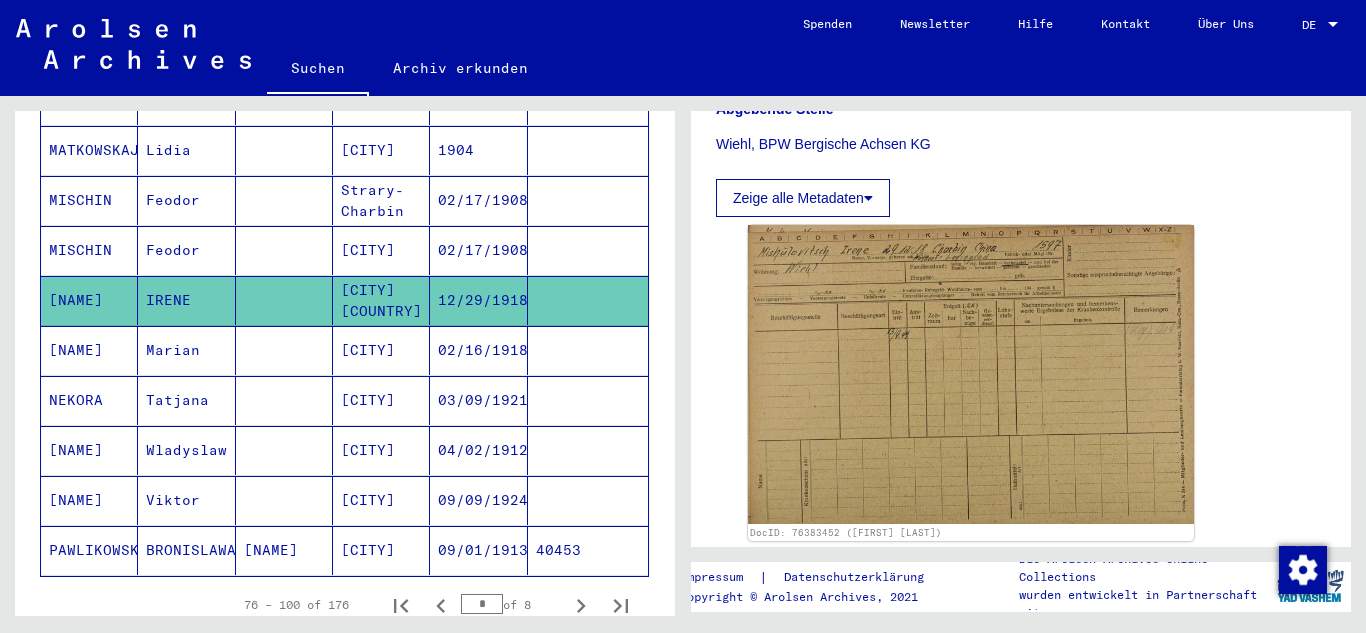 click on "[NAME]" at bounding box center [89, 400] 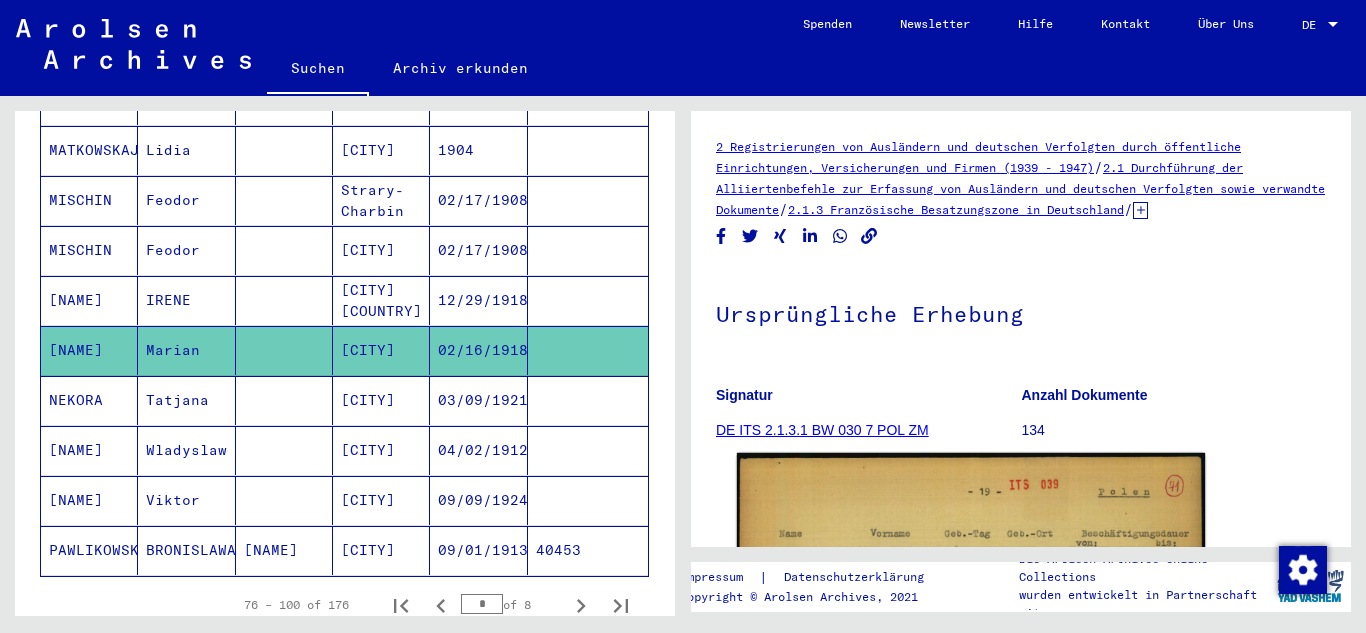 scroll, scrollTop: 300, scrollLeft: 0, axis: vertical 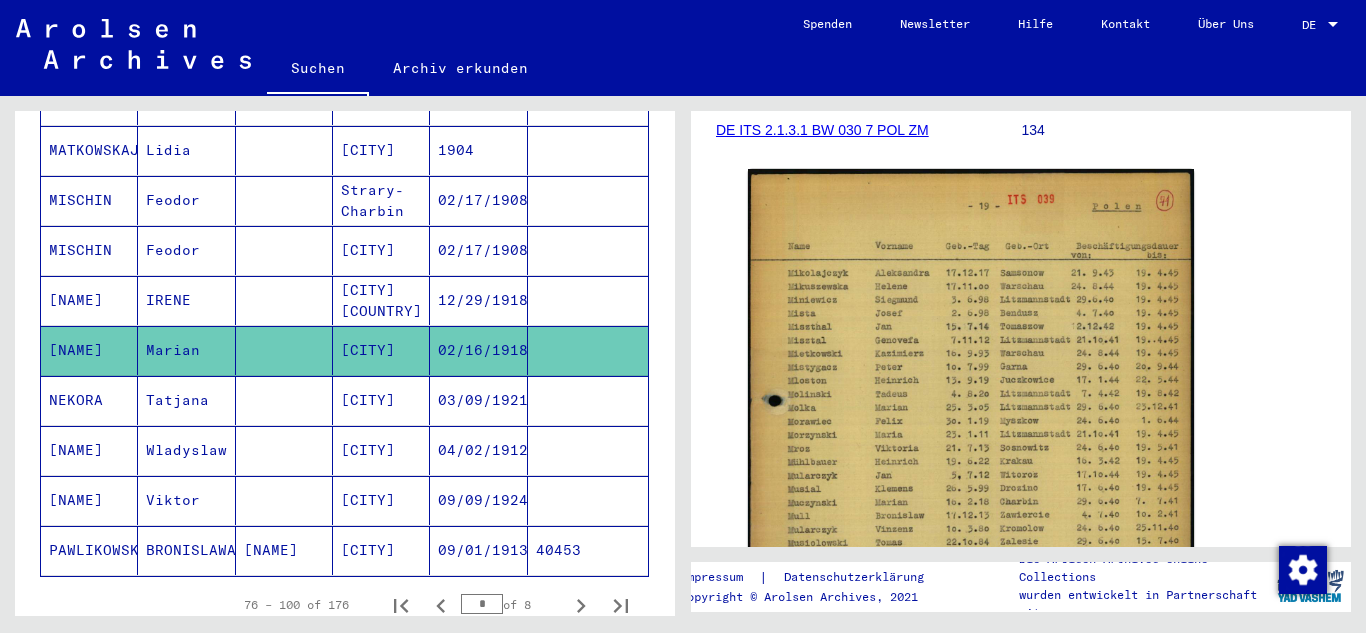 click on "NEKORA" at bounding box center [89, 450] 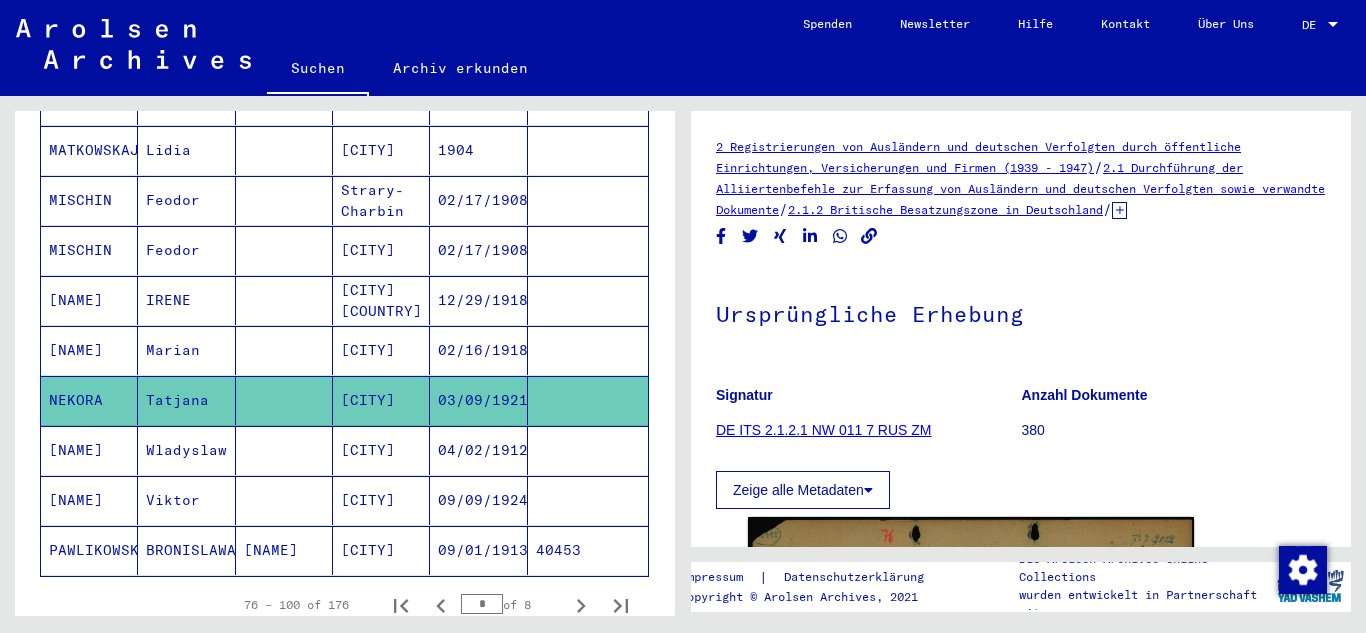 scroll, scrollTop: 300, scrollLeft: 0, axis: vertical 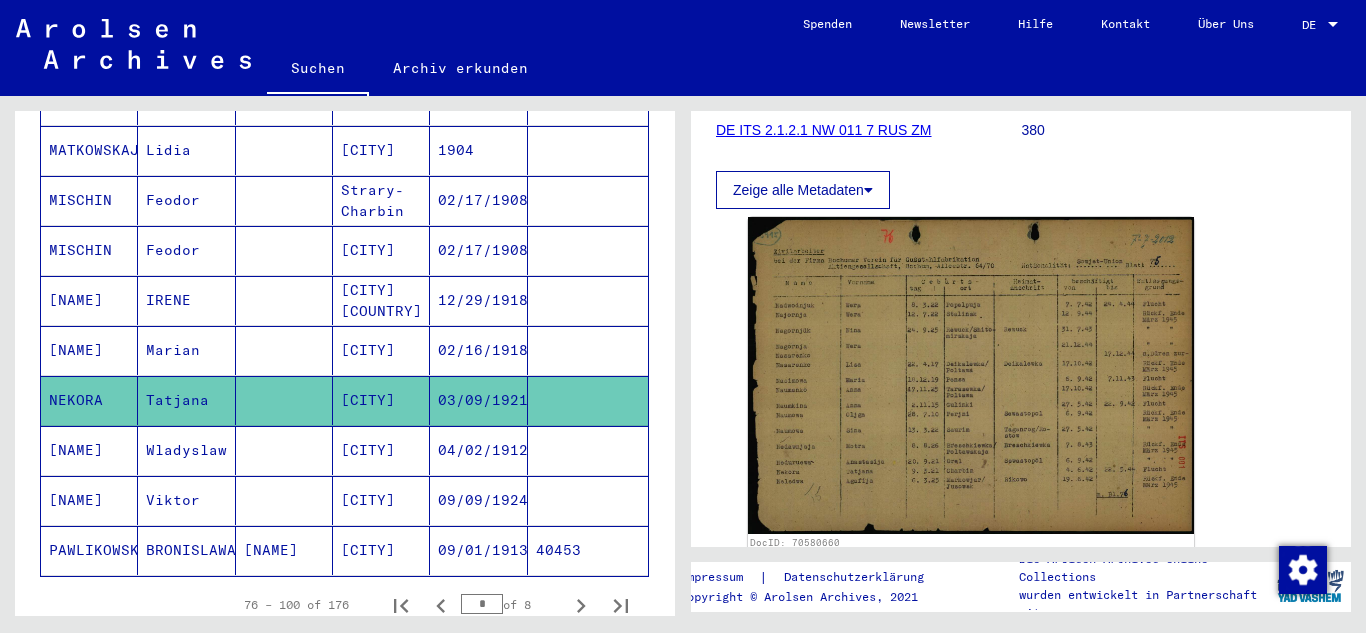 click on "[NAME]" at bounding box center (89, 500) 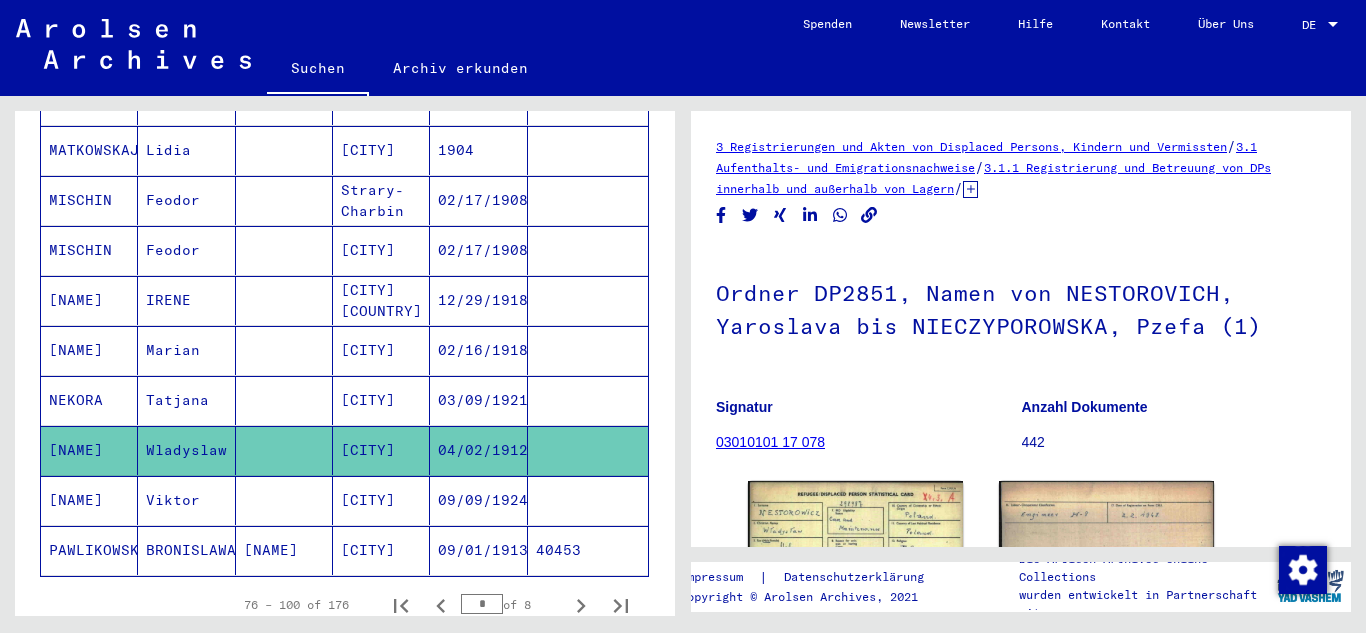 scroll, scrollTop: 200, scrollLeft: 0, axis: vertical 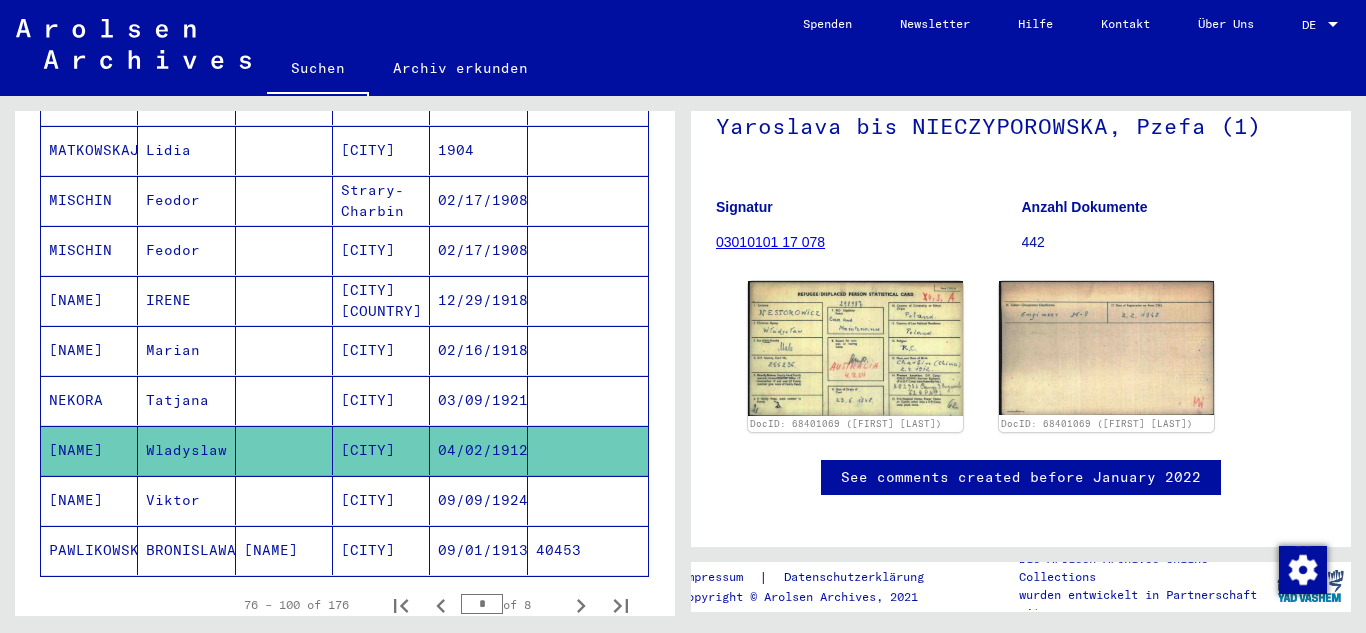 click on "[NAME]" at bounding box center (89, 550) 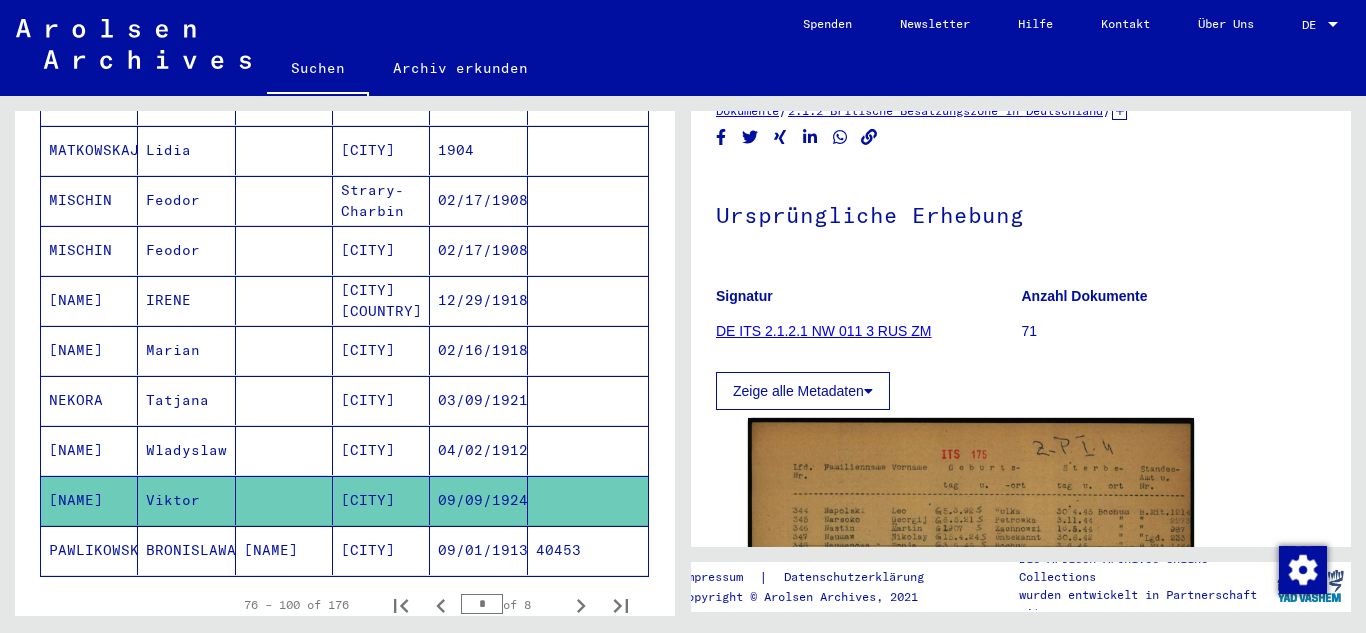scroll, scrollTop: 149, scrollLeft: 0, axis: vertical 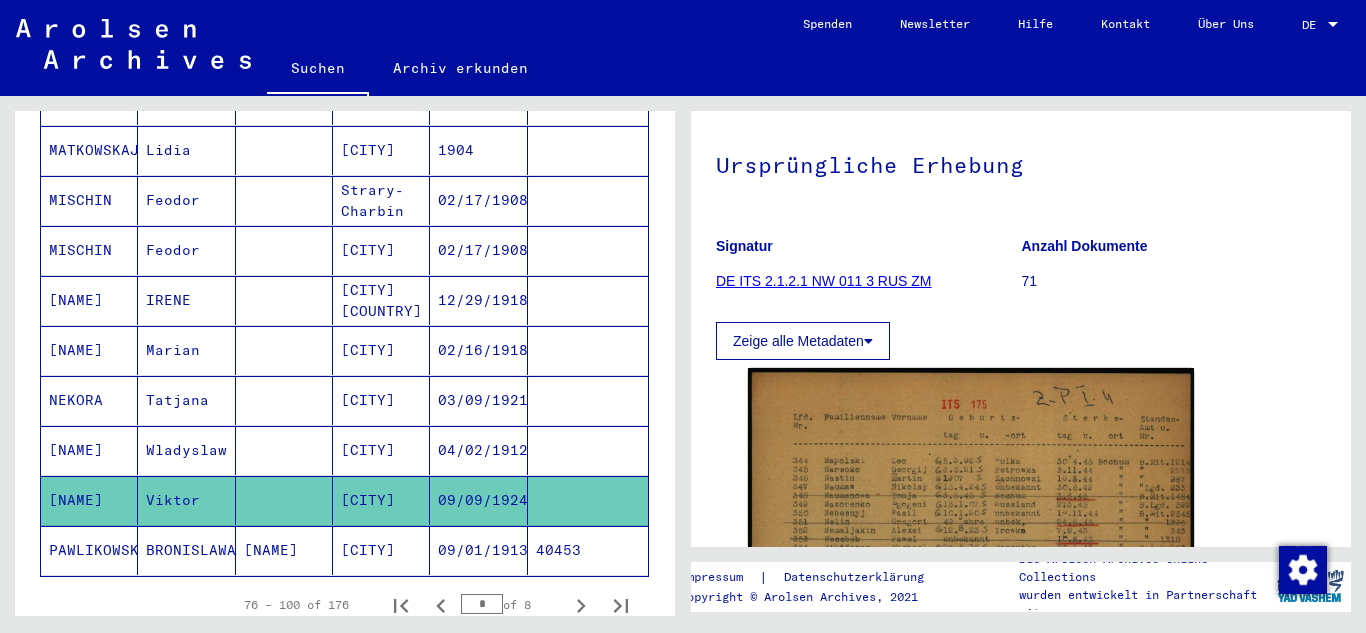click 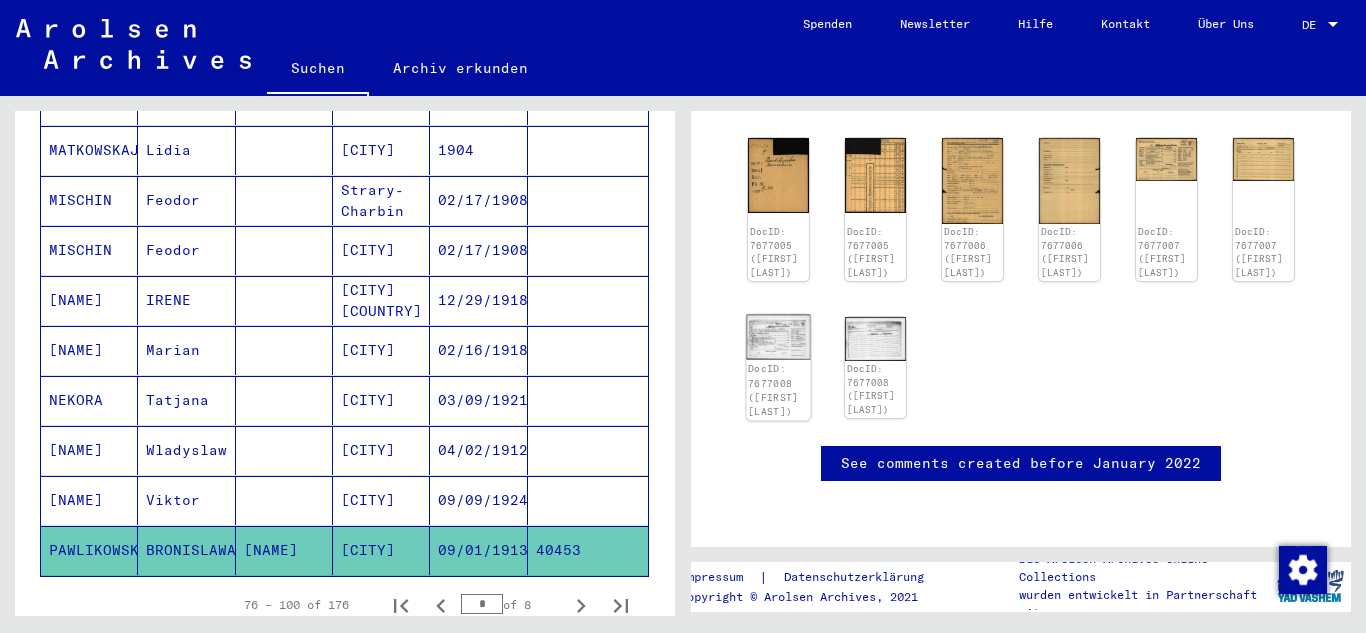 scroll, scrollTop: 65, scrollLeft: 0, axis: vertical 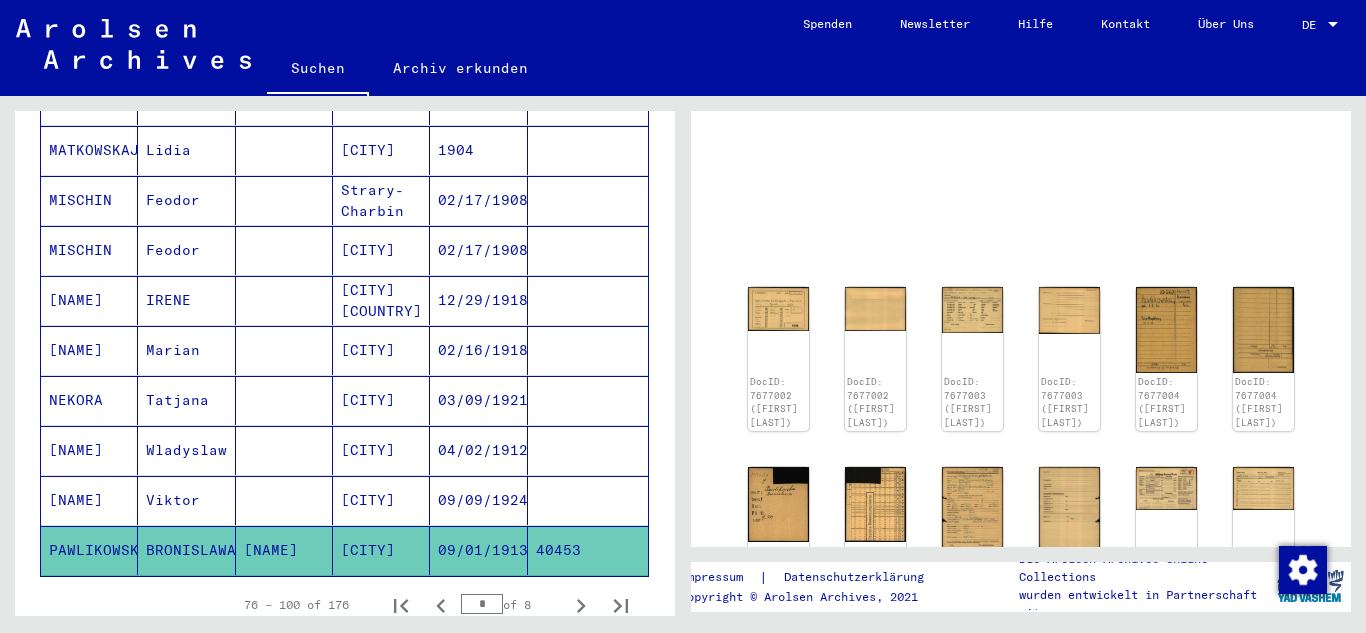 click on "PAWLIKOWSKA" 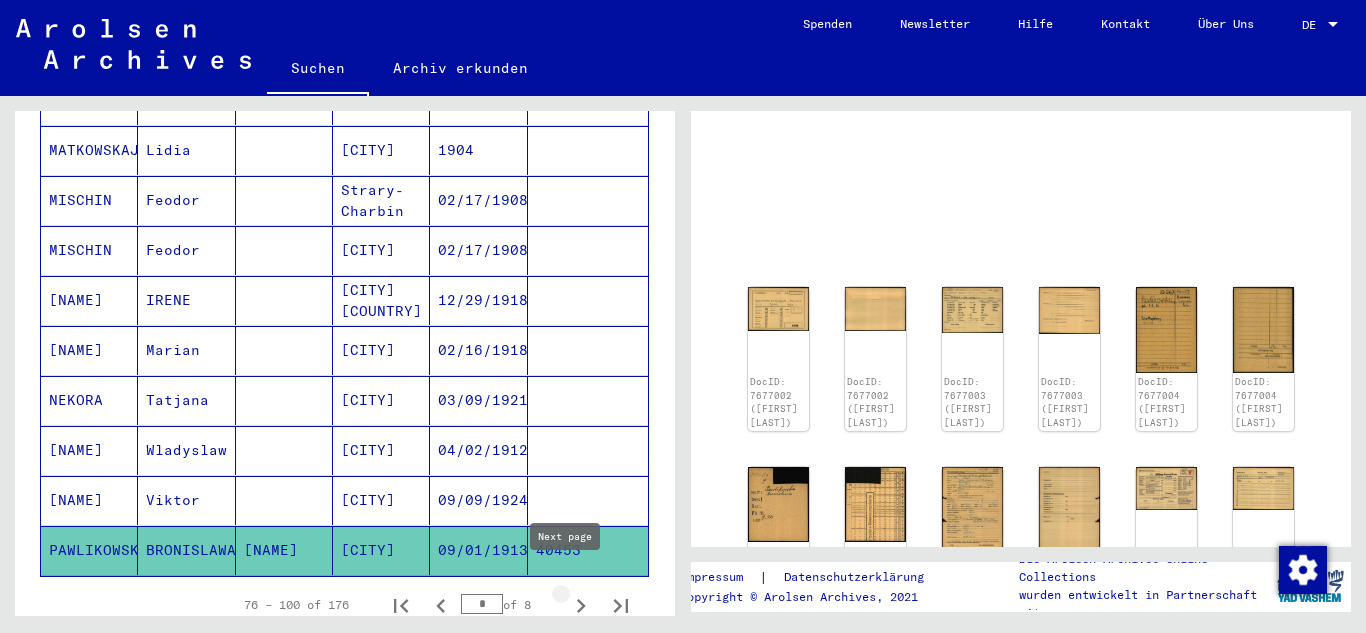 click 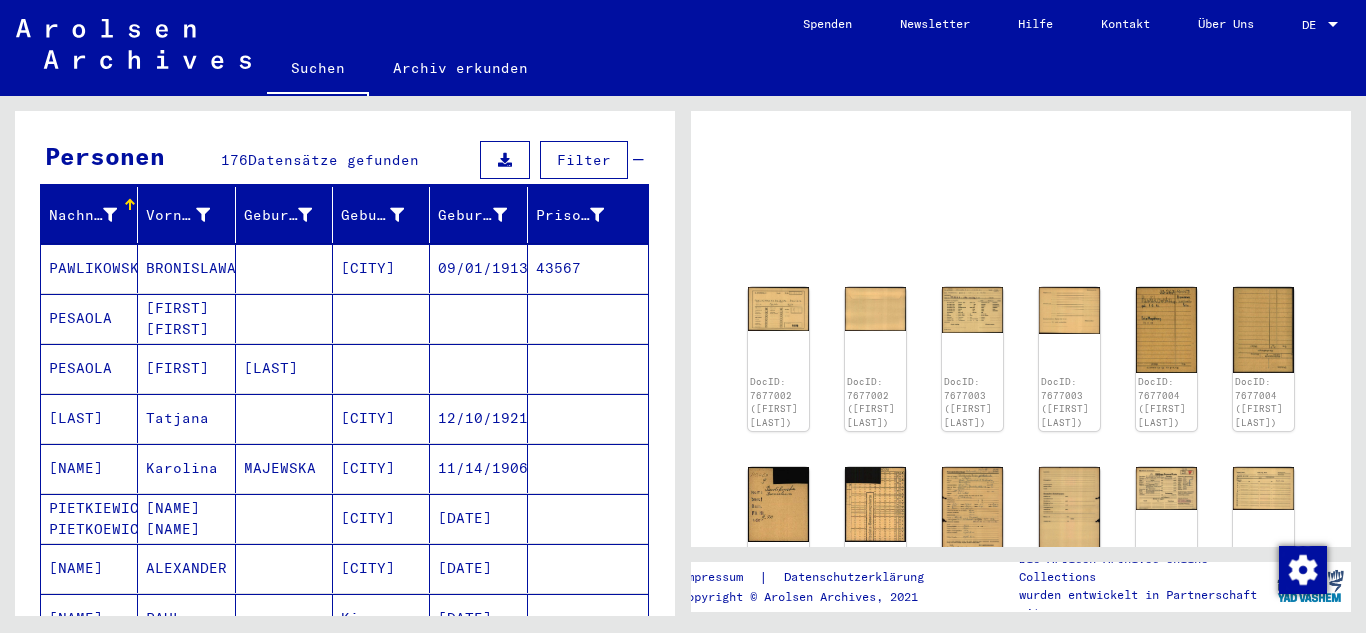 scroll, scrollTop: 100, scrollLeft: 0, axis: vertical 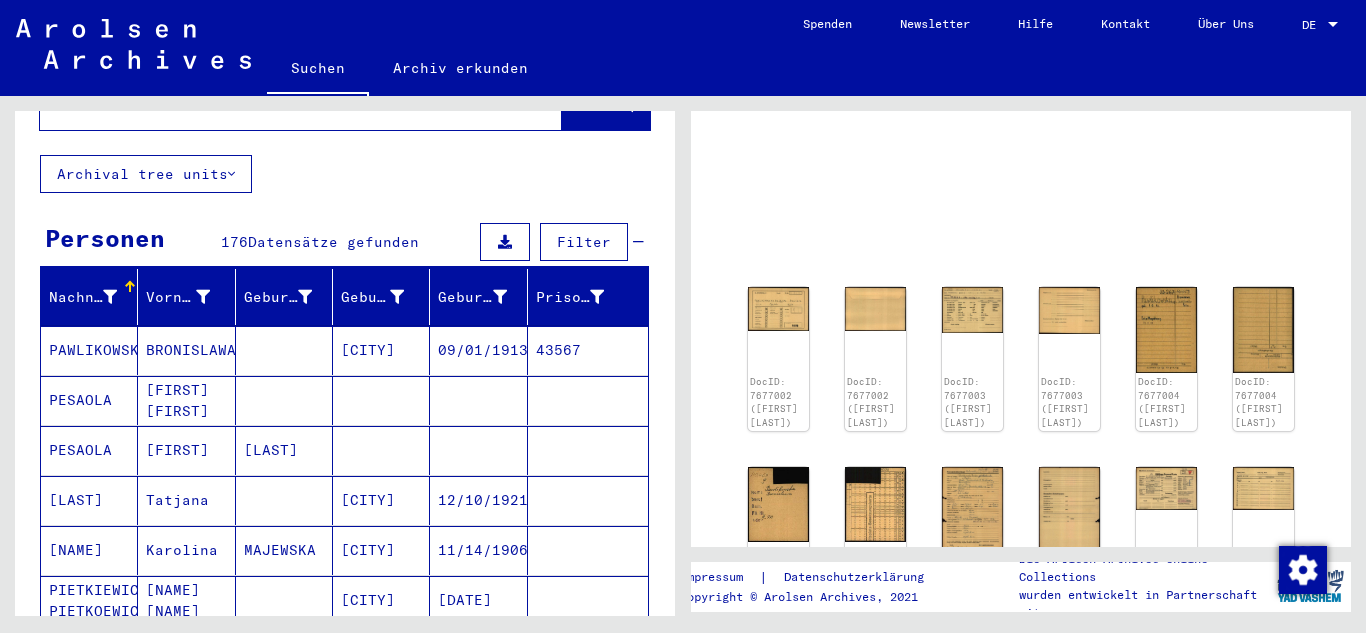 click at bounding box center (130, 287) 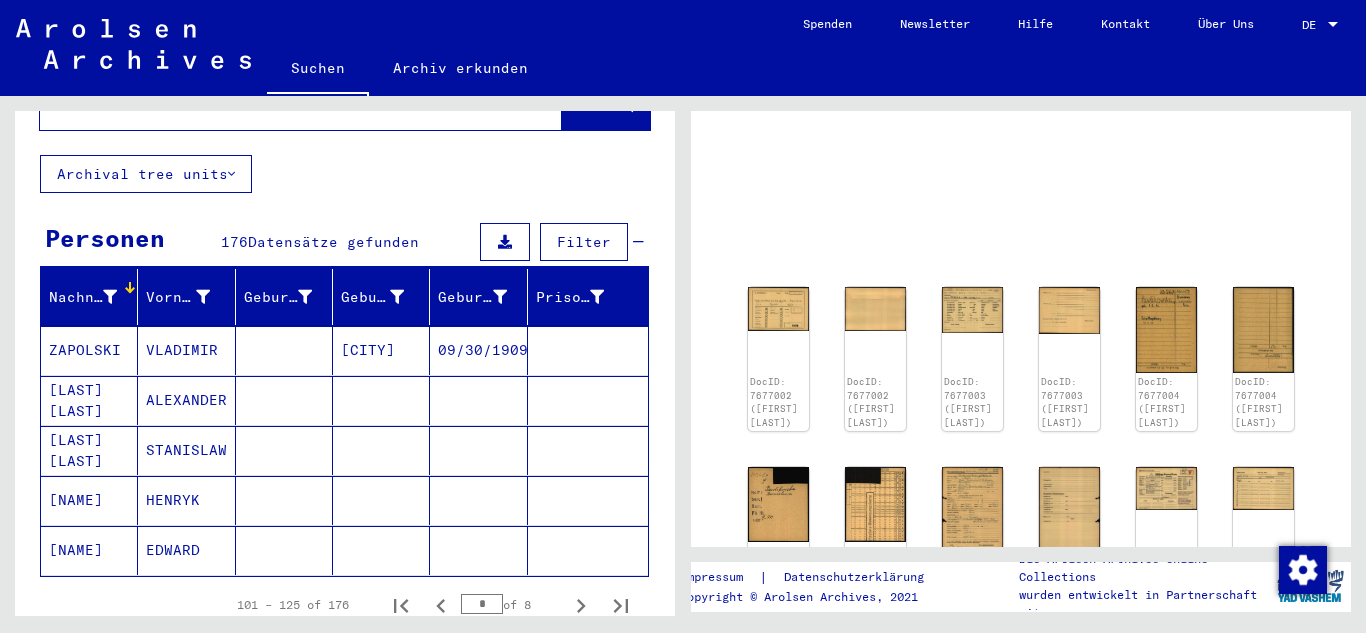 scroll, scrollTop: 0, scrollLeft: 0, axis: both 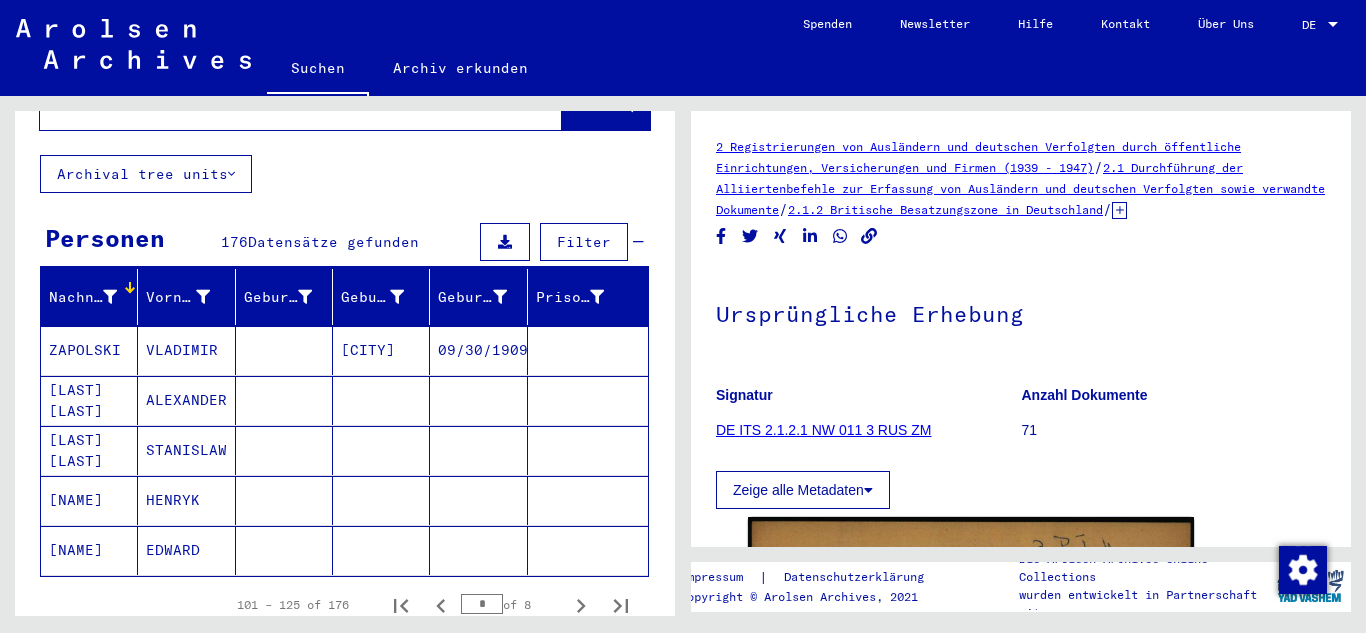 click at bounding box center [130, 287] 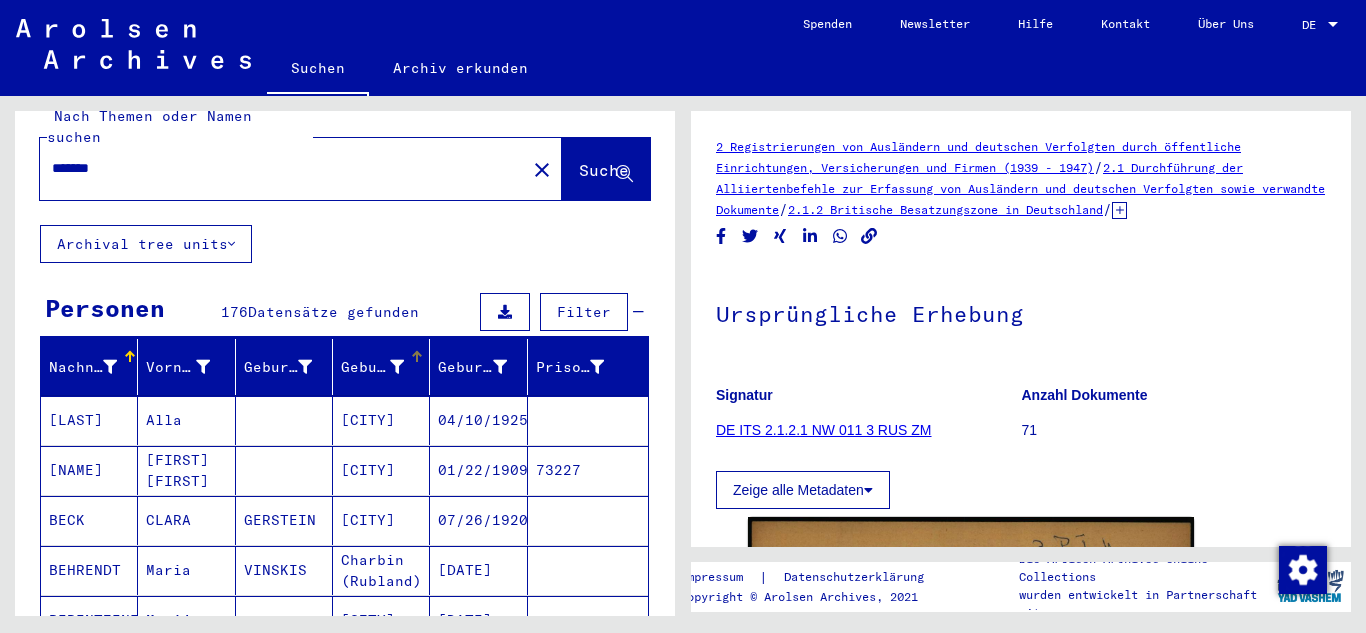 scroll, scrollTop: 0, scrollLeft: 0, axis: both 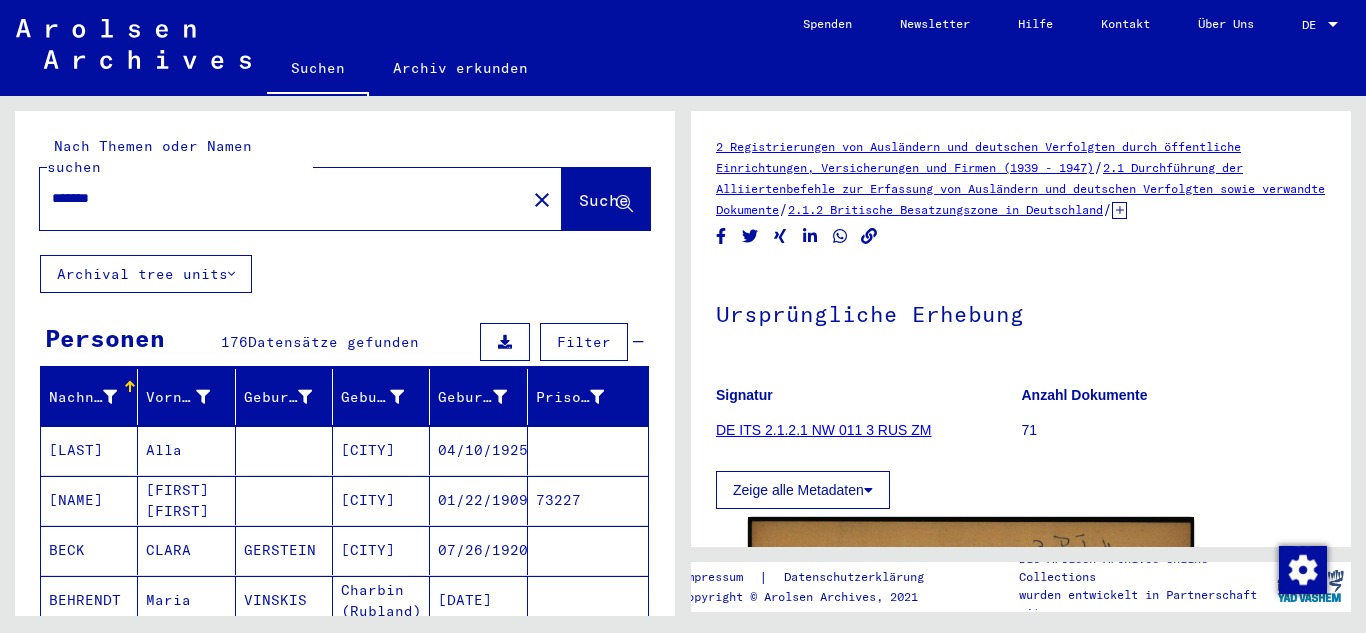 click on "Suche" 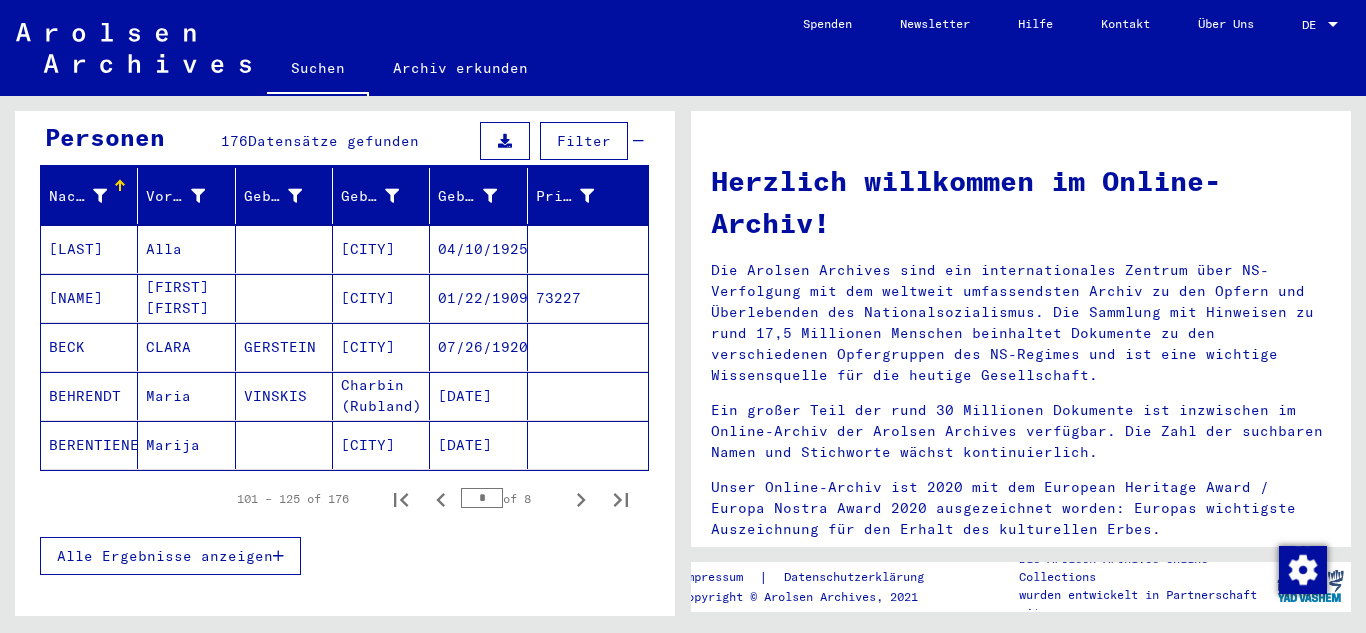 scroll, scrollTop: 0, scrollLeft: 0, axis: both 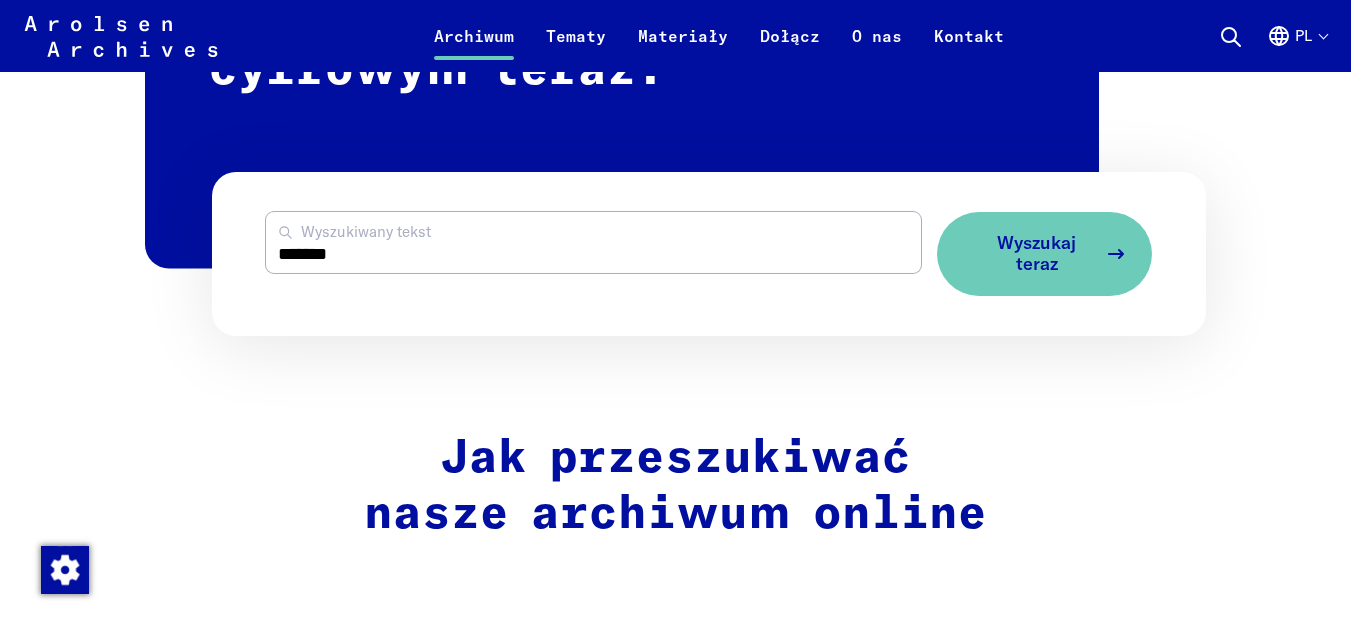 click on "Wyszukaj teraz" at bounding box center [1036, 253] 